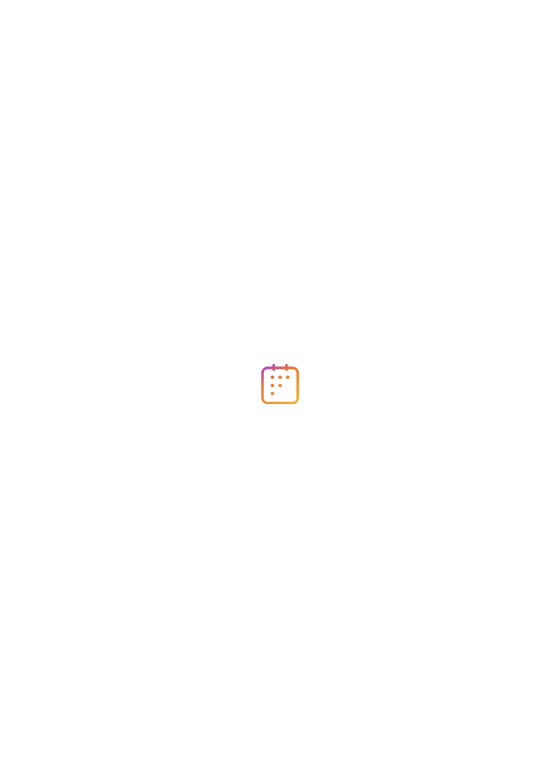scroll, scrollTop: 0, scrollLeft: 0, axis: both 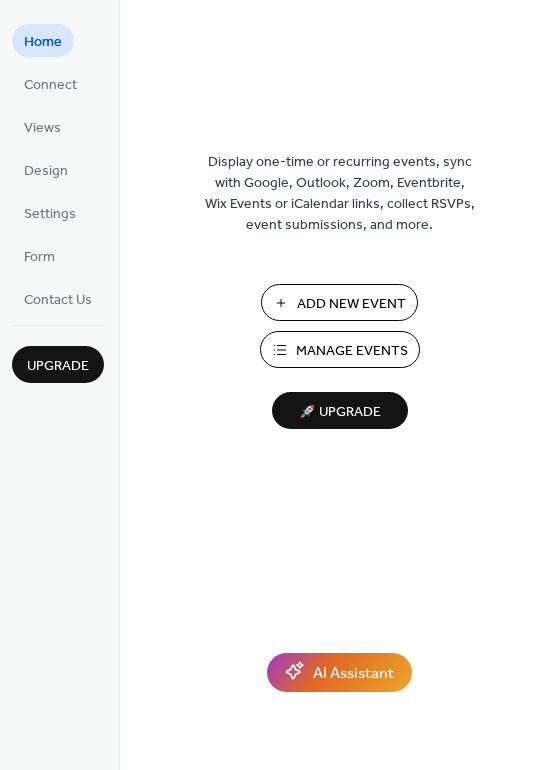 click on "Add New Event" at bounding box center [339, 302] 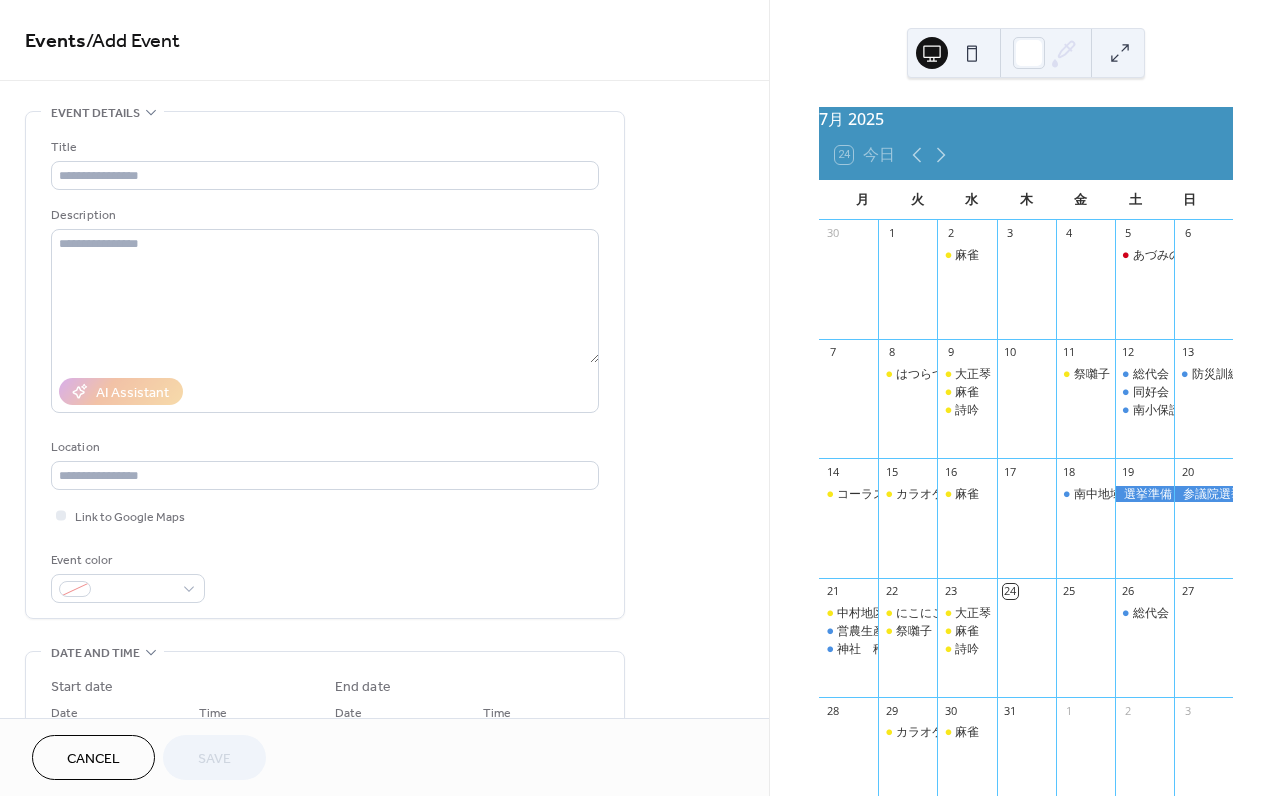 scroll, scrollTop: 0, scrollLeft: 0, axis: both 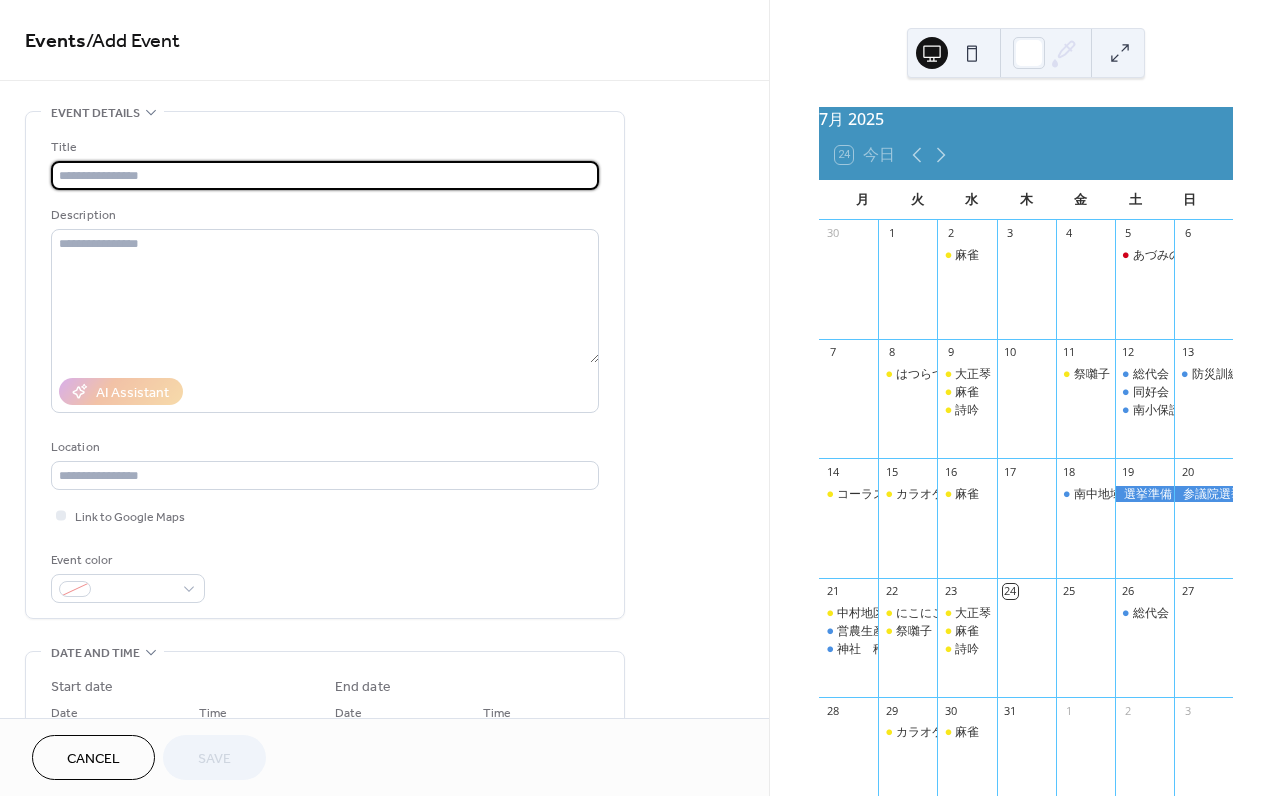 click at bounding box center (325, 175) 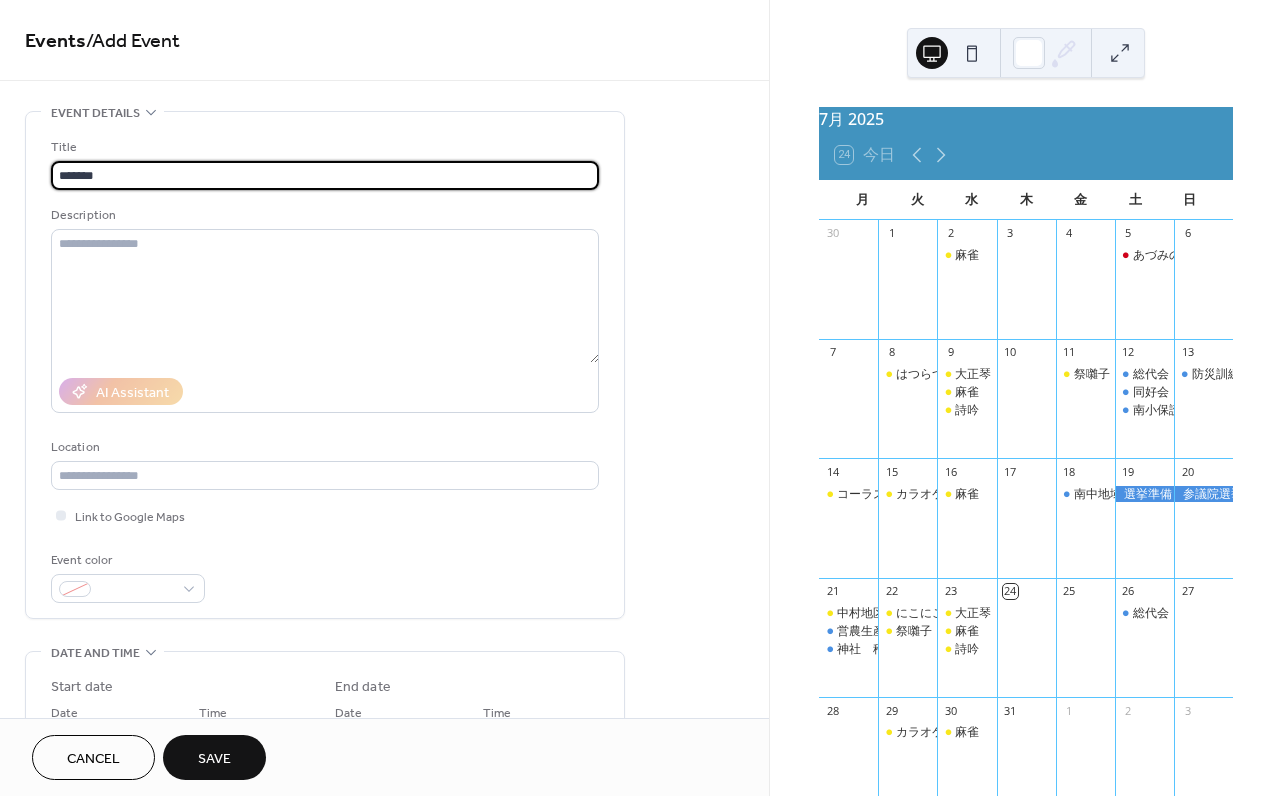 type on "*******" 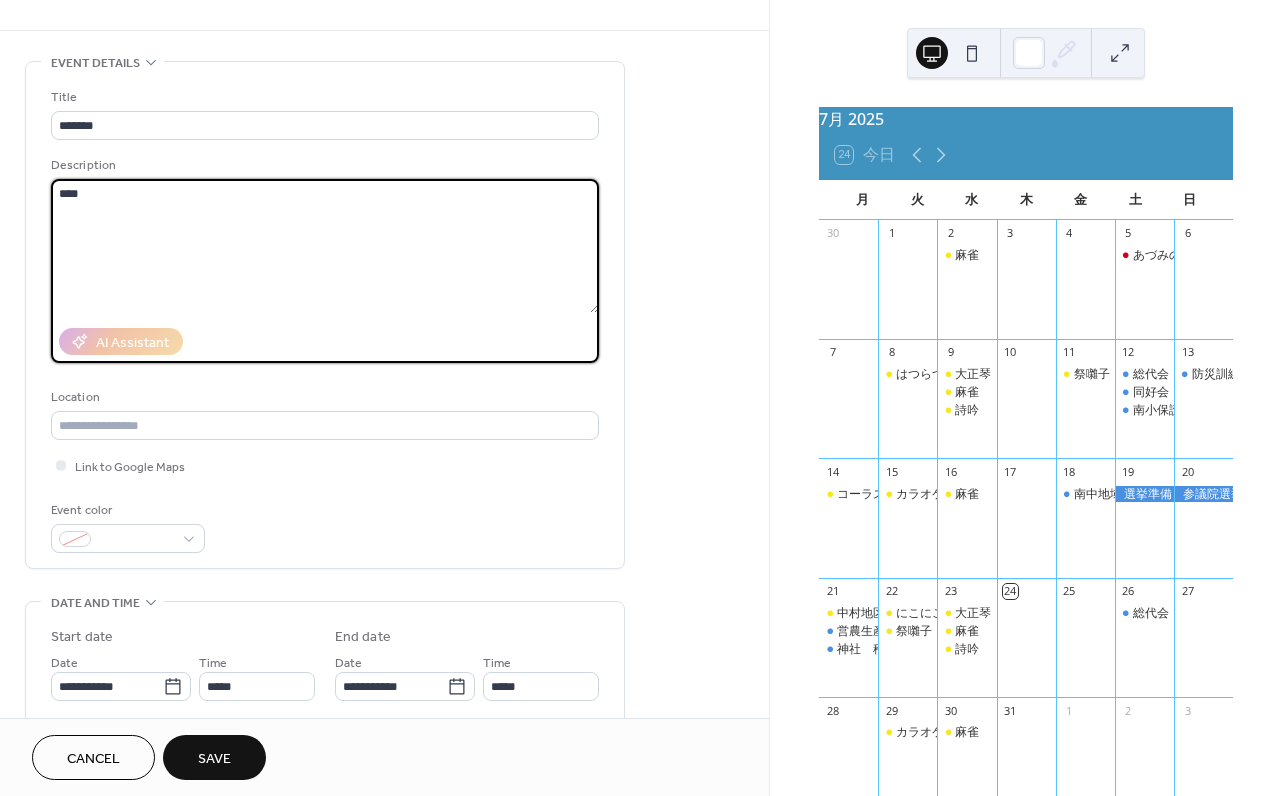 scroll, scrollTop: 49, scrollLeft: 0, axis: vertical 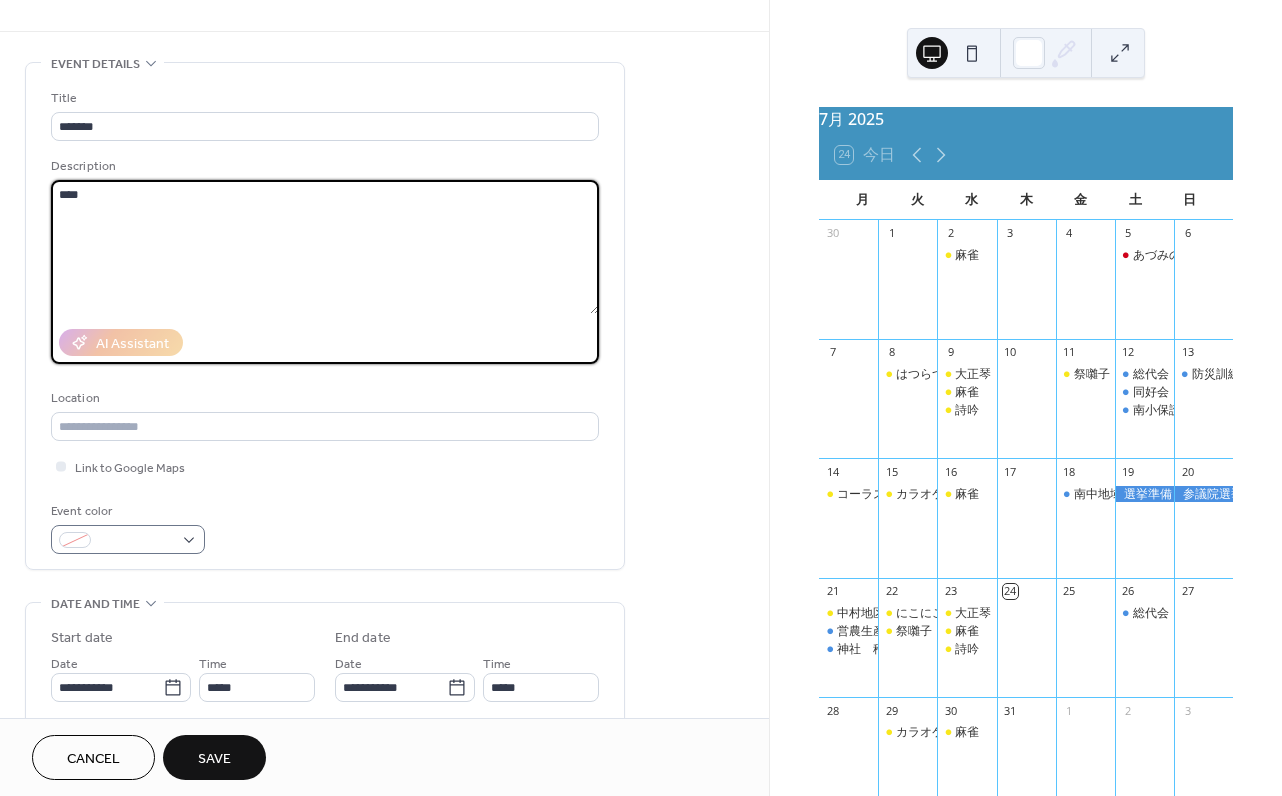 type on "****" 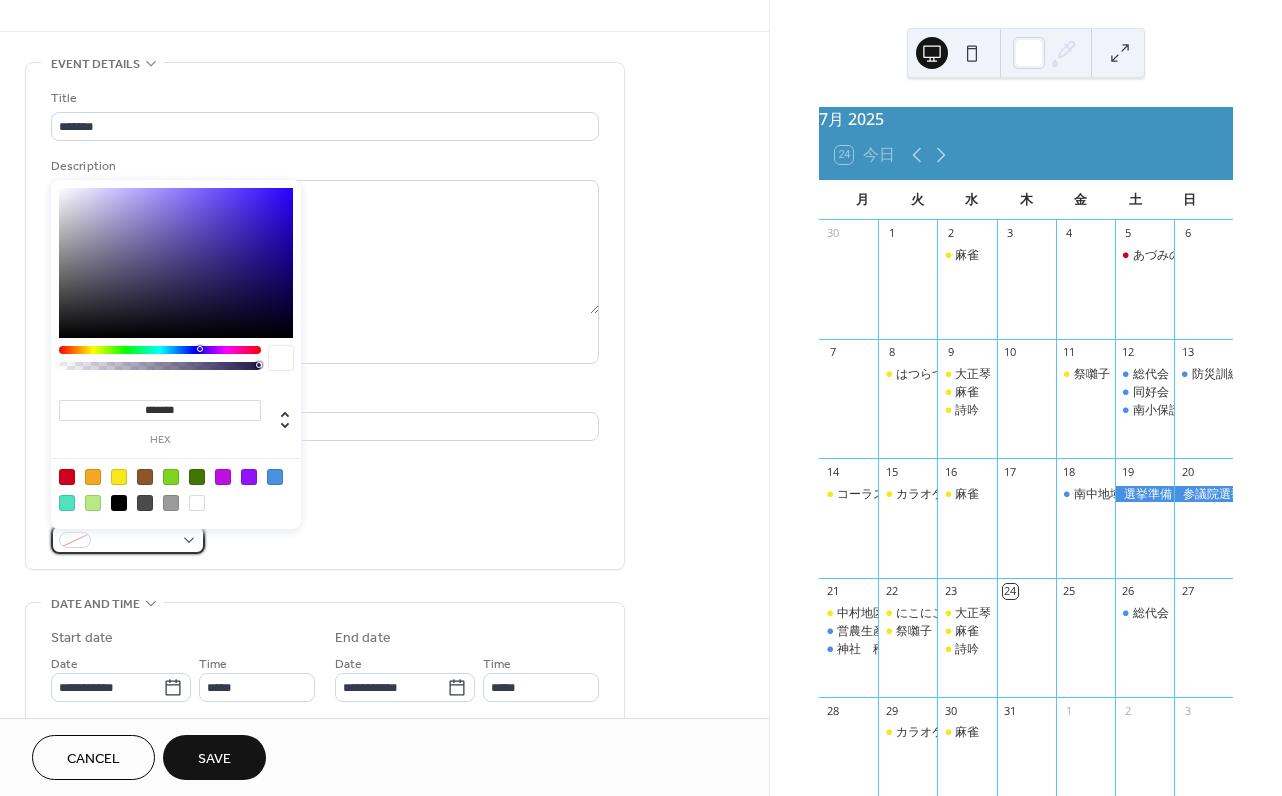 click at bounding box center [128, 539] 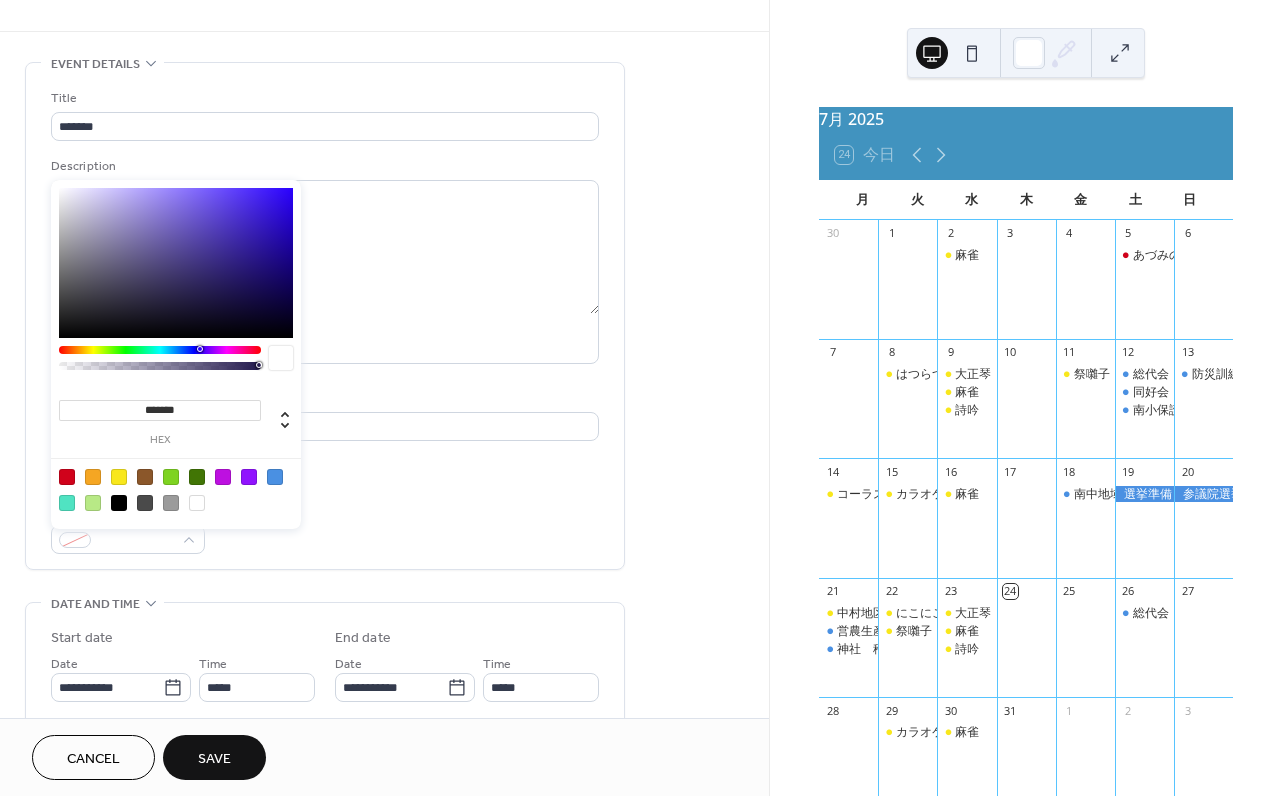 click at bounding box center [275, 477] 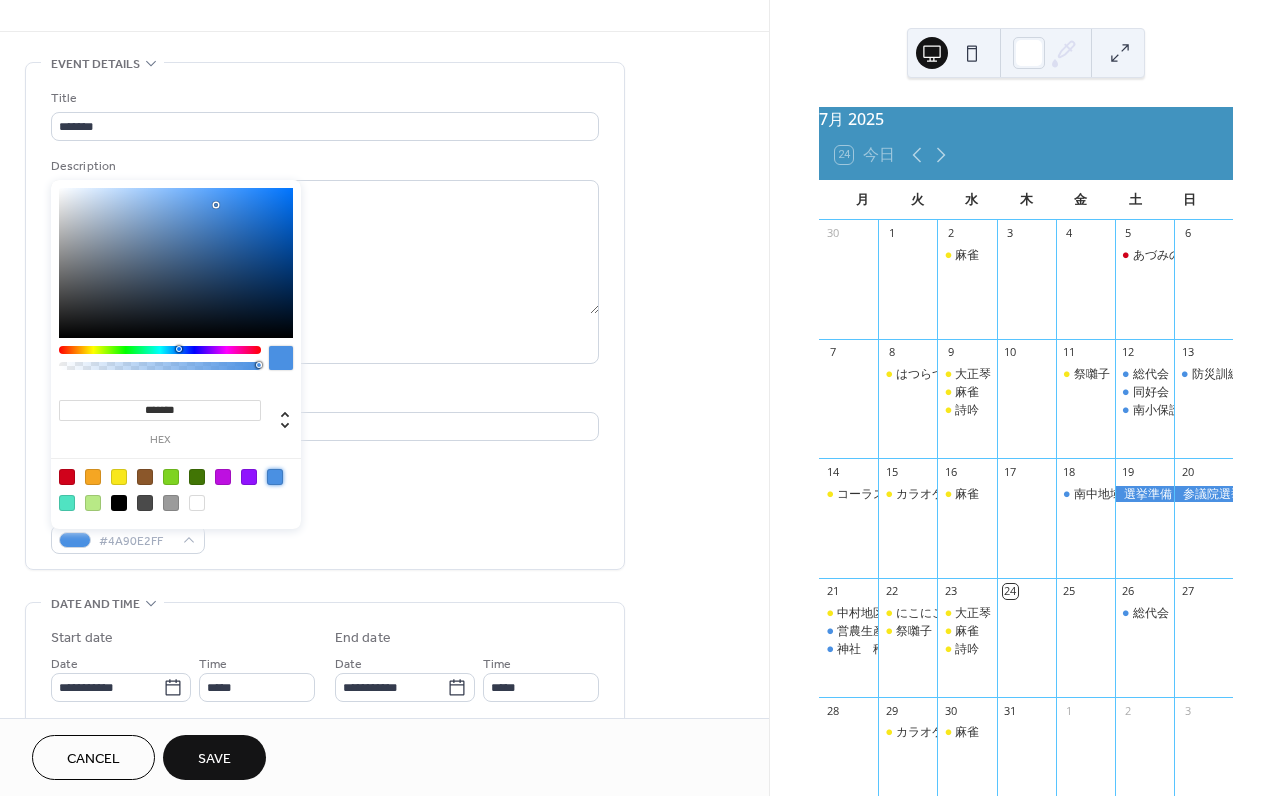 type on "*******" 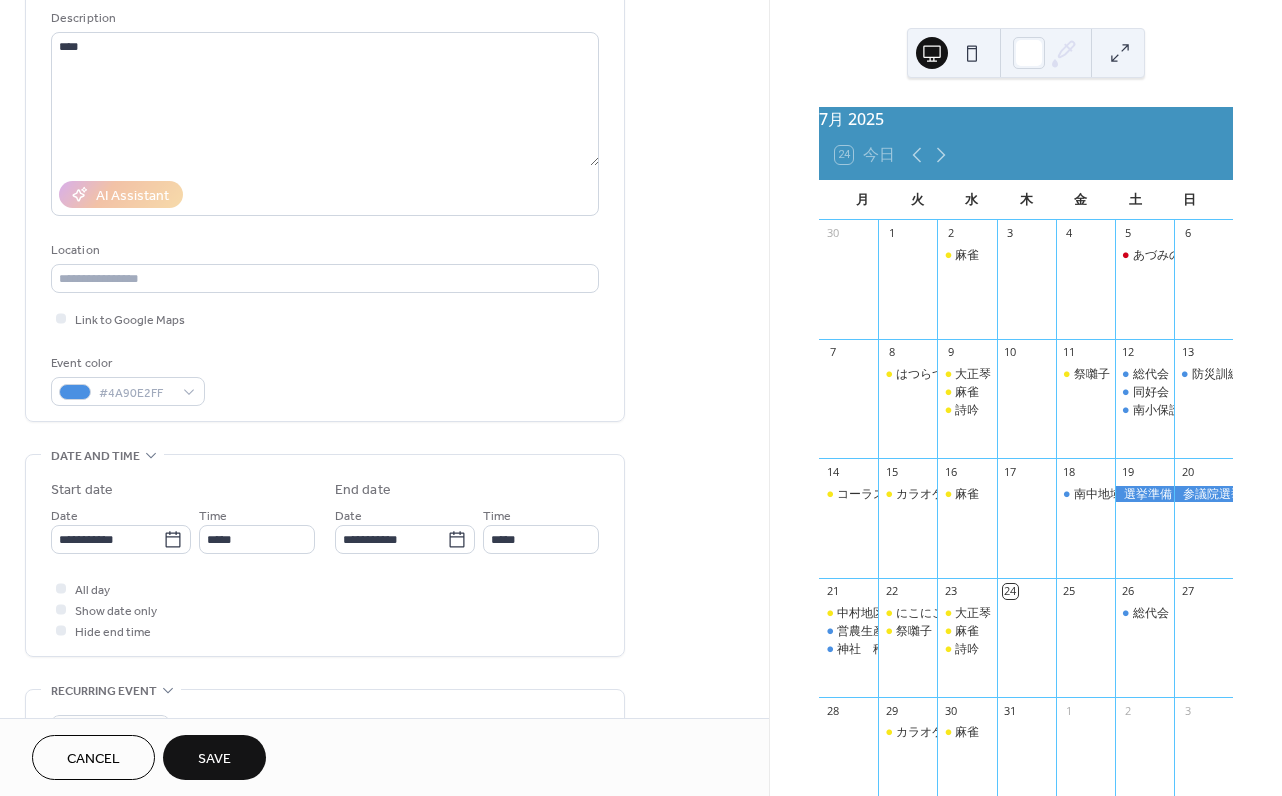 drag, startPoint x: 290, startPoint y: 610, endPoint x: 229, endPoint y: 638, distance: 67.11929 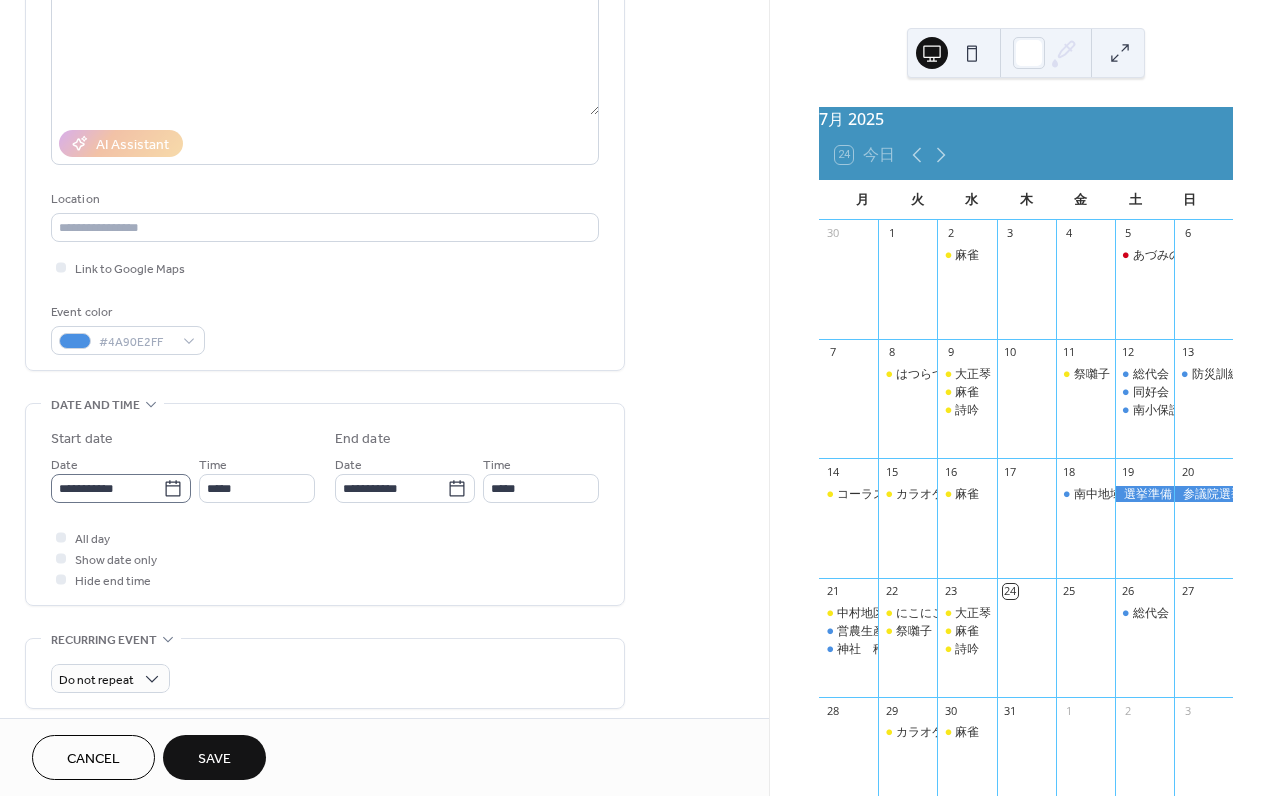 scroll, scrollTop: 251, scrollLeft: 0, axis: vertical 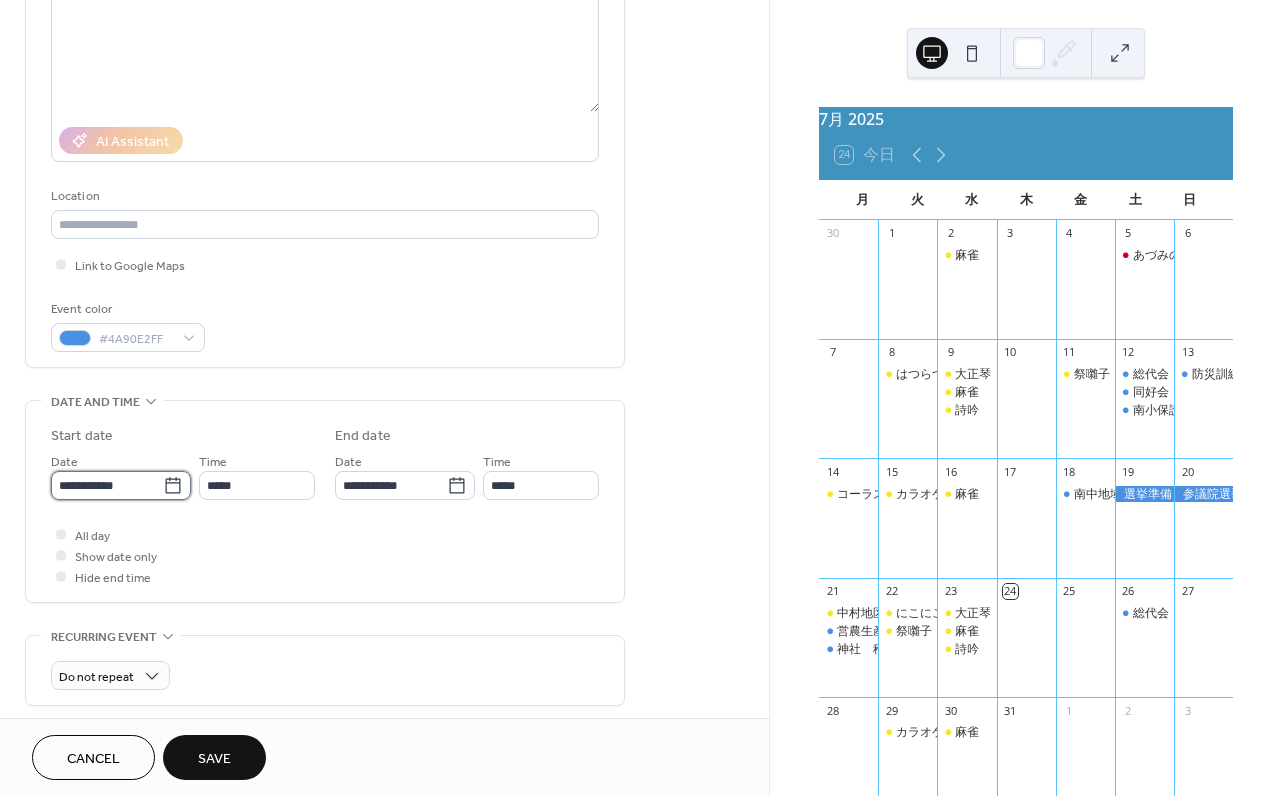 click on "**********" at bounding box center (107, 485) 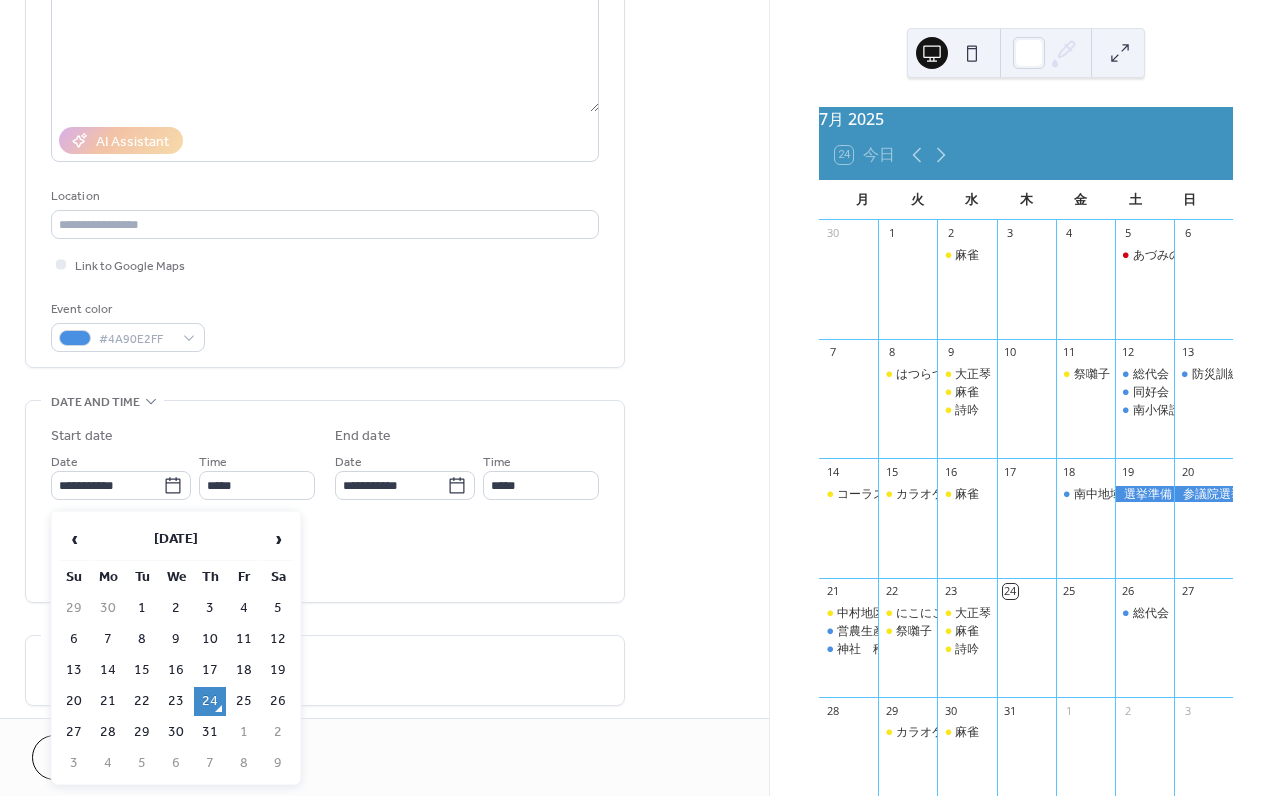 drag, startPoint x: 212, startPoint y: 731, endPoint x: 305, endPoint y: 532, distance: 219.65883 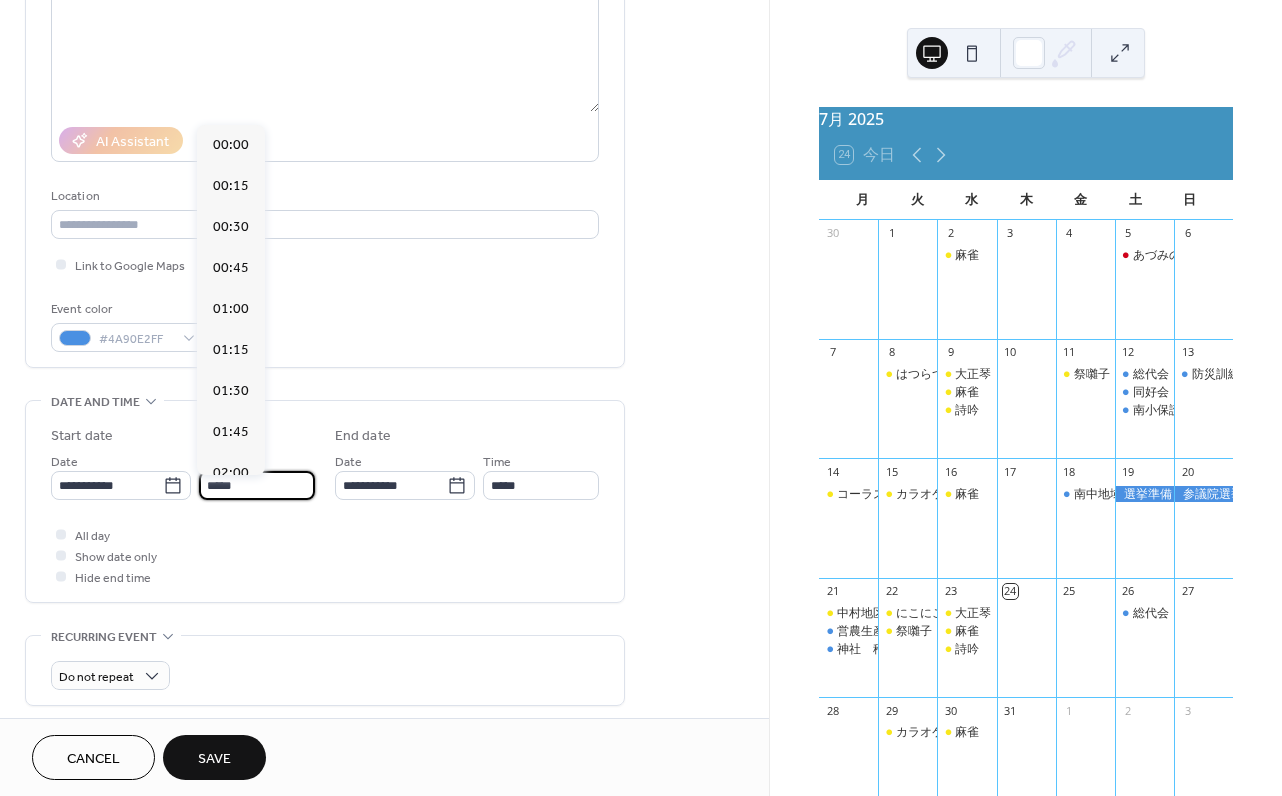 click on "*****" at bounding box center [257, 485] 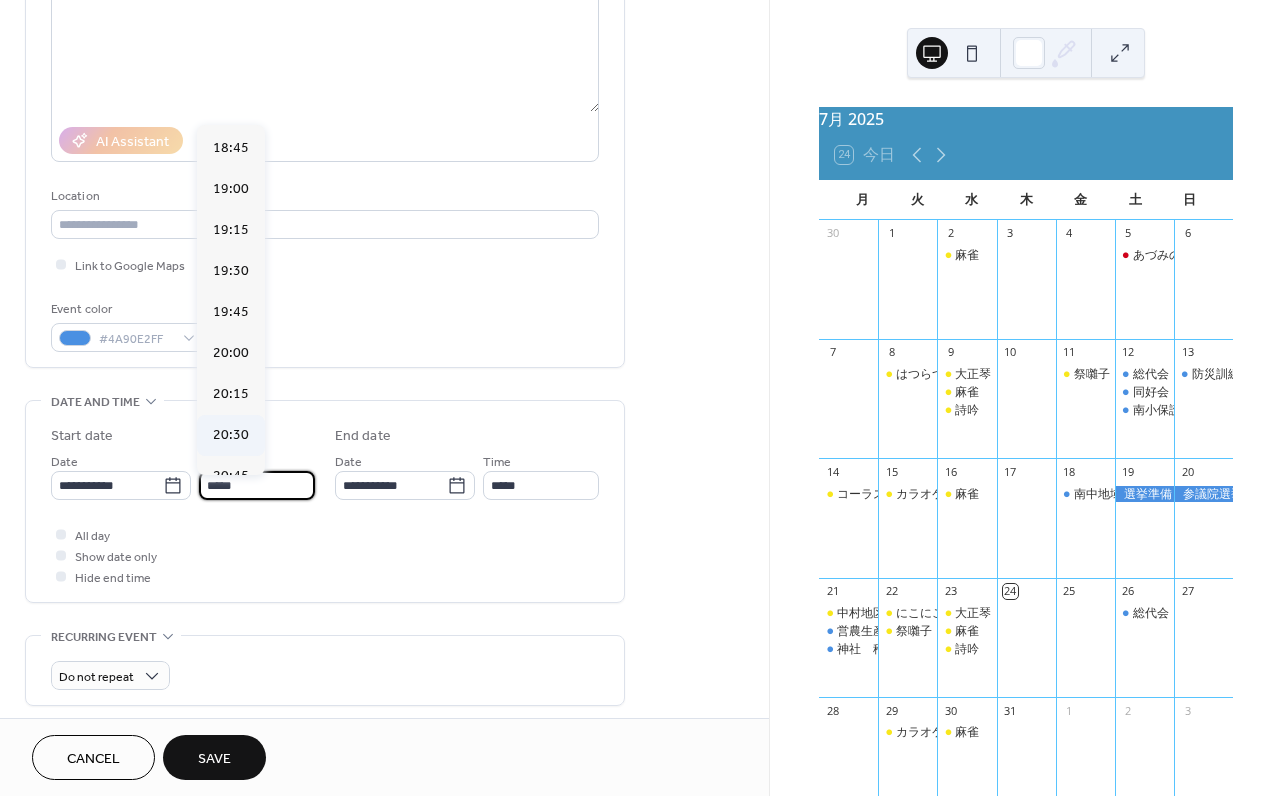 scroll, scrollTop: 3062, scrollLeft: 0, axis: vertical 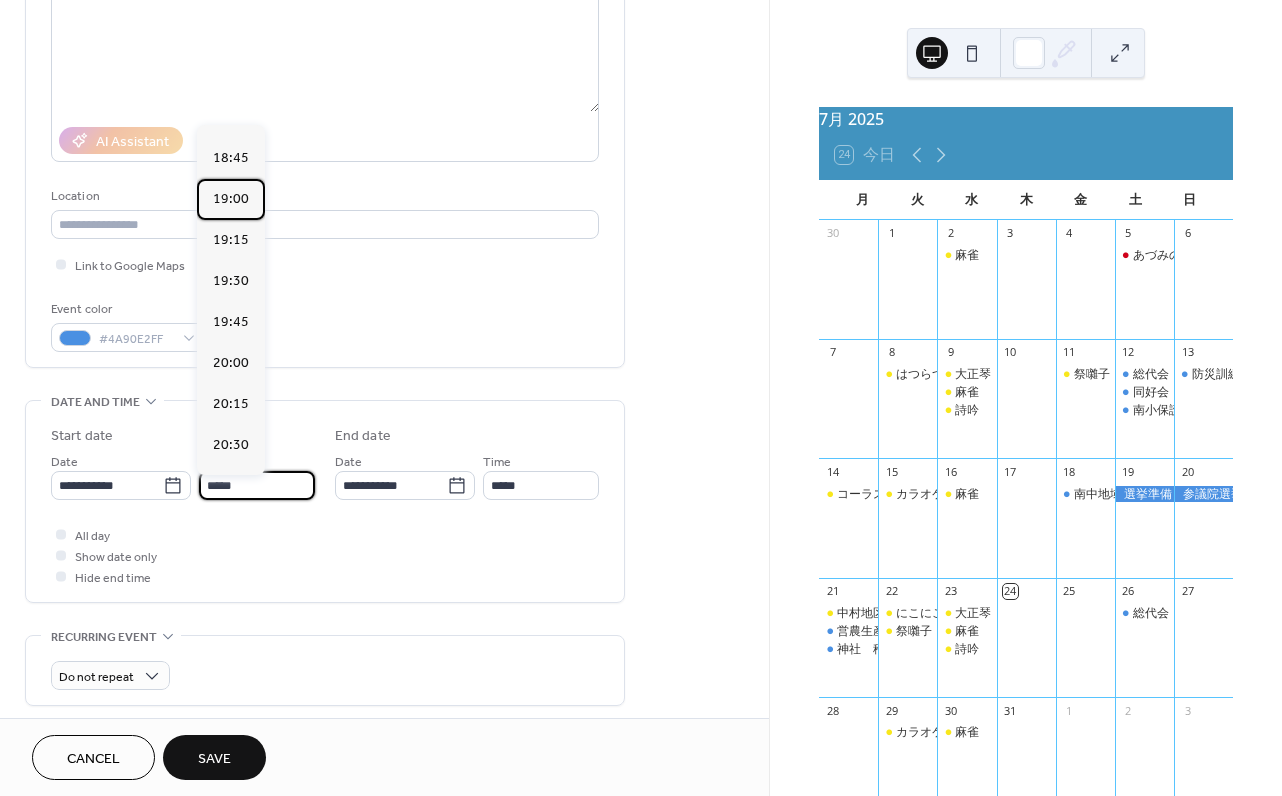 click on "19:00" at bounding box center (231, 199) 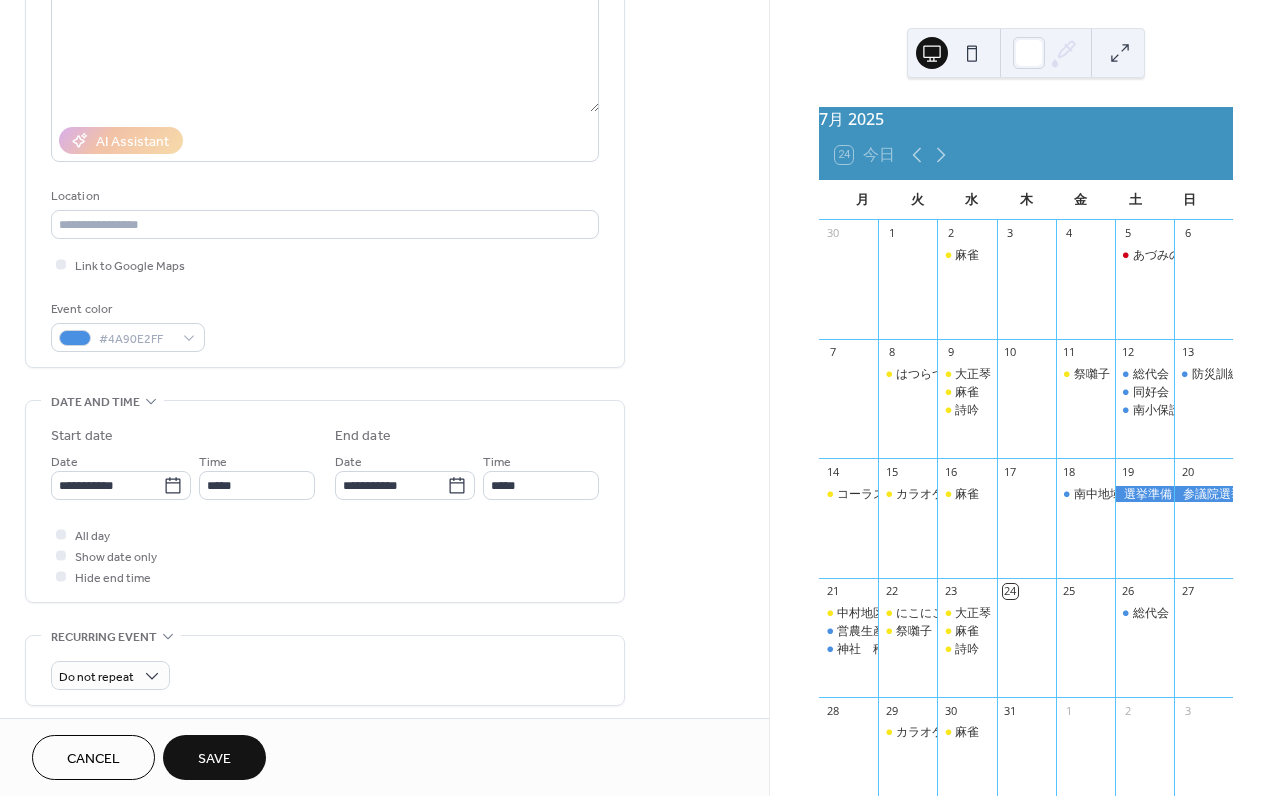 type on "*****" 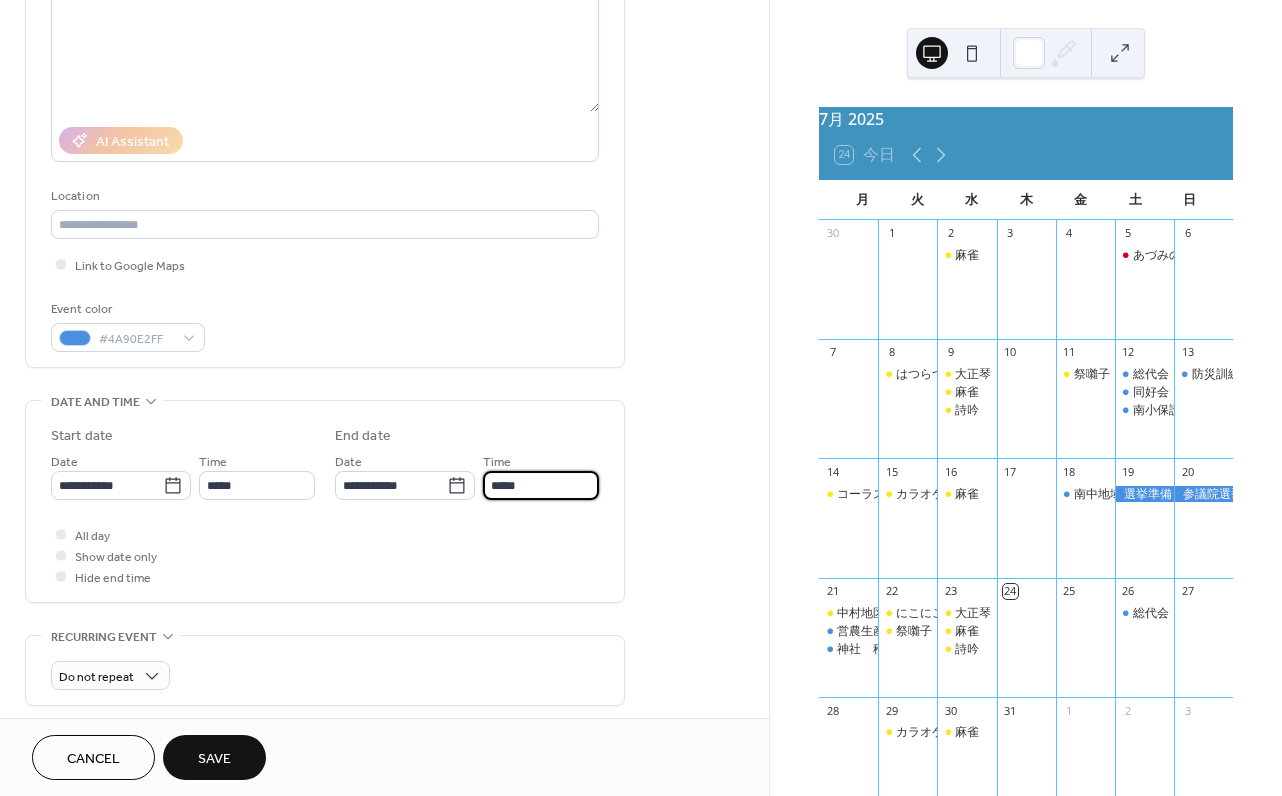 click on "*****" at bounding box center (541, 485) 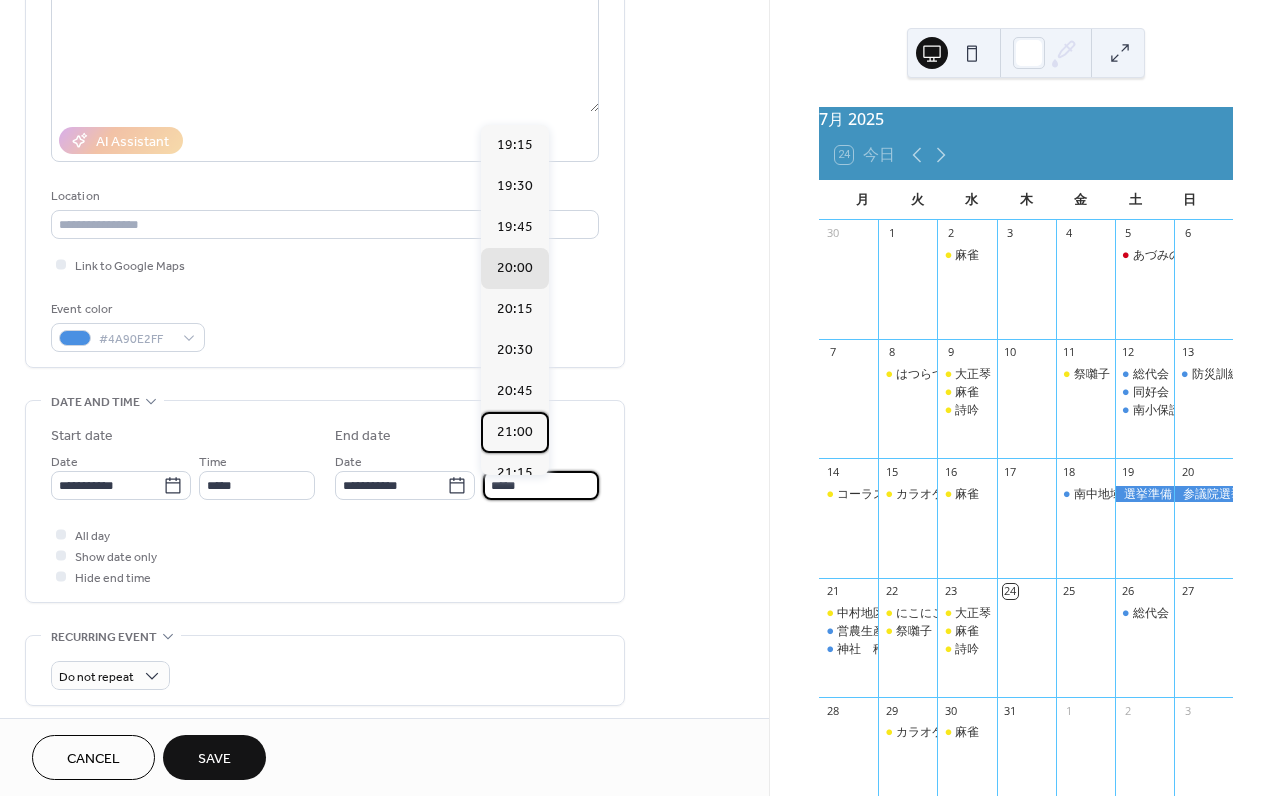 drag, startPoint x: 515, startPoint y: 426, endPoint x: 624, endPoint y: 487, distance: 124.90797 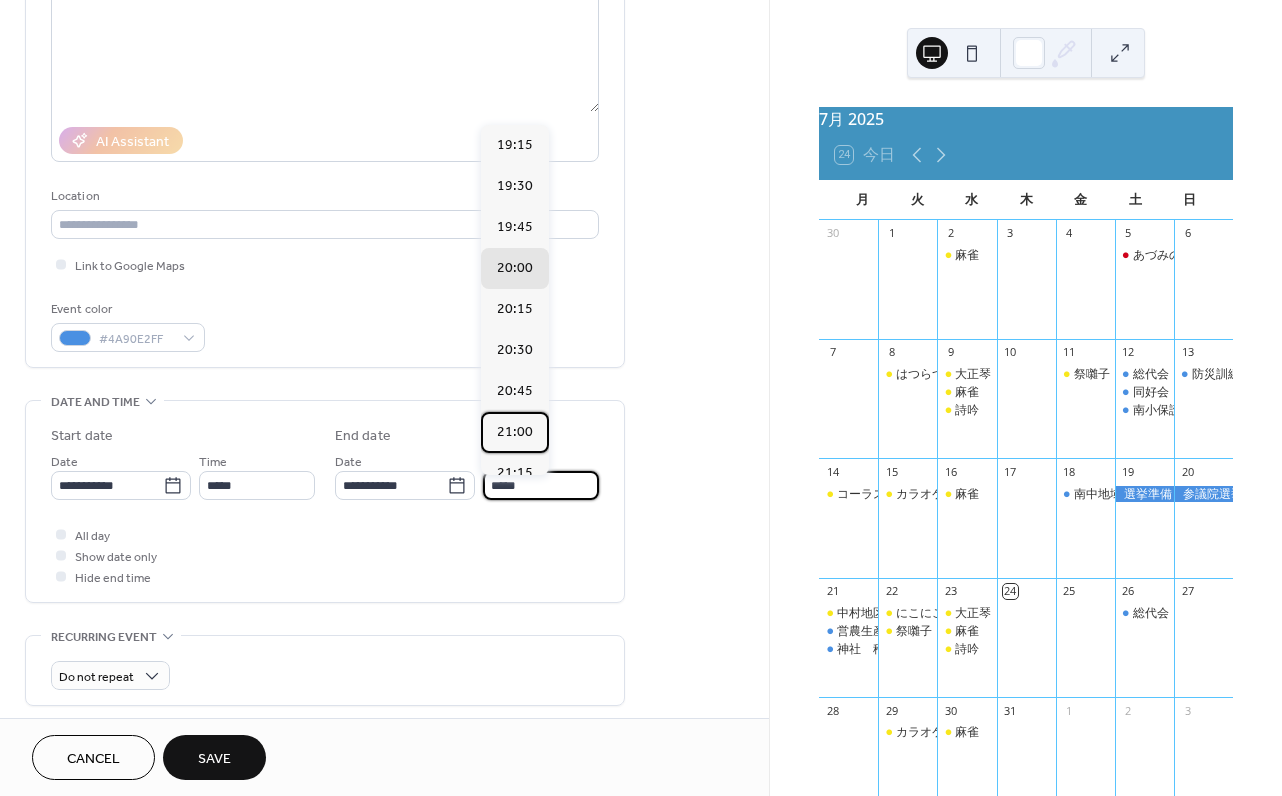 click on "21:00" at bounding box center (515, 432) 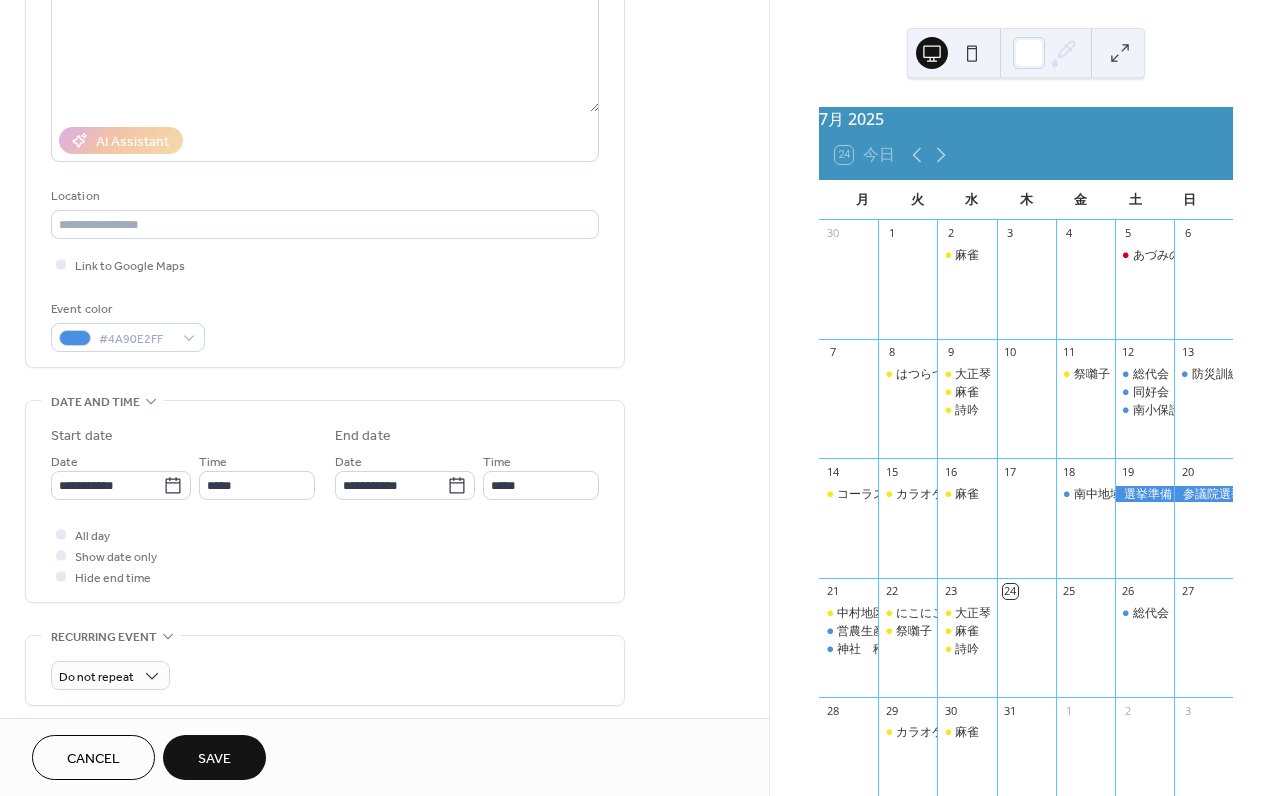 click on "Save" at bounding box center [214, 757] 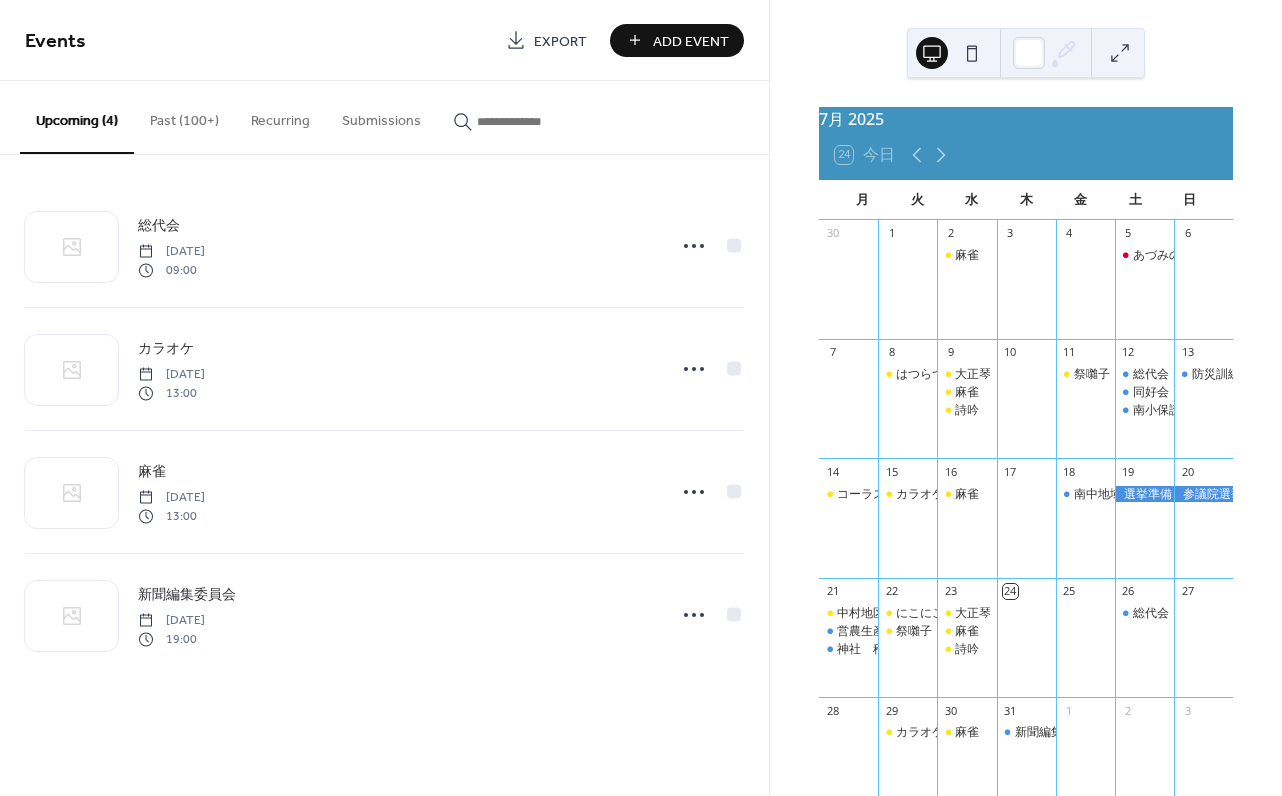 click on "Add Event" at bounding box center (691, 41) 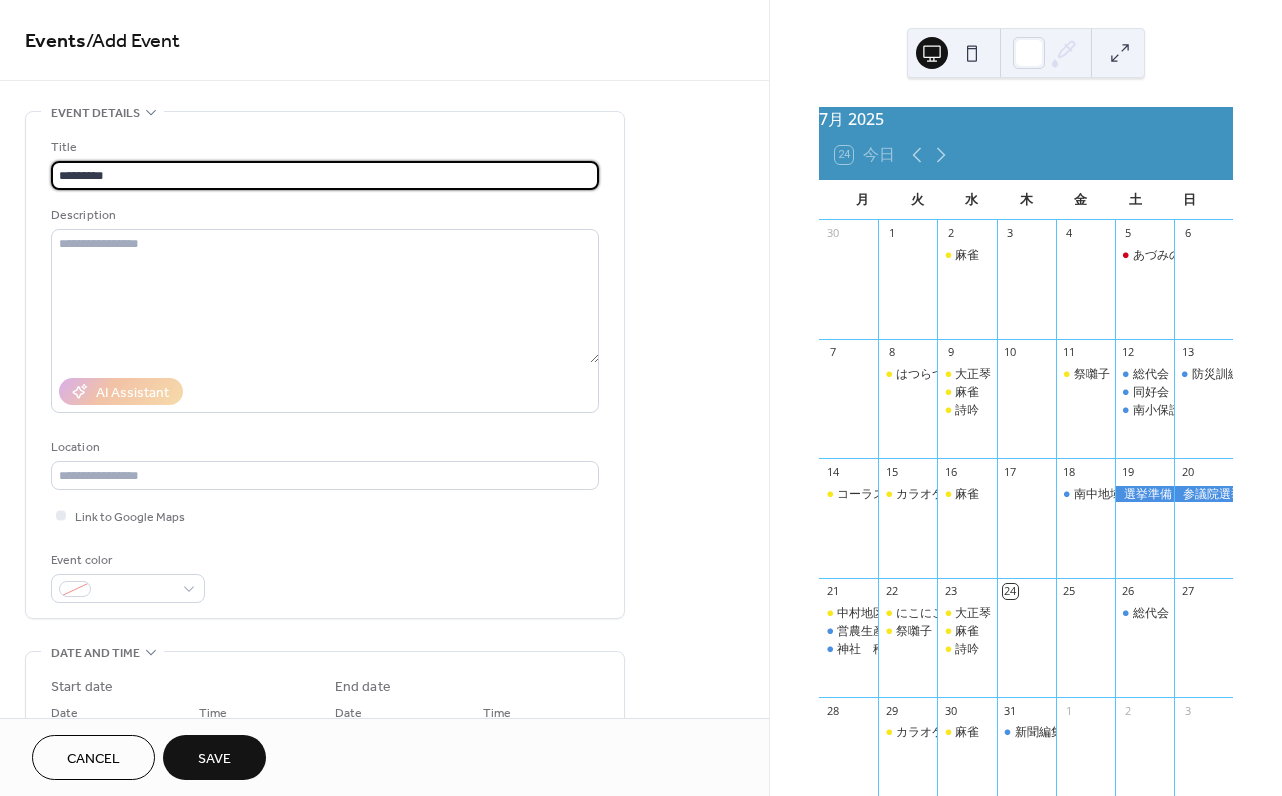 type on "*********" 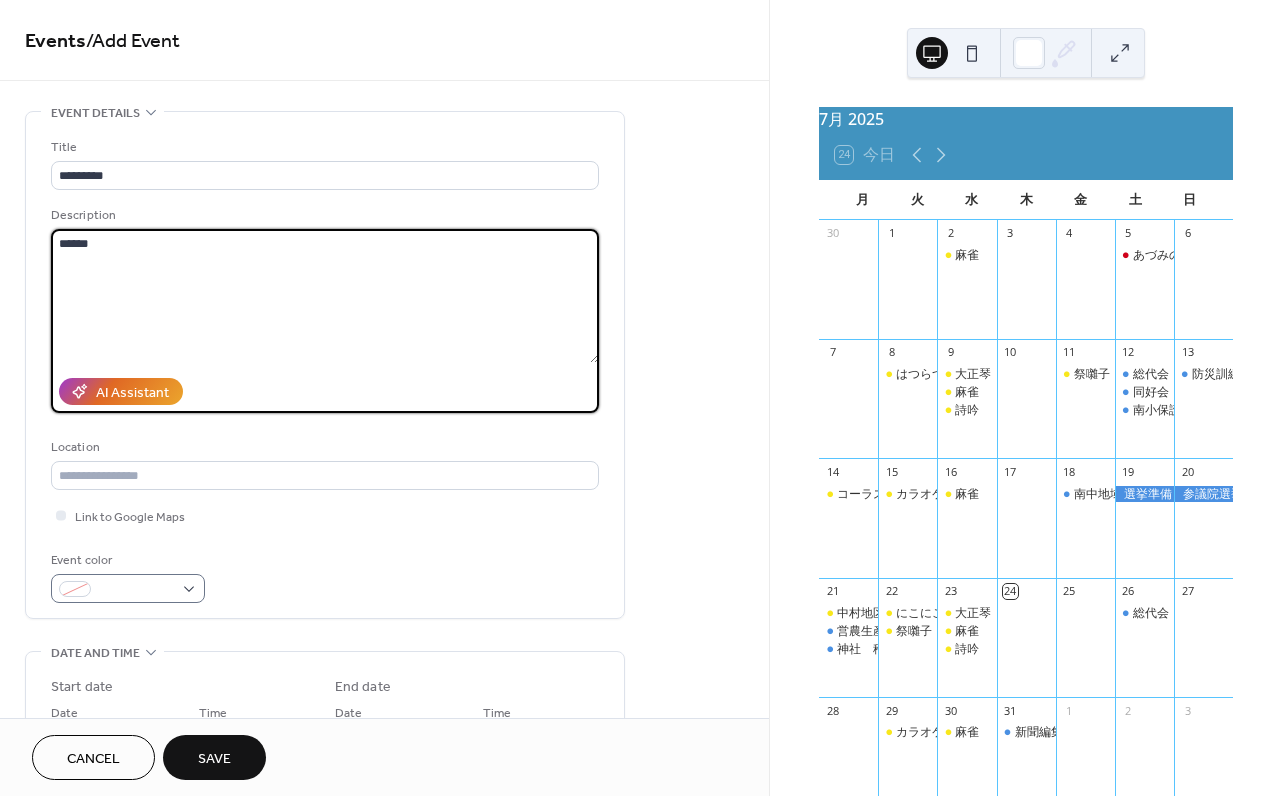 type on "******" 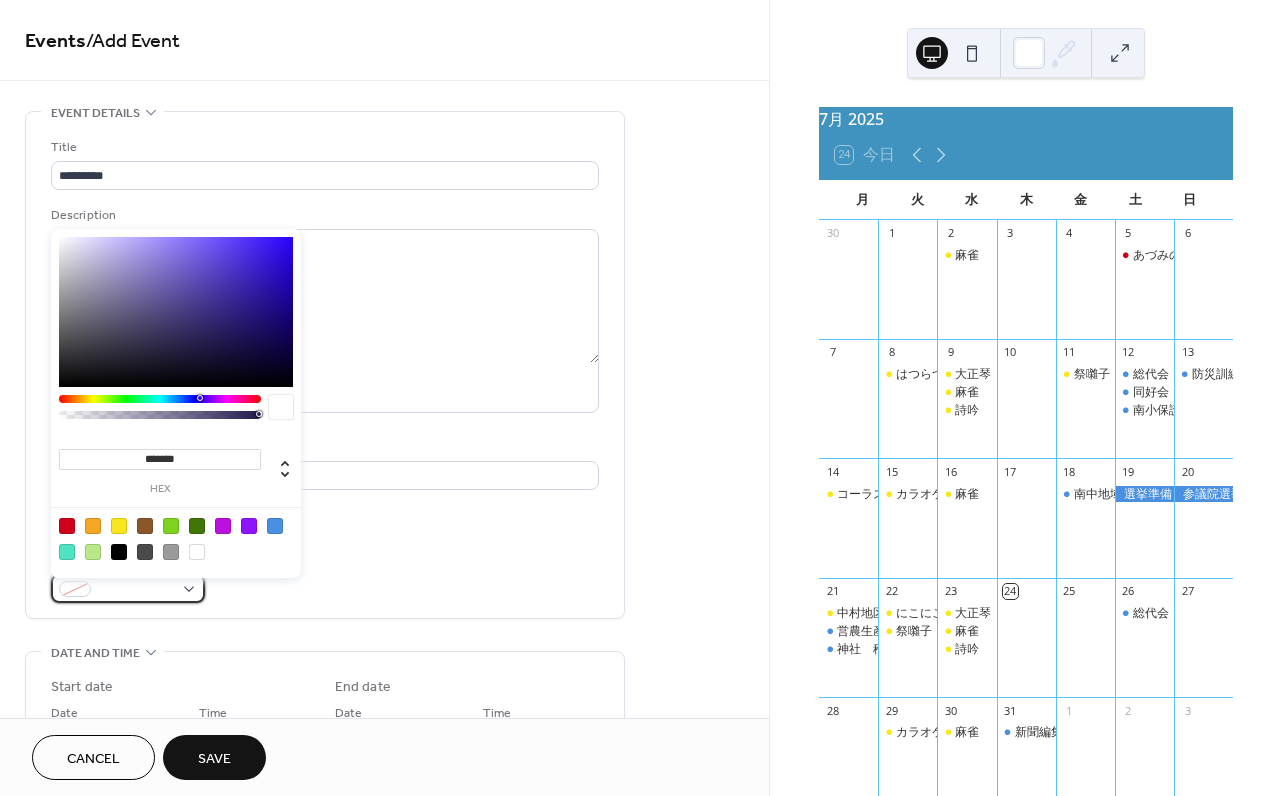 click at bounding box center [128, 588] 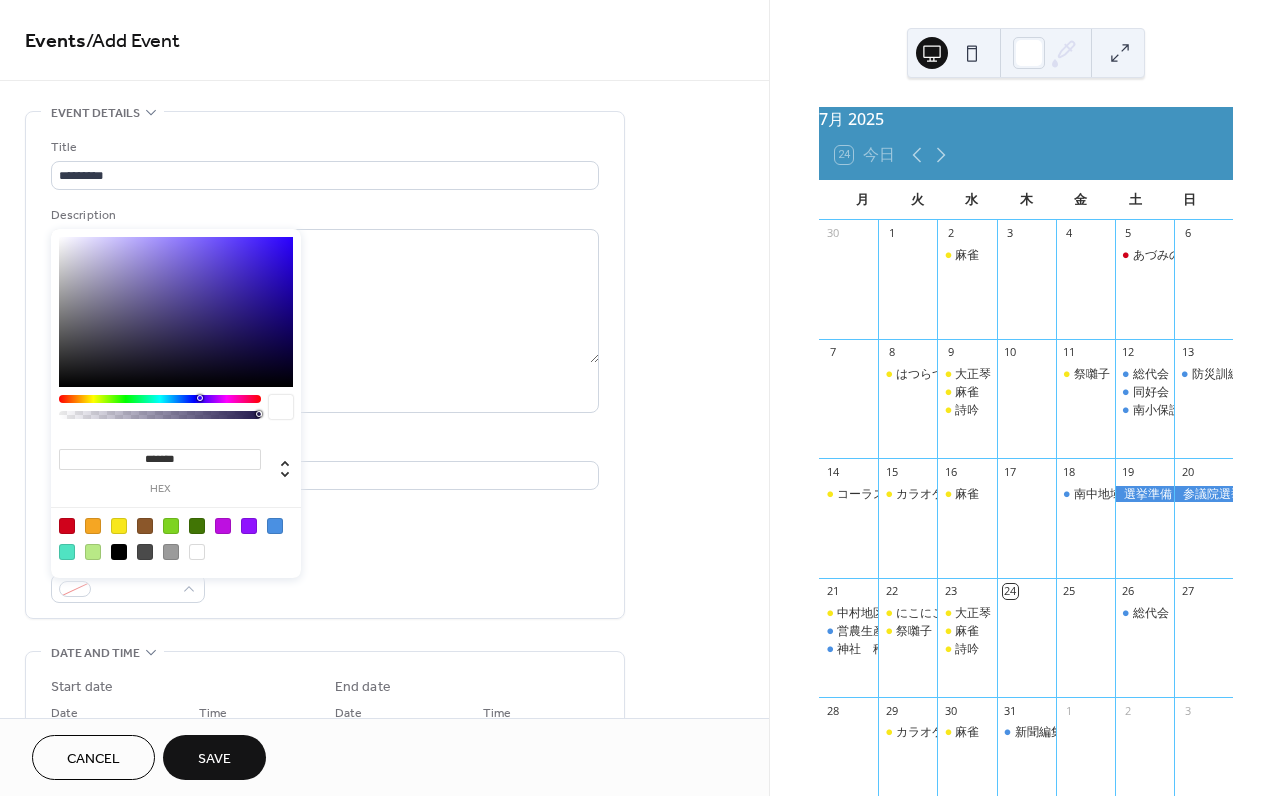 click at bounding box center (119, 526) 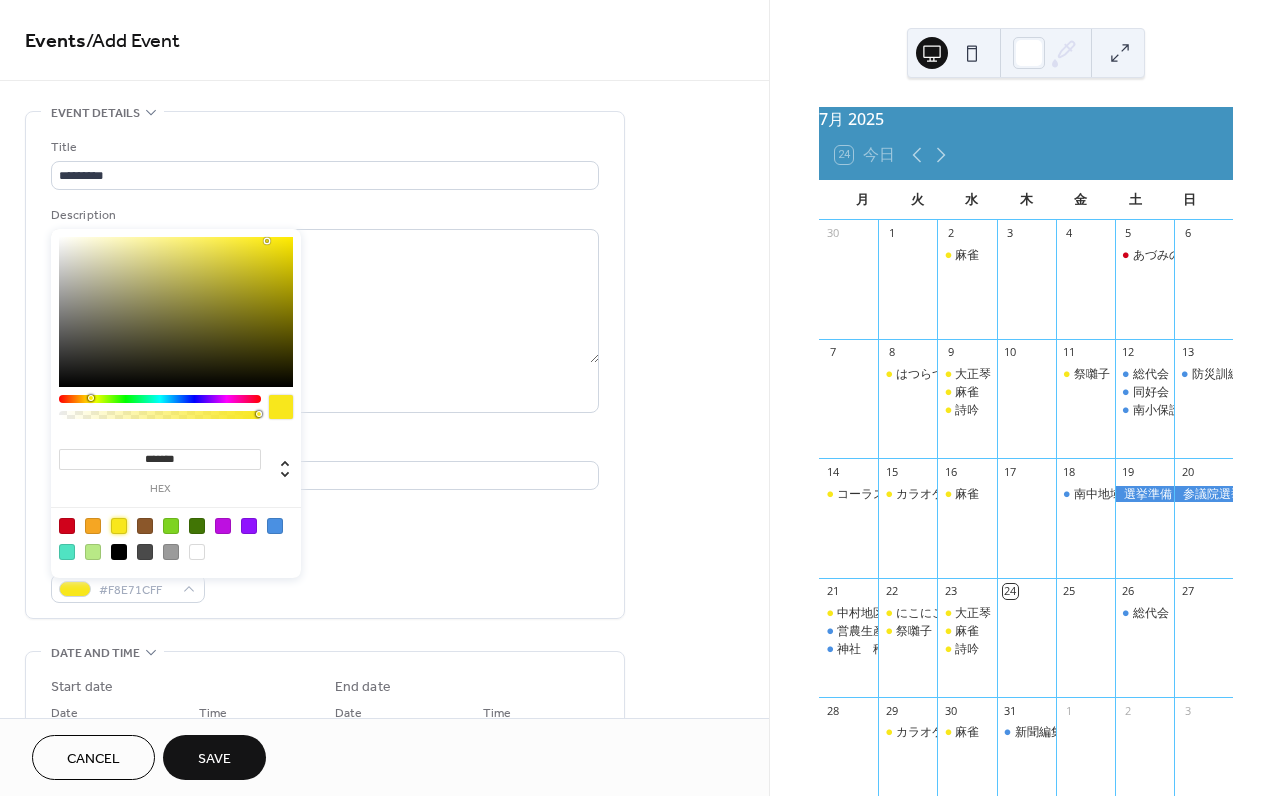 type on "*******" 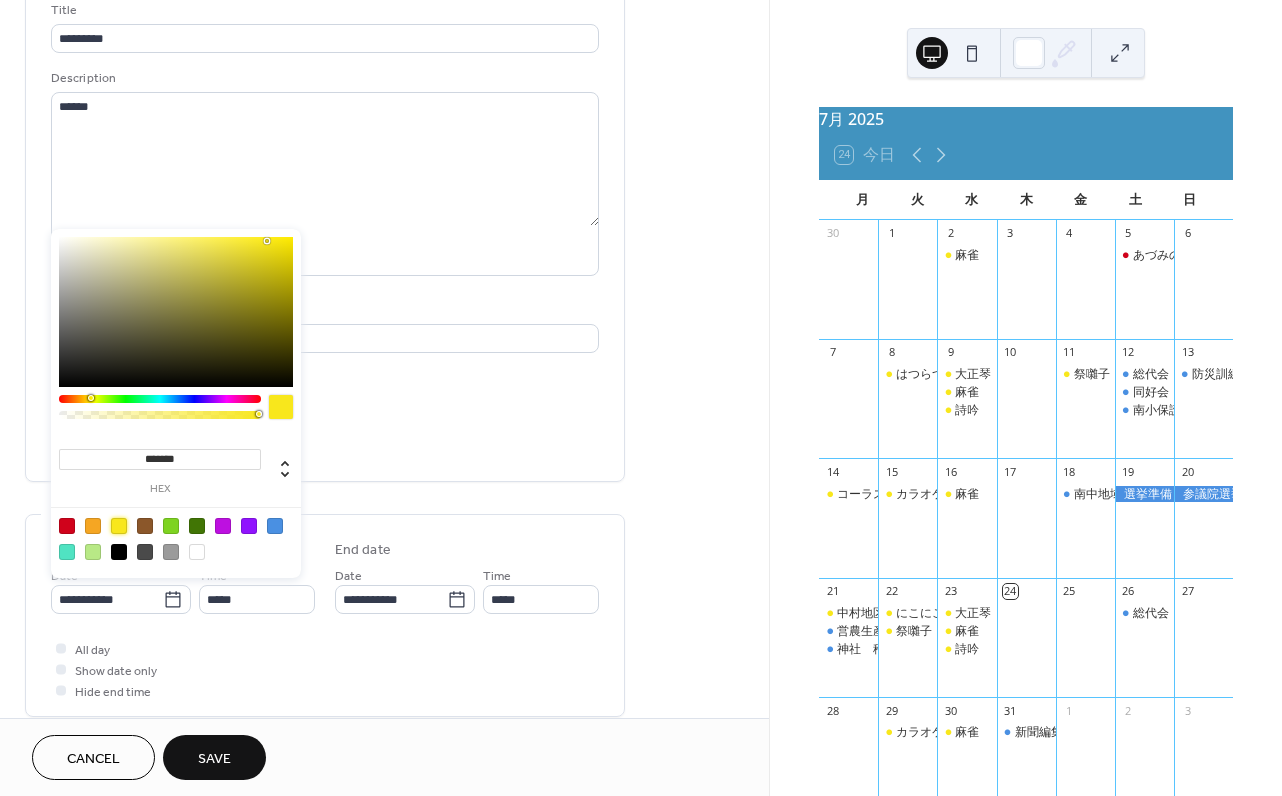 scroll, scrollTop: 232, scrollLeft: 0, axis: vertical 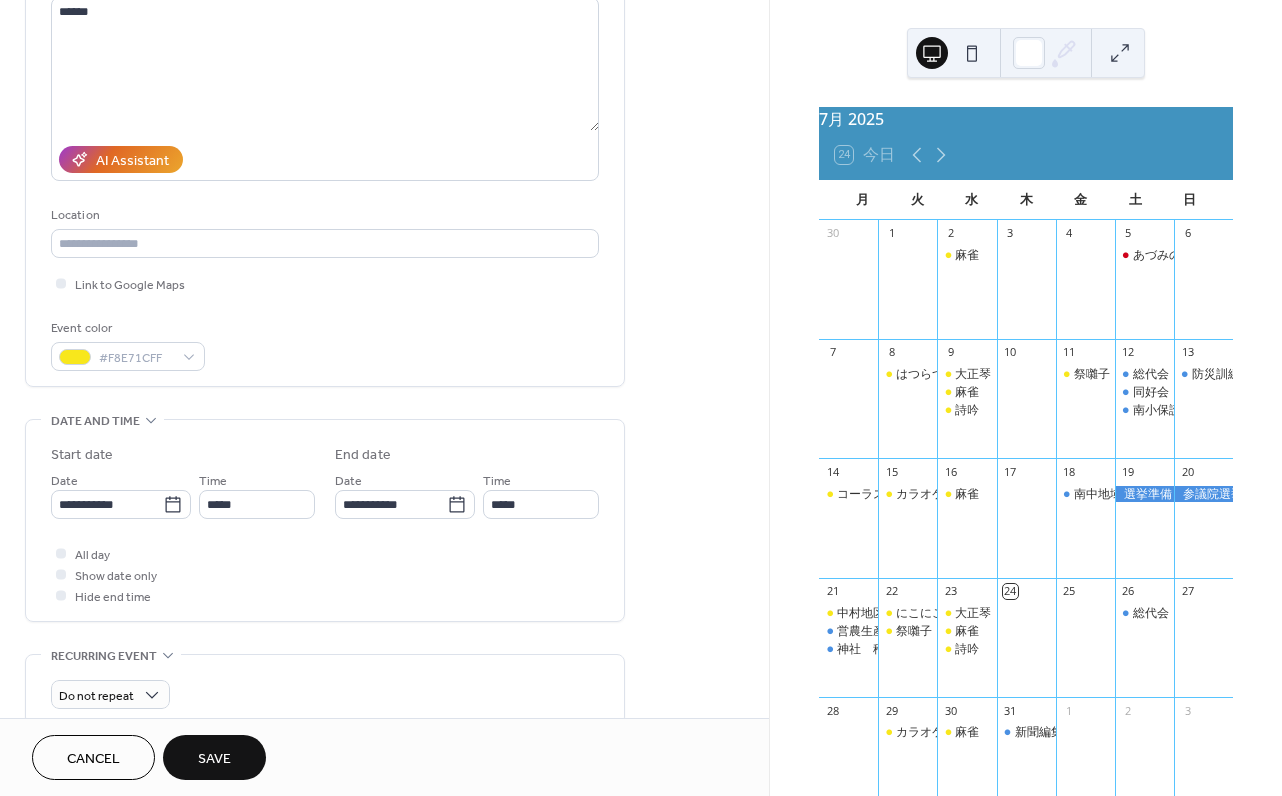 drag, startPoint x: 471, startPoint y: 597, endPoint x: 241, endPoint y: 626, distance: 231.82104 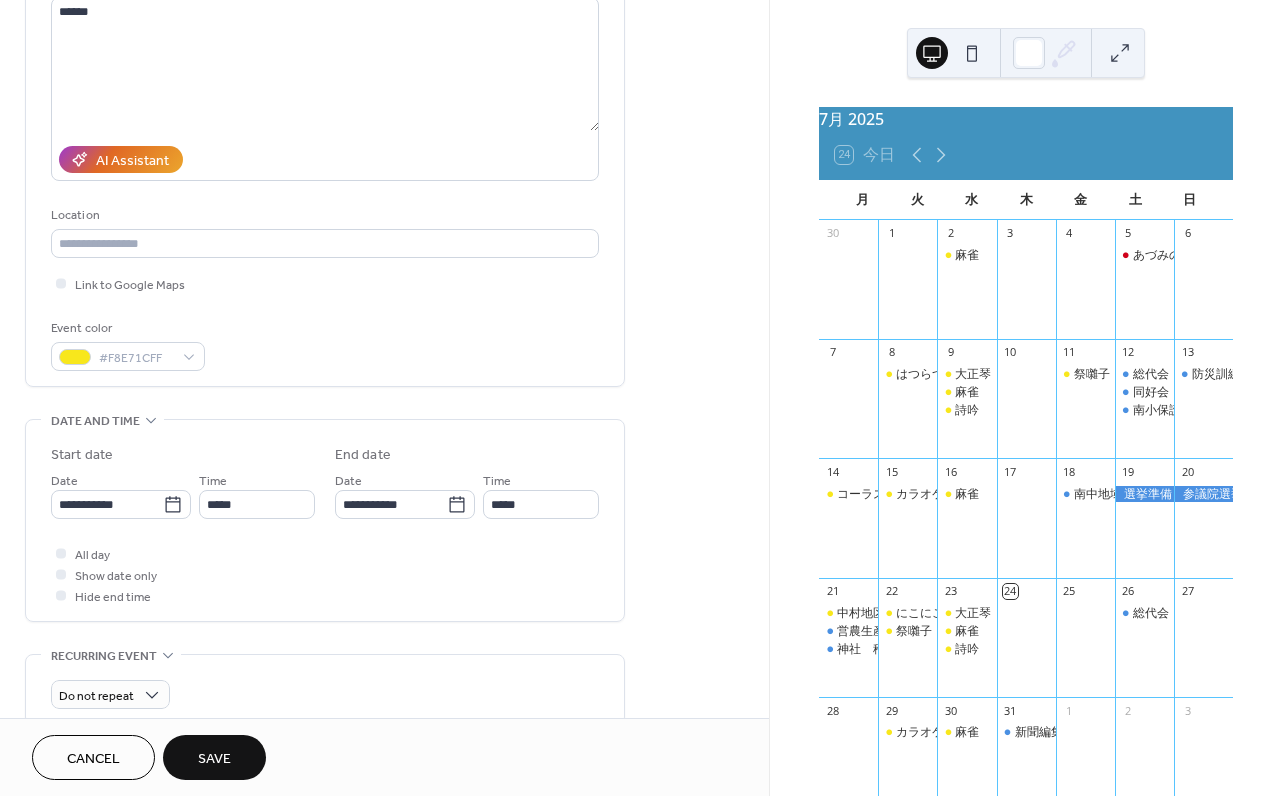 click on "All day Show date only Hide end time" at bounding box center [325, 574] 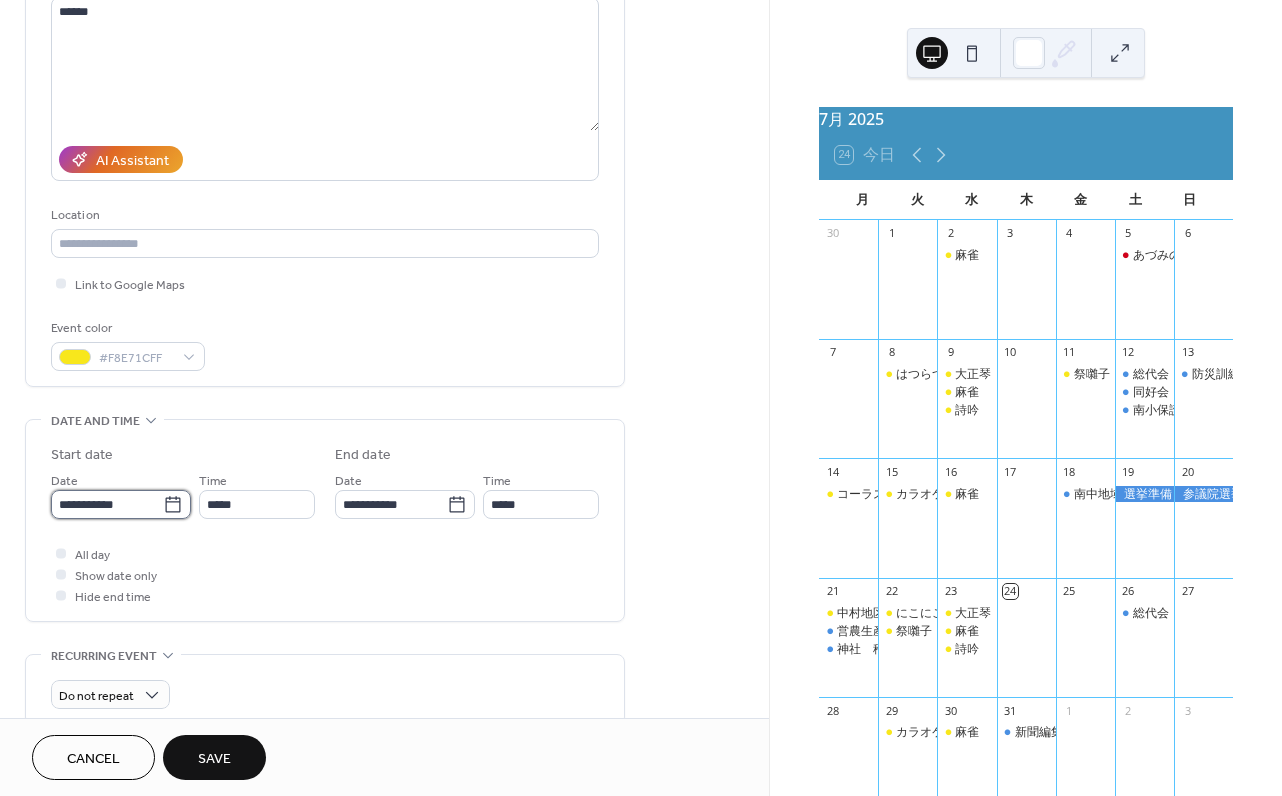 click on "**********" at bounding box center (107, 504) 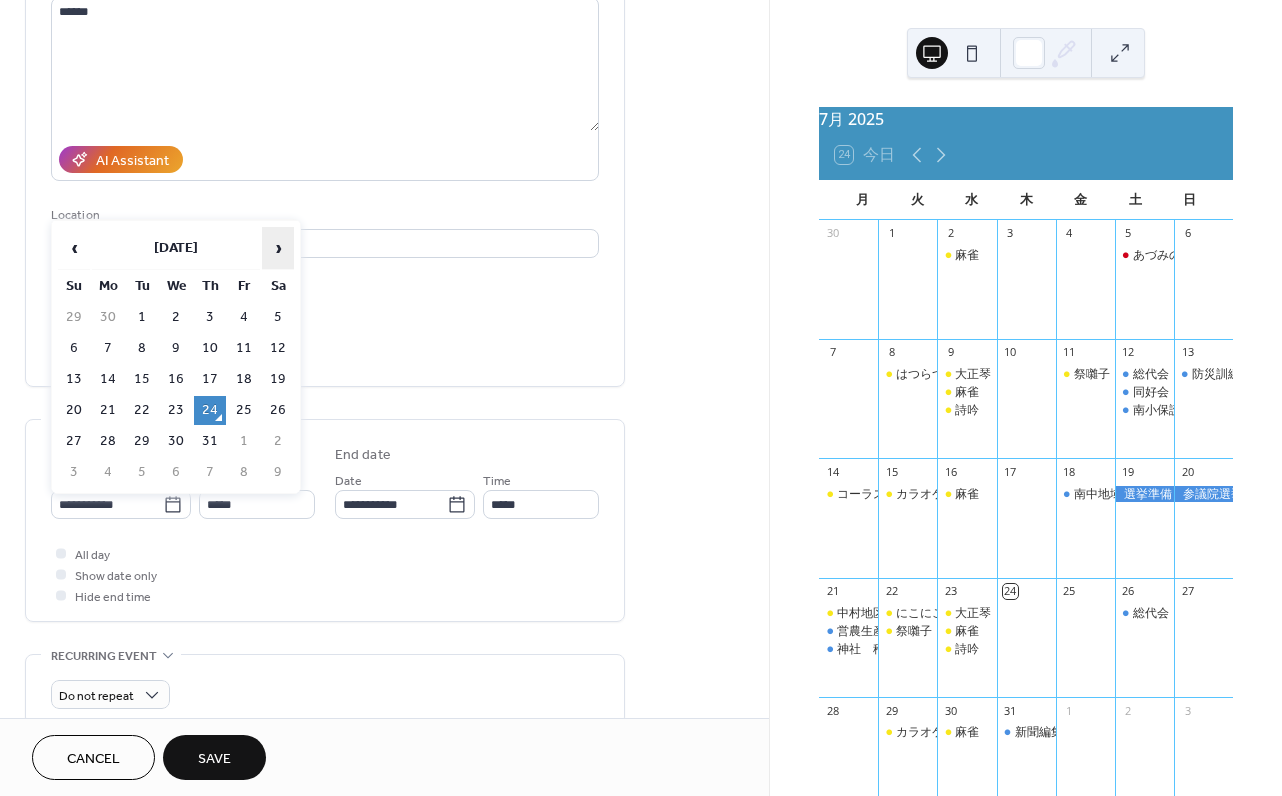 click on "›" at bounding box center [278, 248] 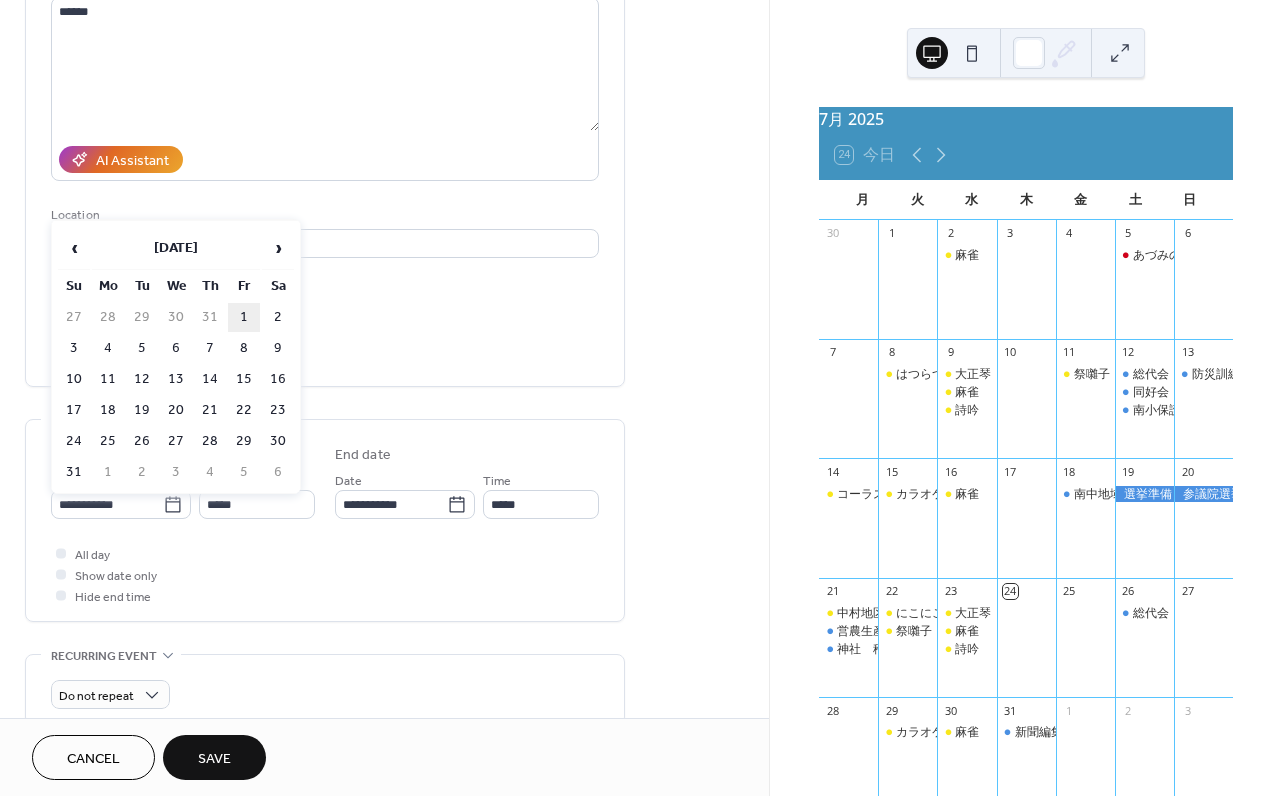 click on "1" at bounding box center (244, 317) 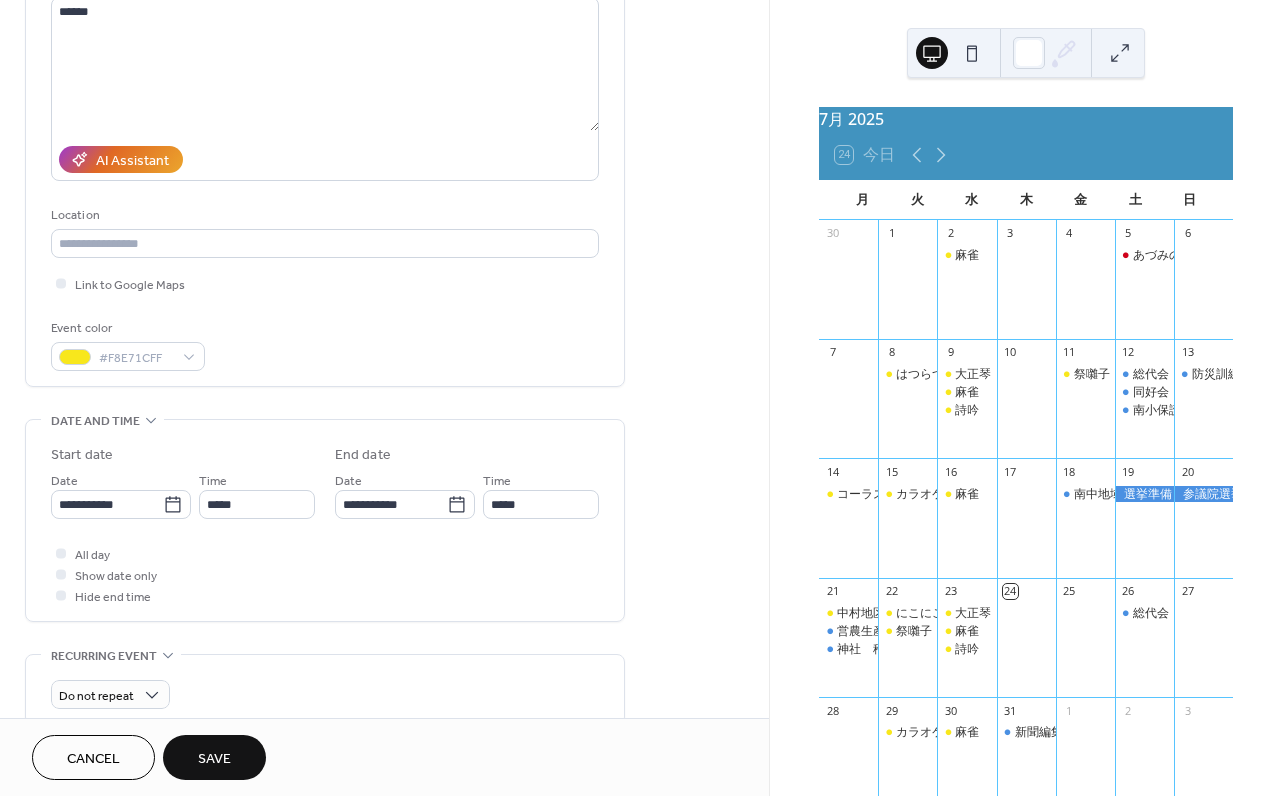 type on "**********" 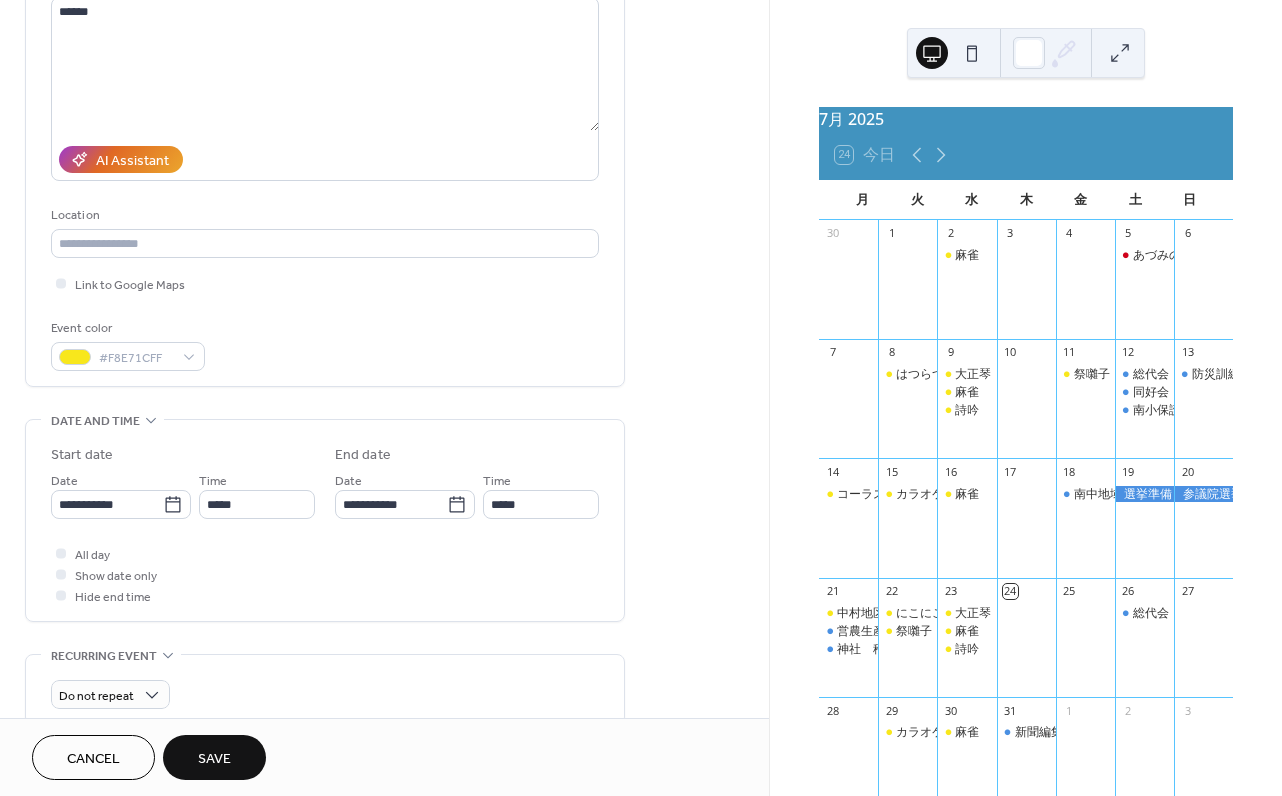 type on "**********" 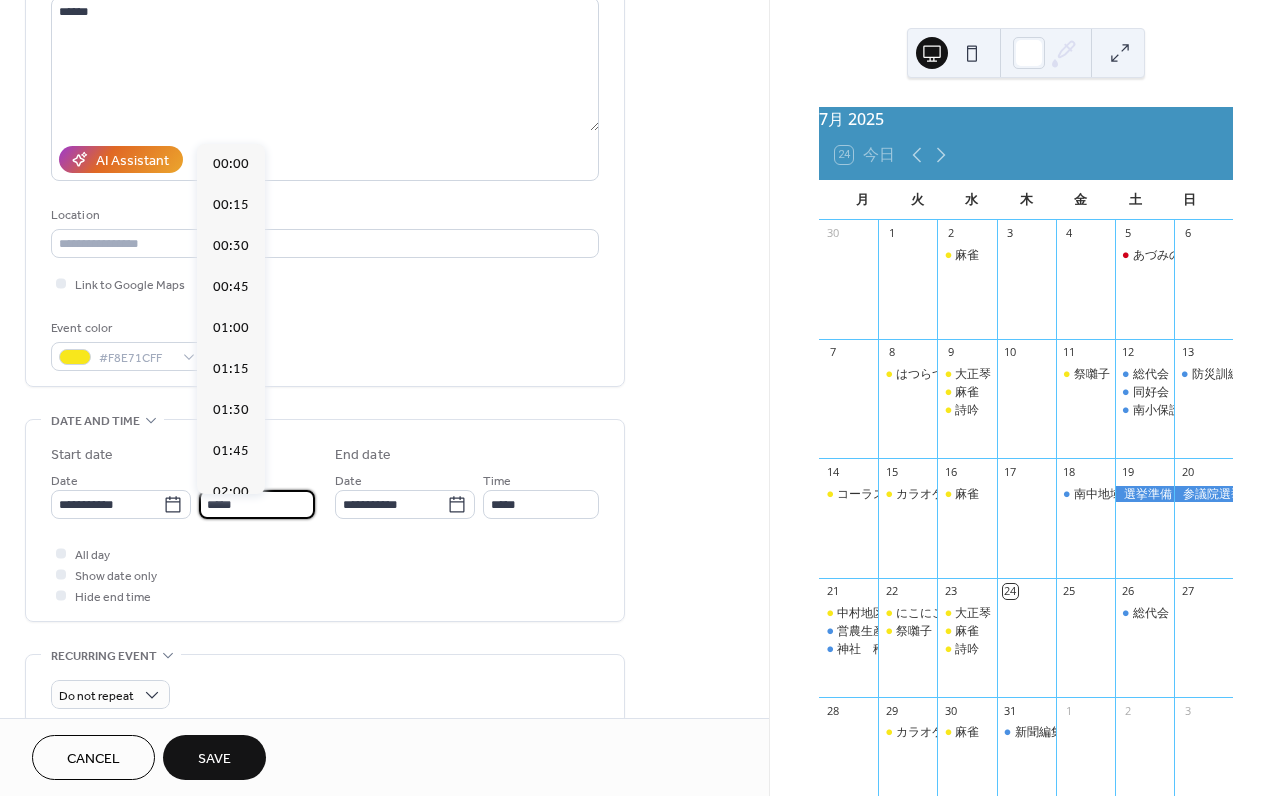 click on "*****" at bounding box center [257, 504] 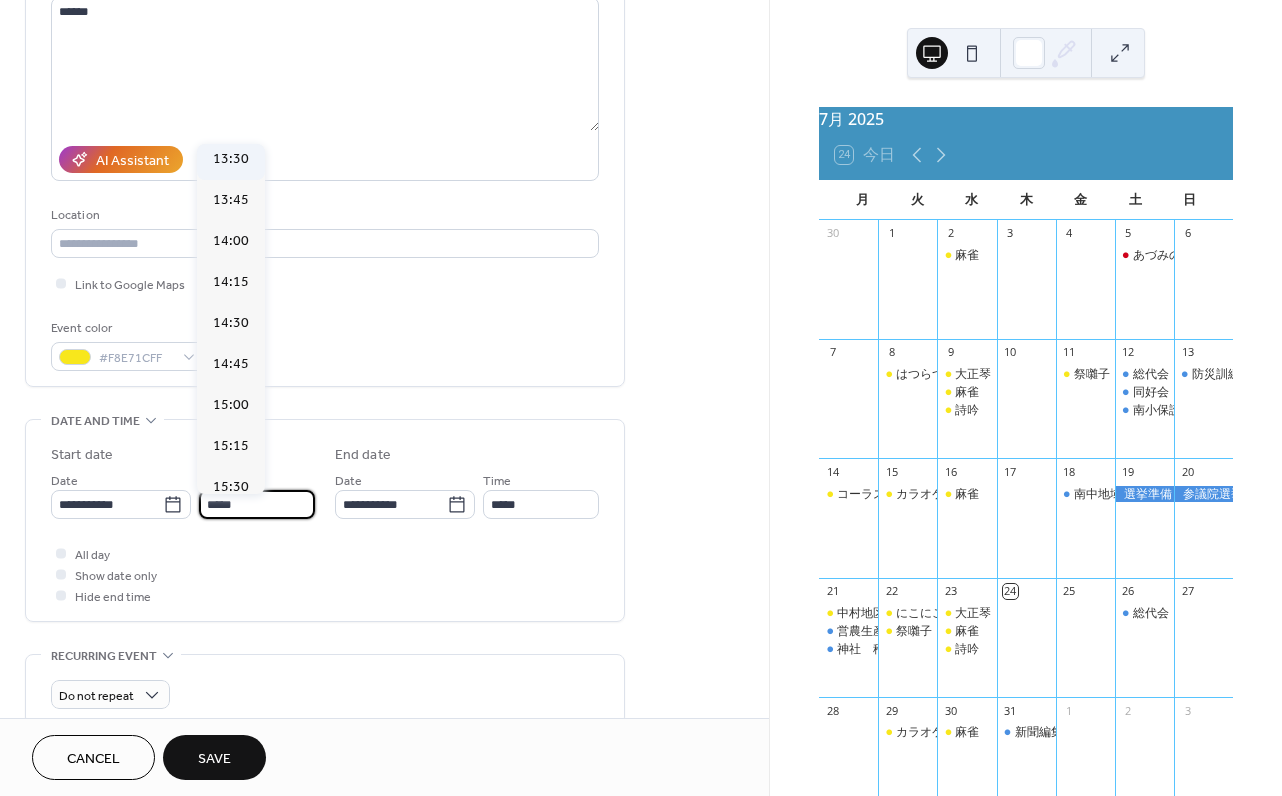scroll, scrollTop: 2264, scrollLeft: 0, axis: vertical 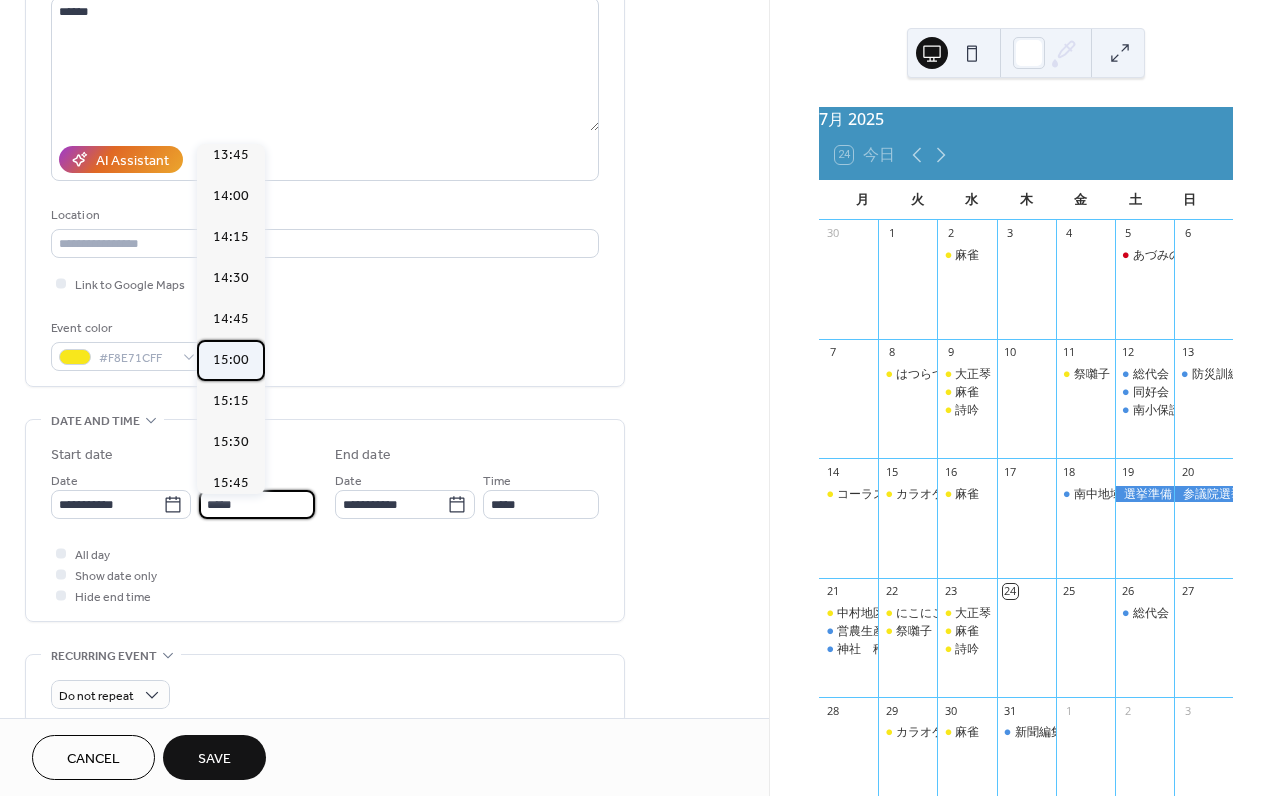 click on "15:00" at bounding box center (231, 360) 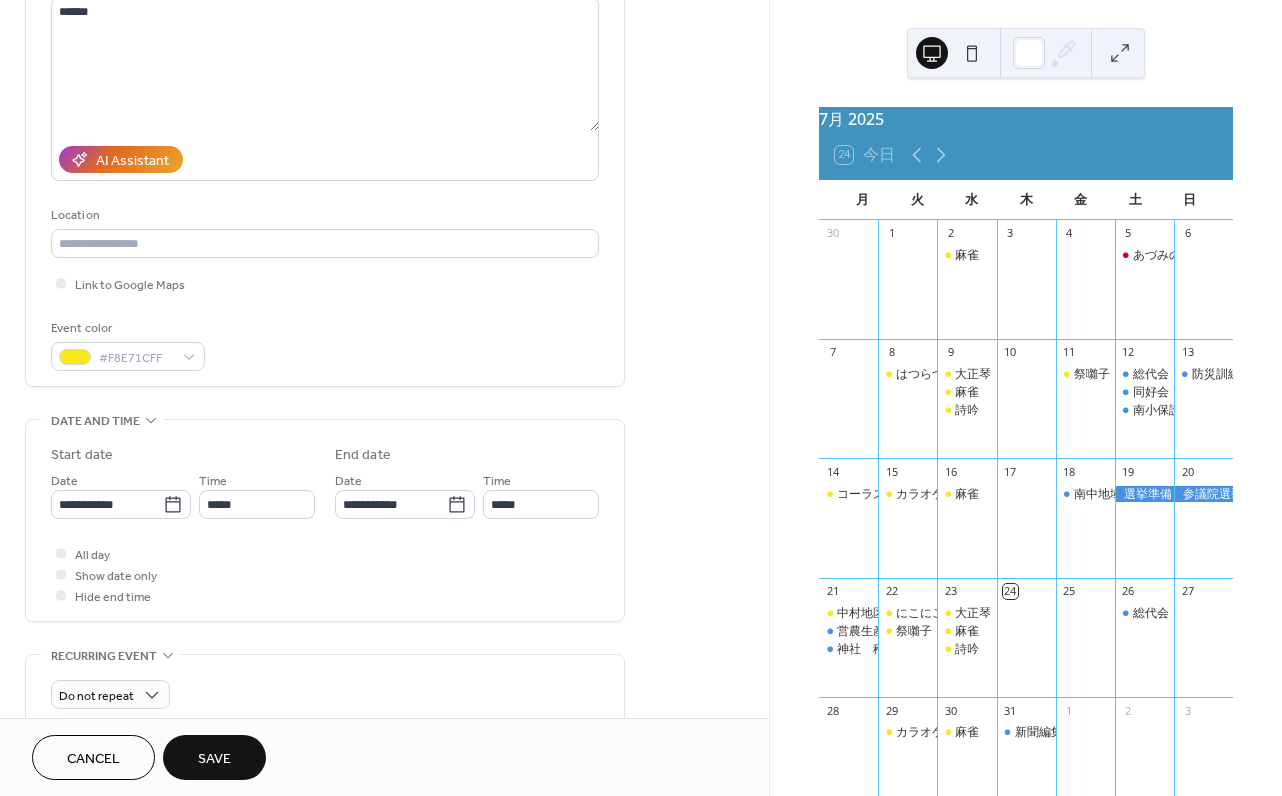 type on "*****" 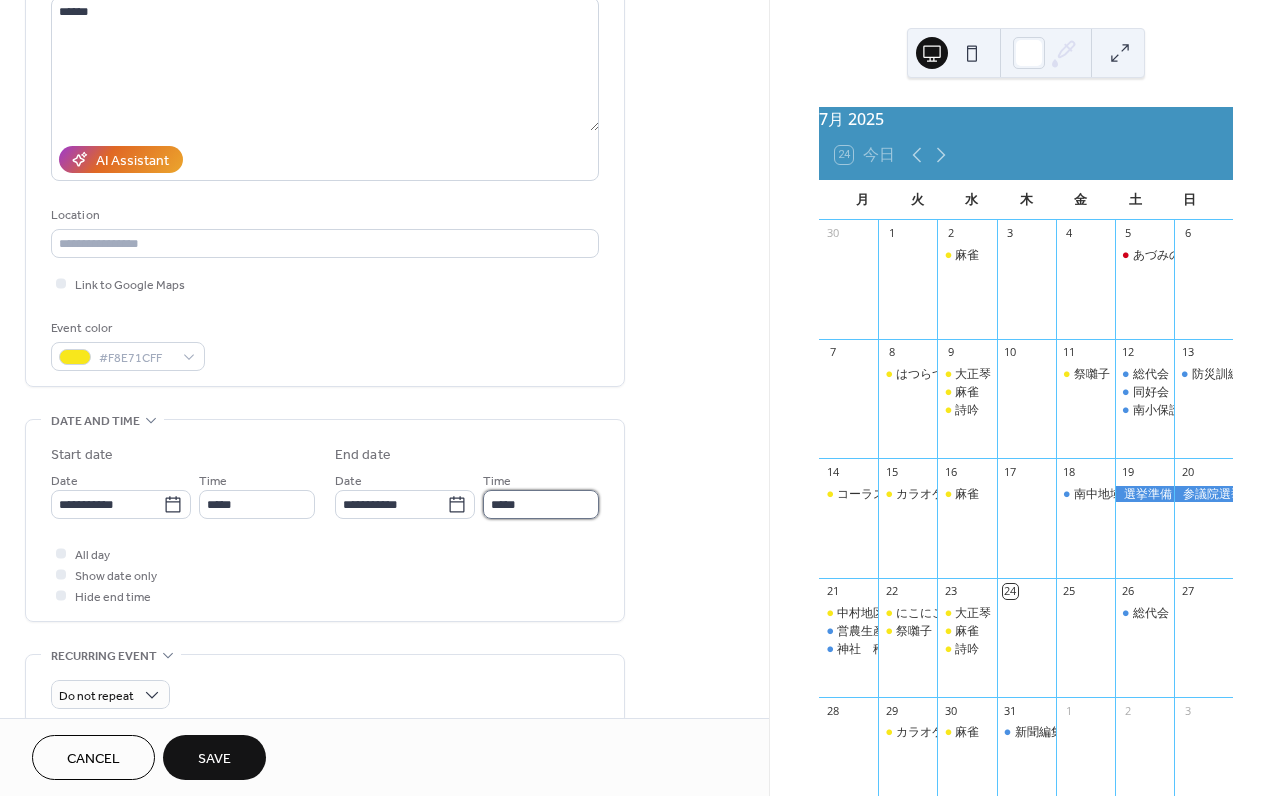 click on "*****" at bounding box center (541, 504) 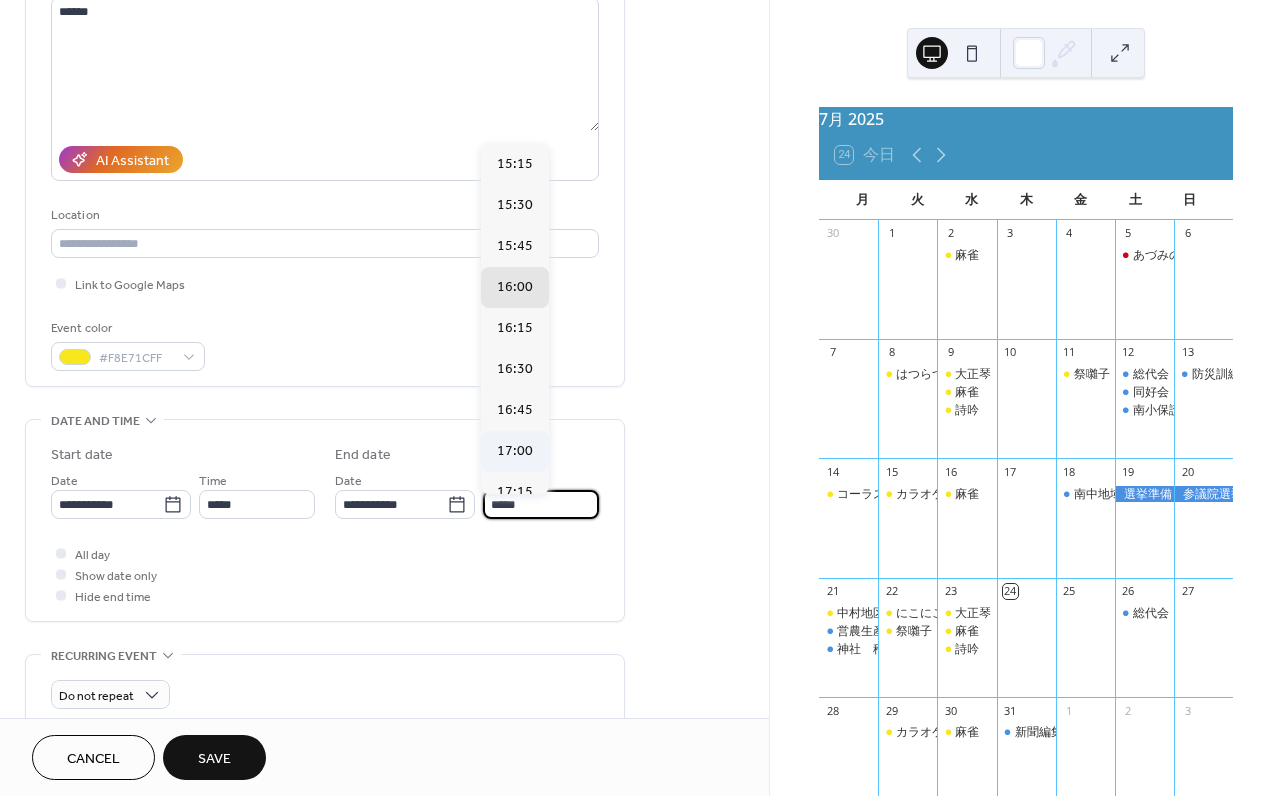 scroll, scrollTop: 151, scrollLeft: 0, axis: vertical 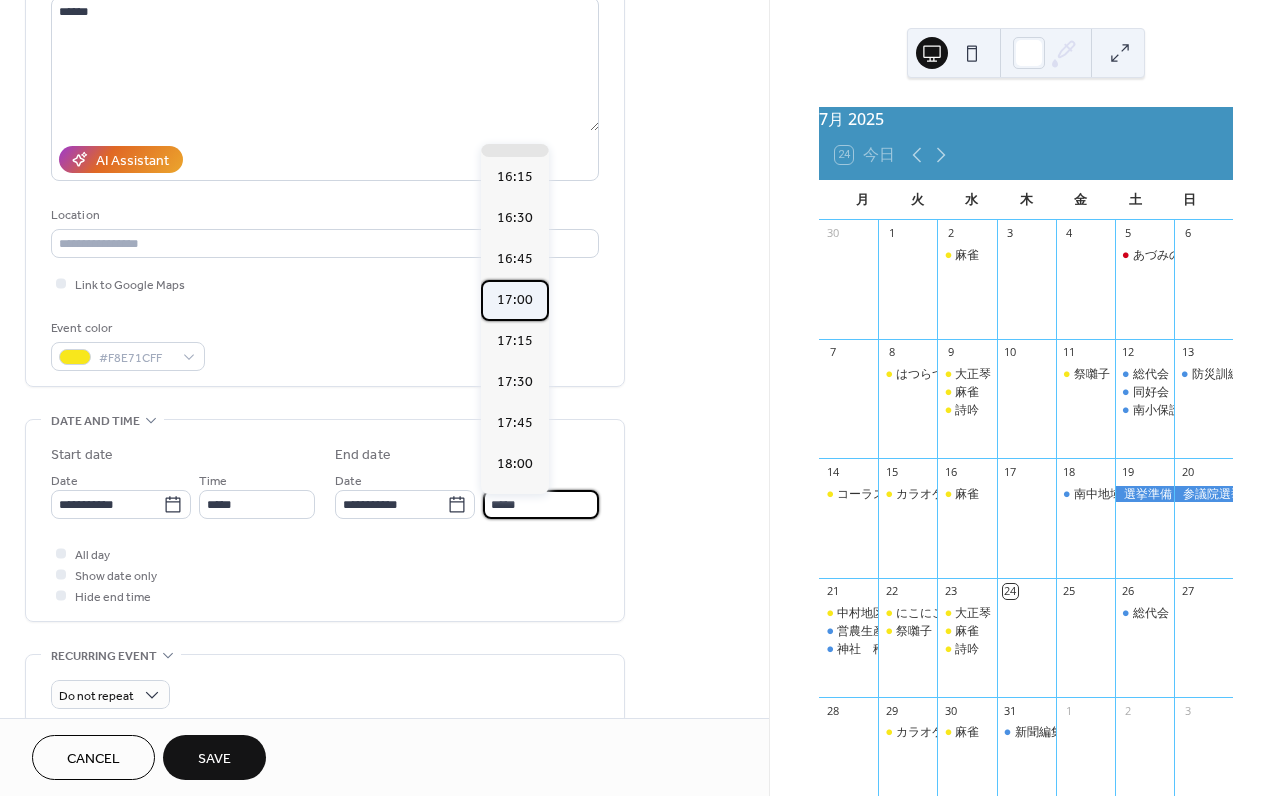 click on "17:00" at bounding box center (515, 300) 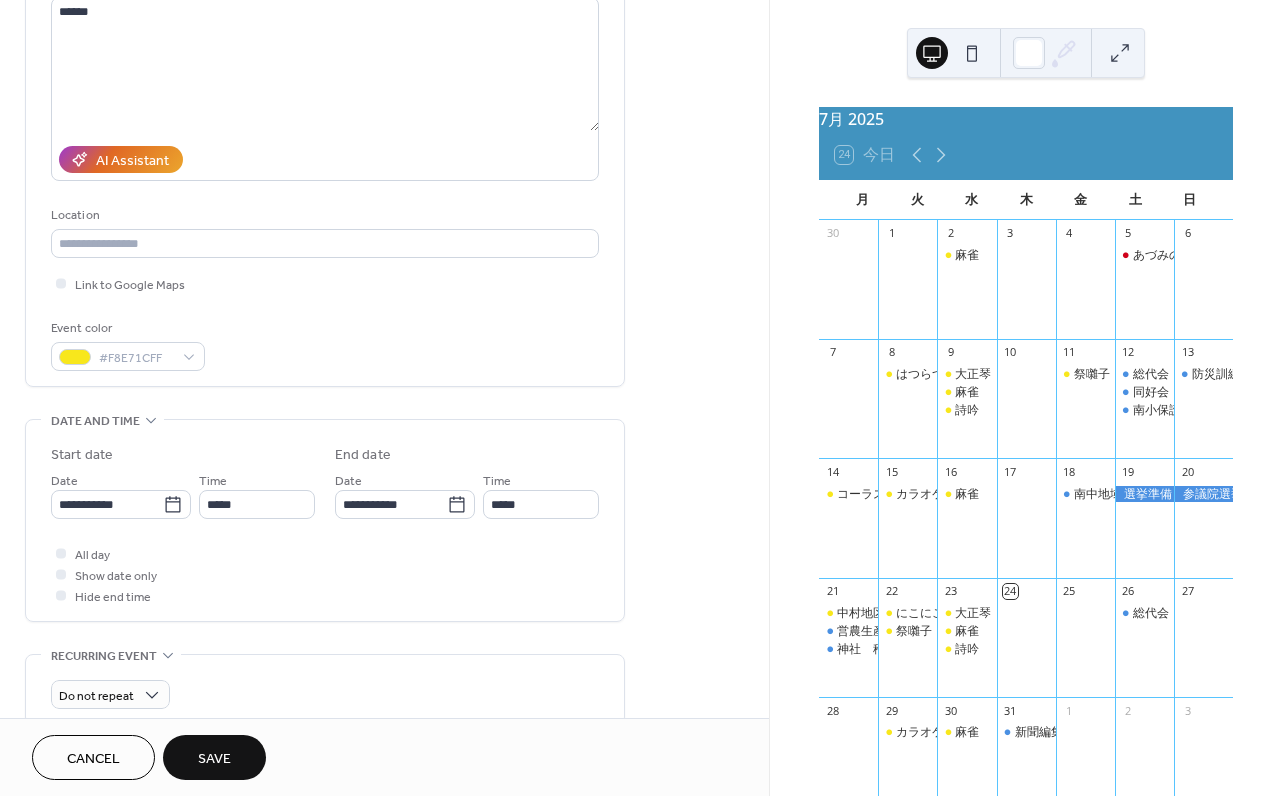 type on "*****" 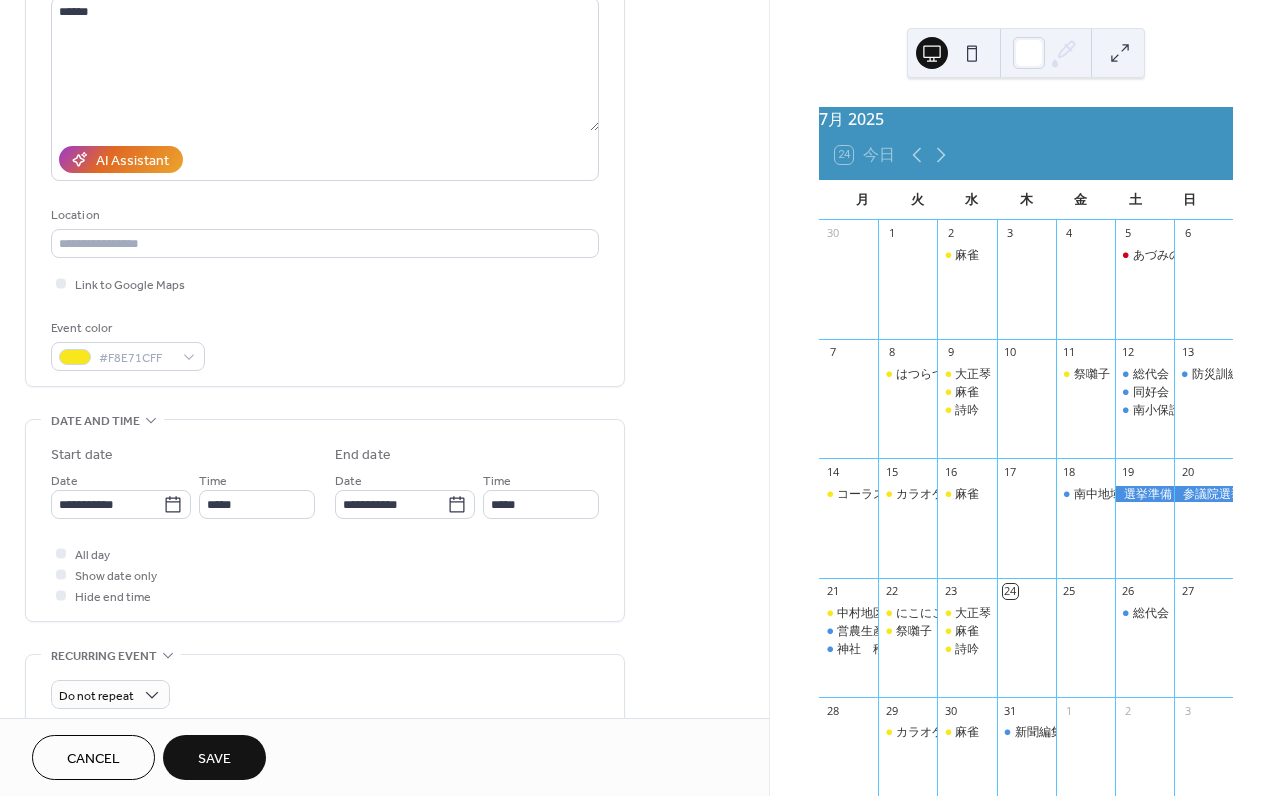 click on "Save" at bounding box center (214, 759) 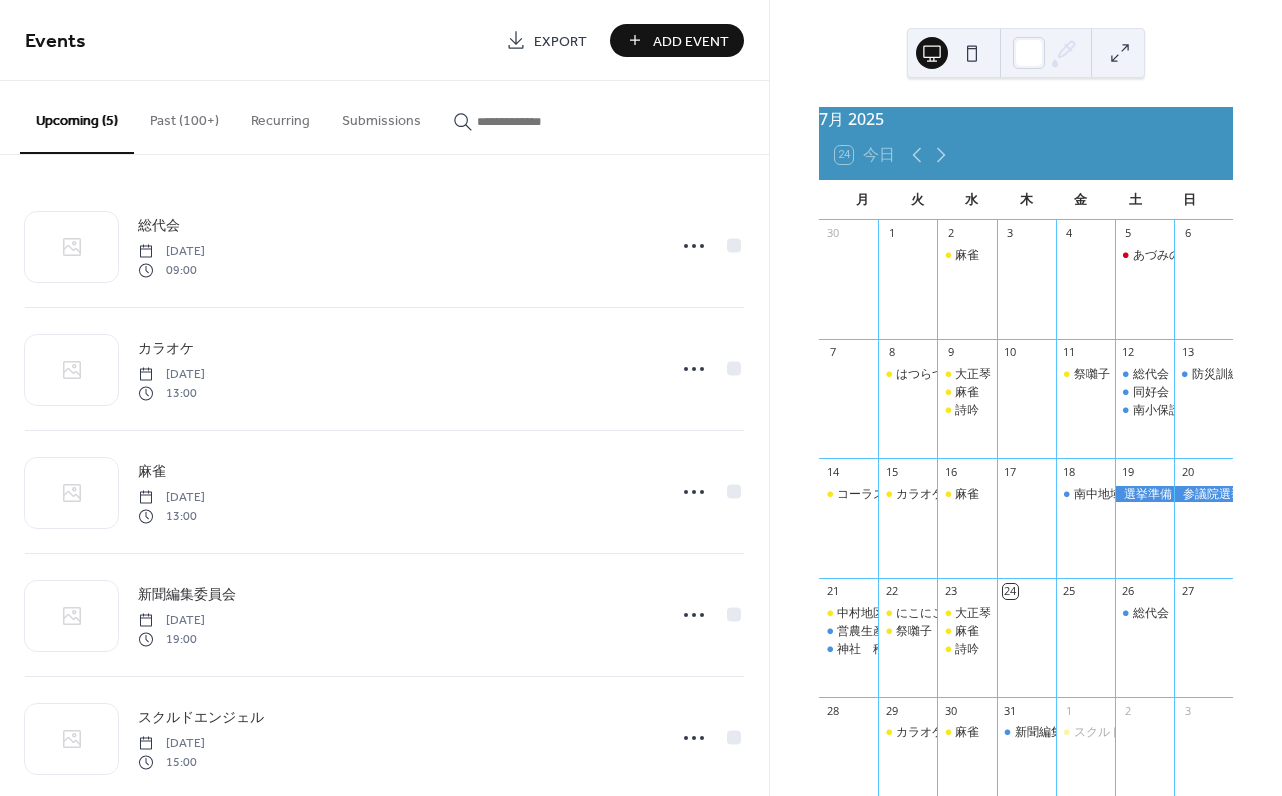 click on "Add Event" at bounding box center (691, 41) 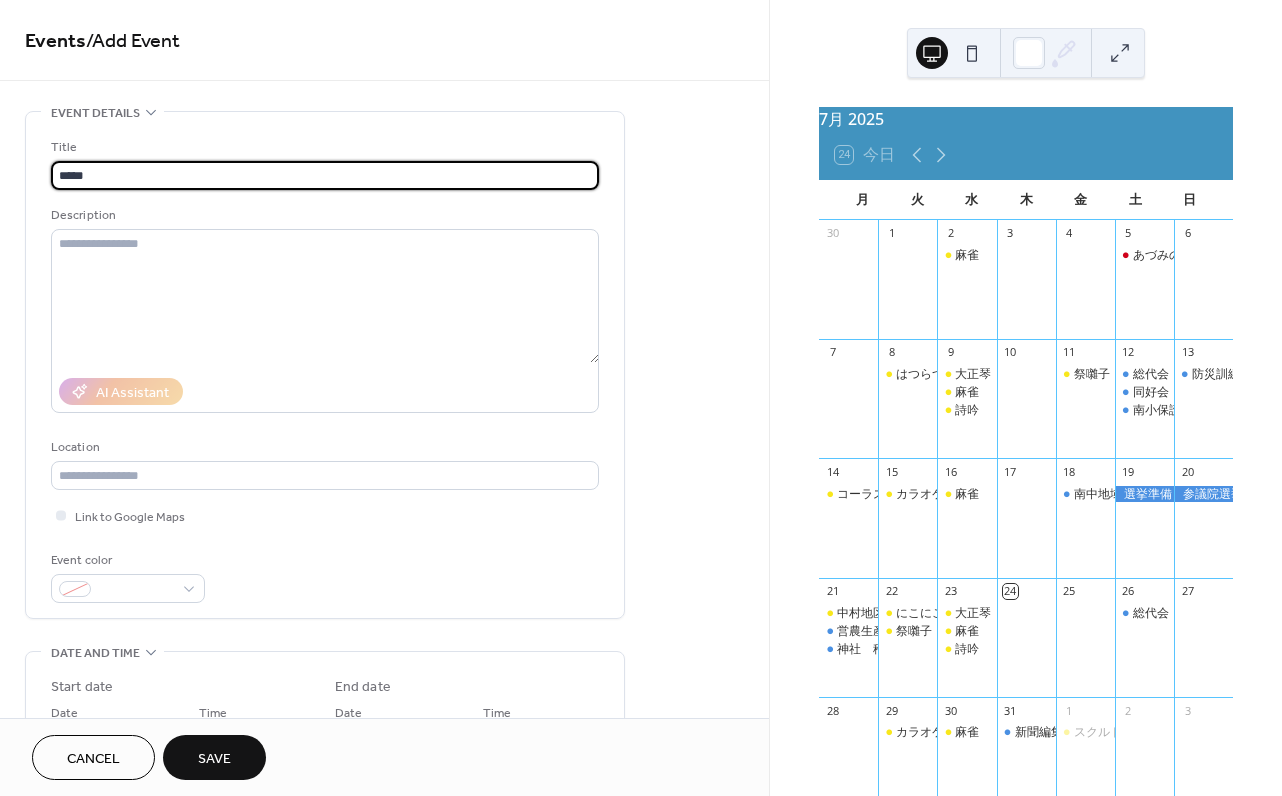 type on "*****" 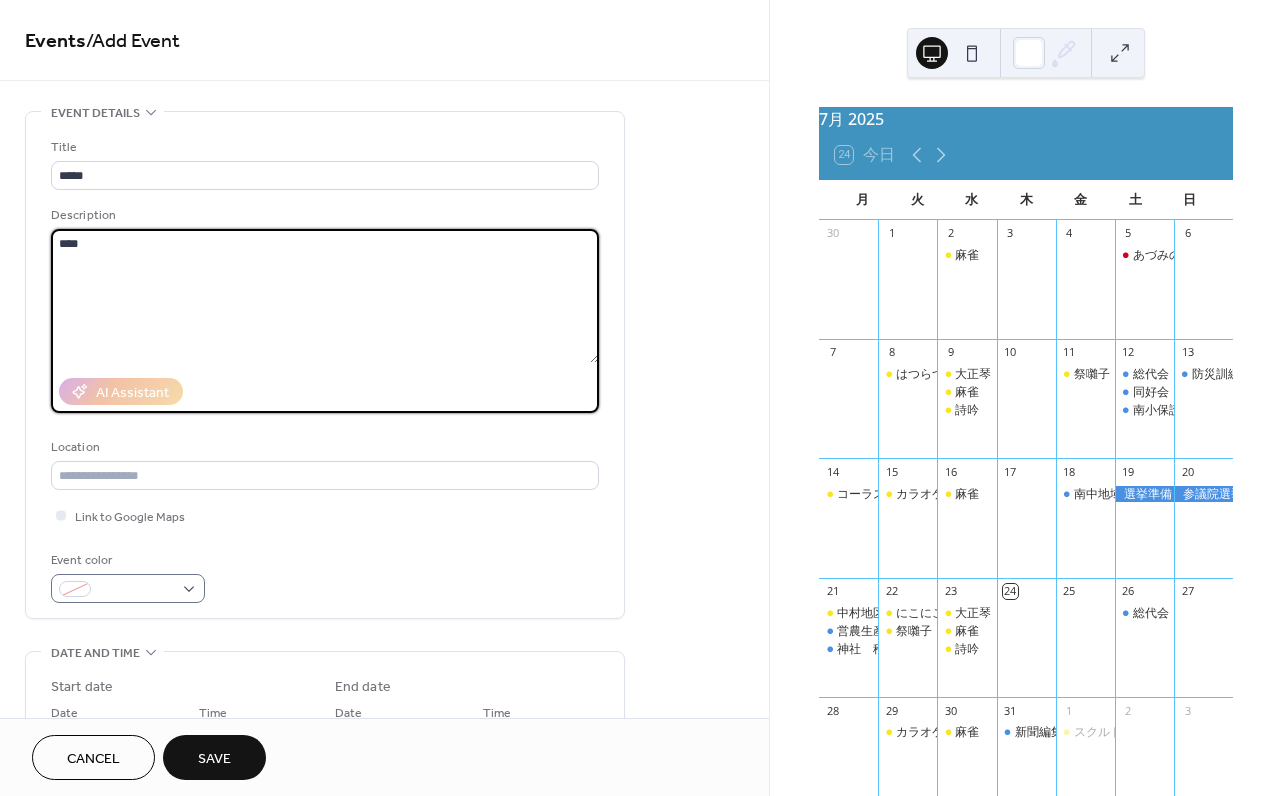 type on "****" 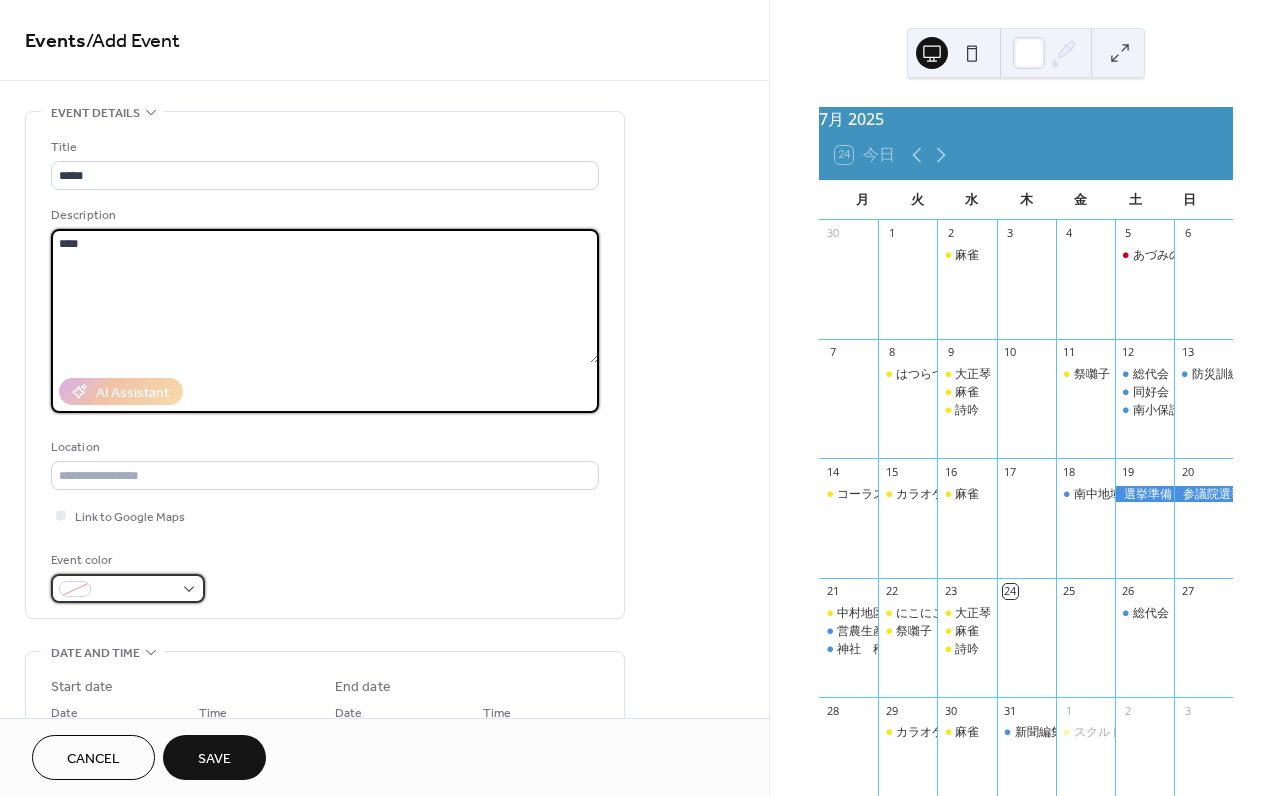 click at bounding box center [128, 588] 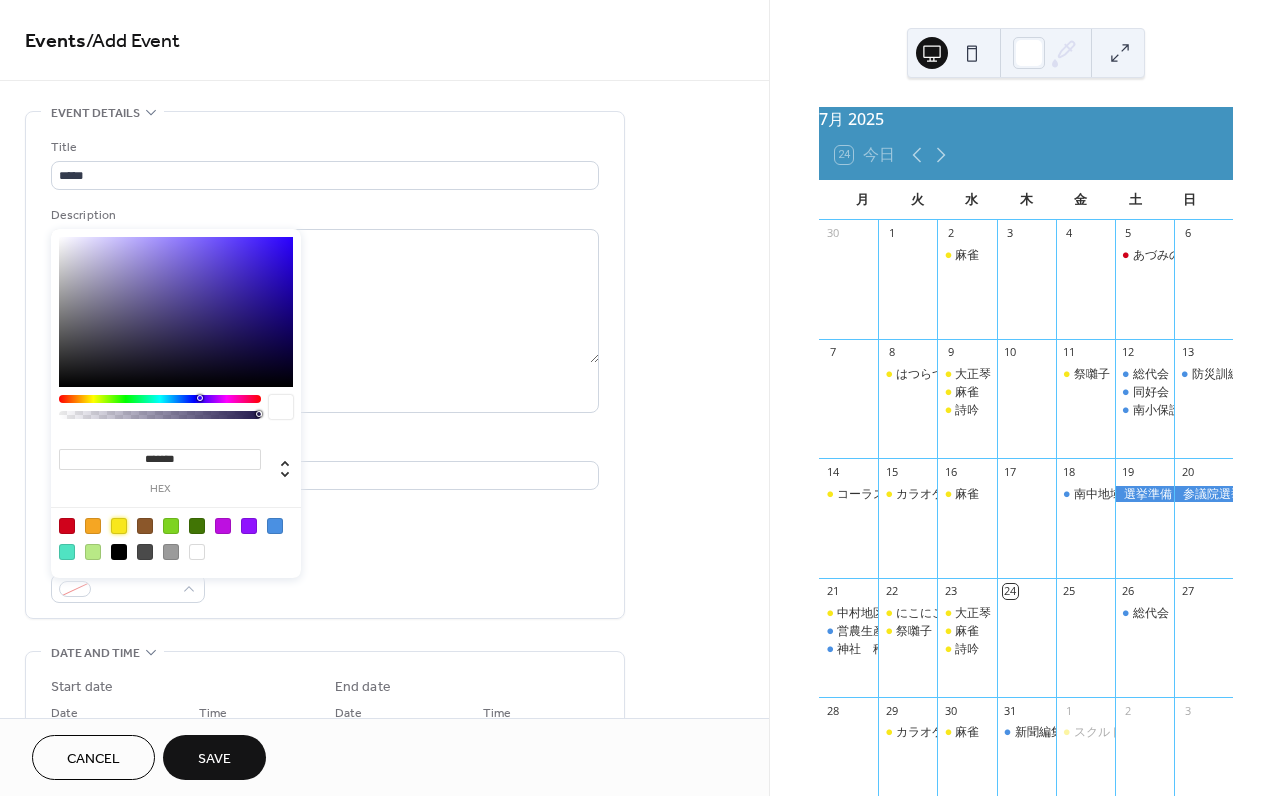 click at bounding box center (119, 526) 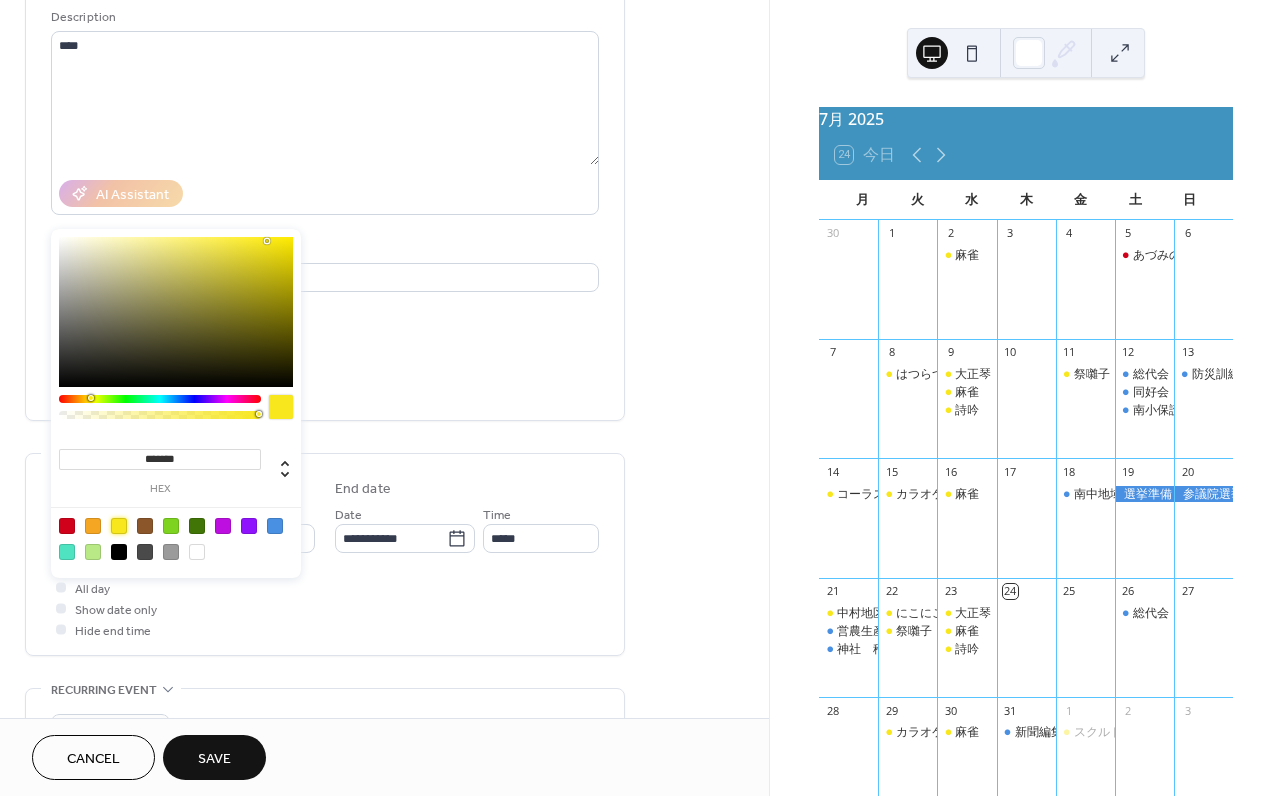 scroll, scrollTop: 232, scrollLeft: 0, axis: vertical 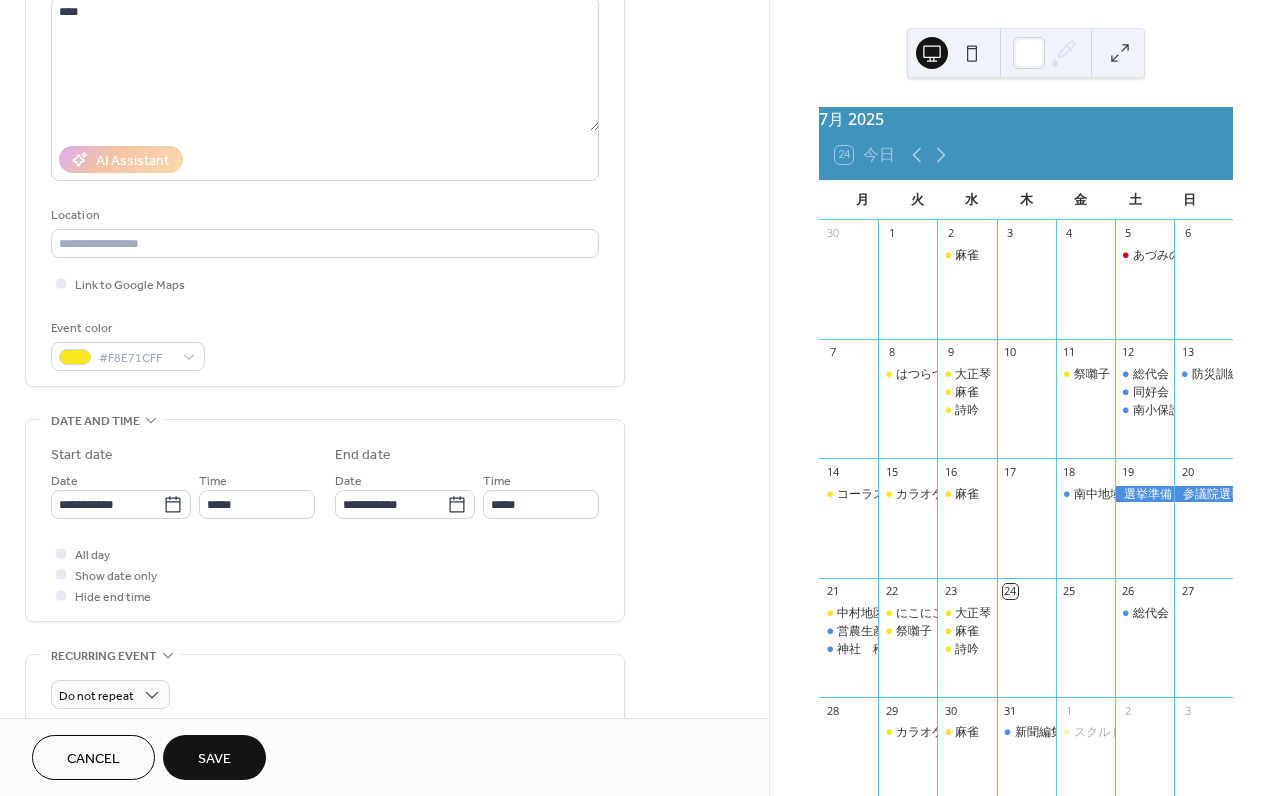 click on "**********" at bounding box center [325, 478] 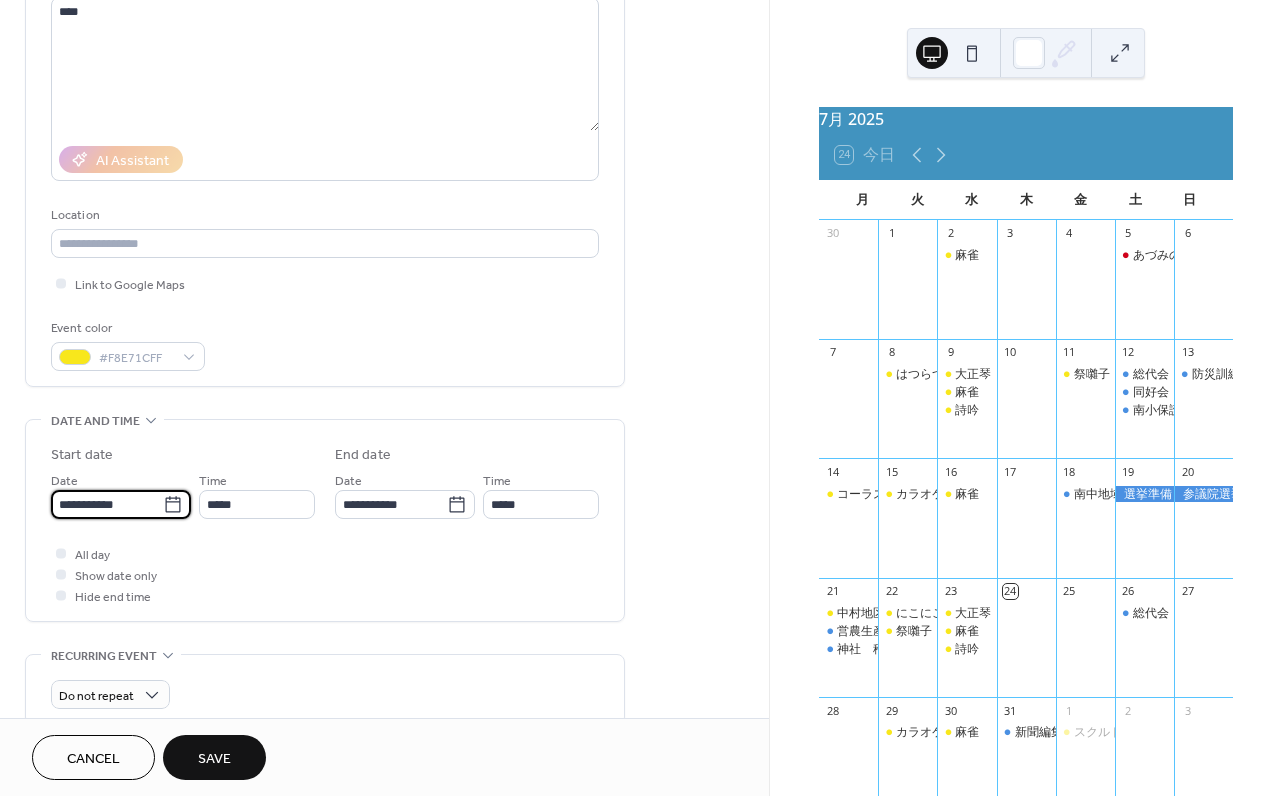 click on "**********" at bounding box center [107, 504] 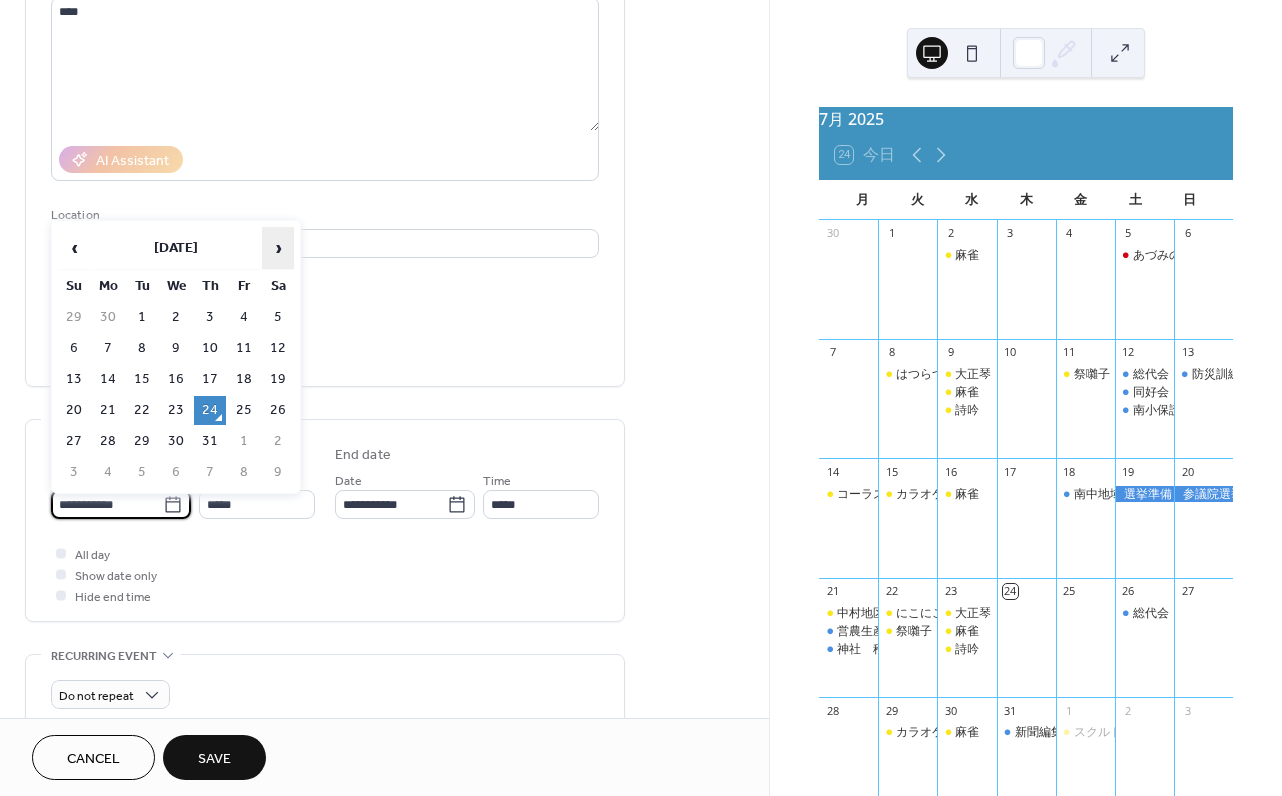 click on "›" at bounding box center [278, 248] 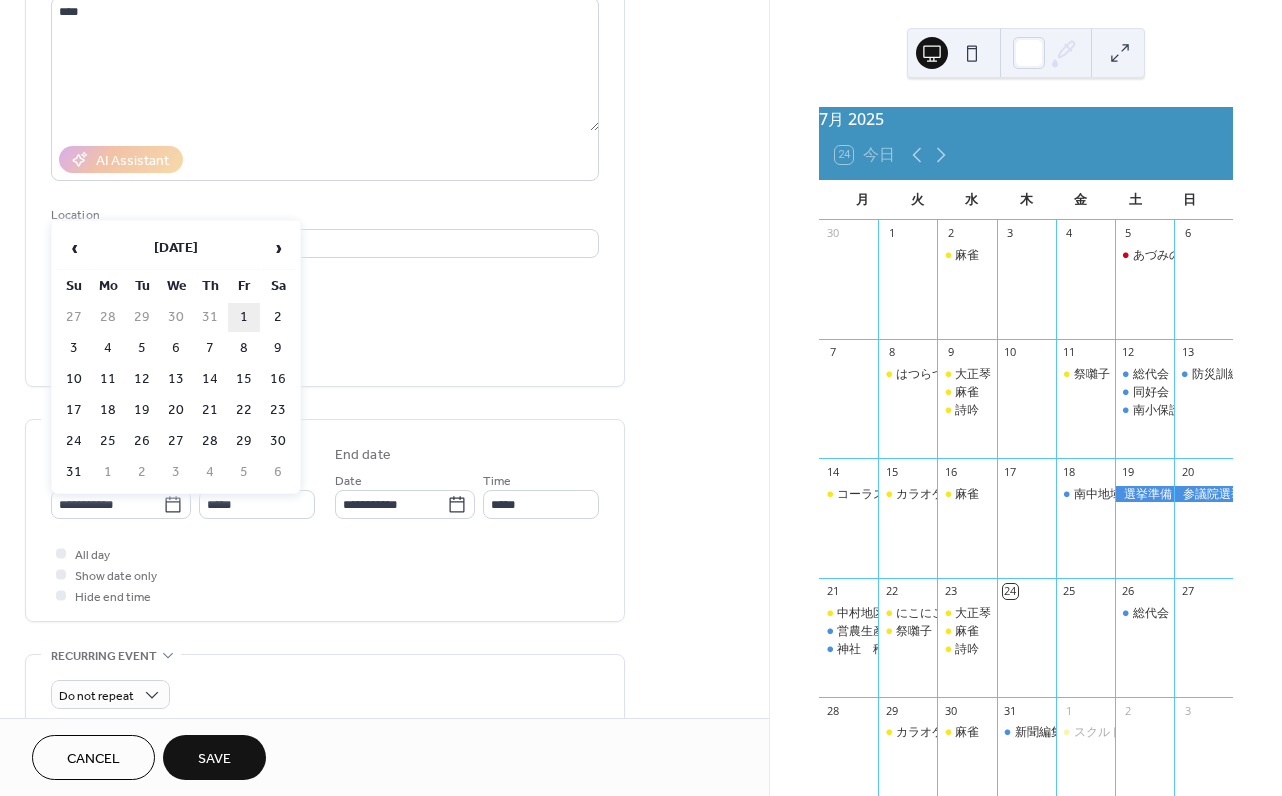 click on "1" at bounding box center (244, 317) 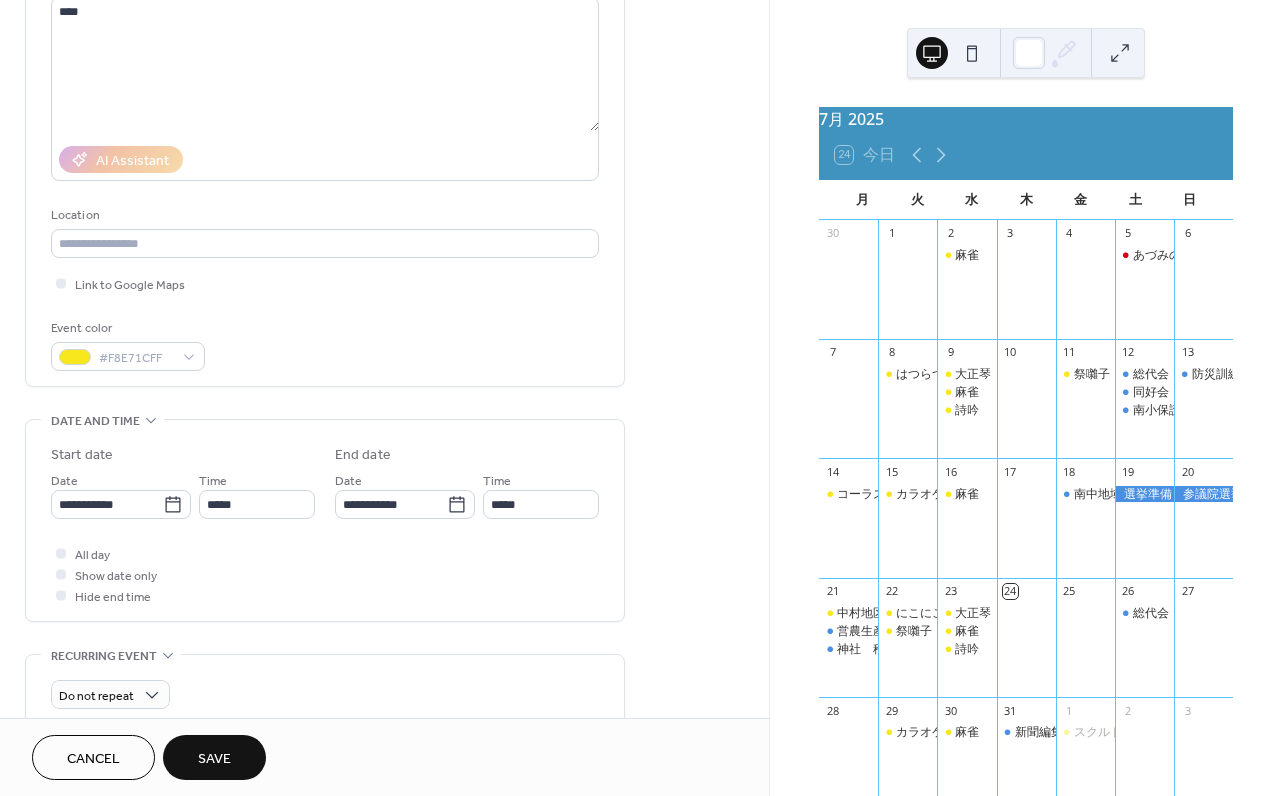 type on "**********" 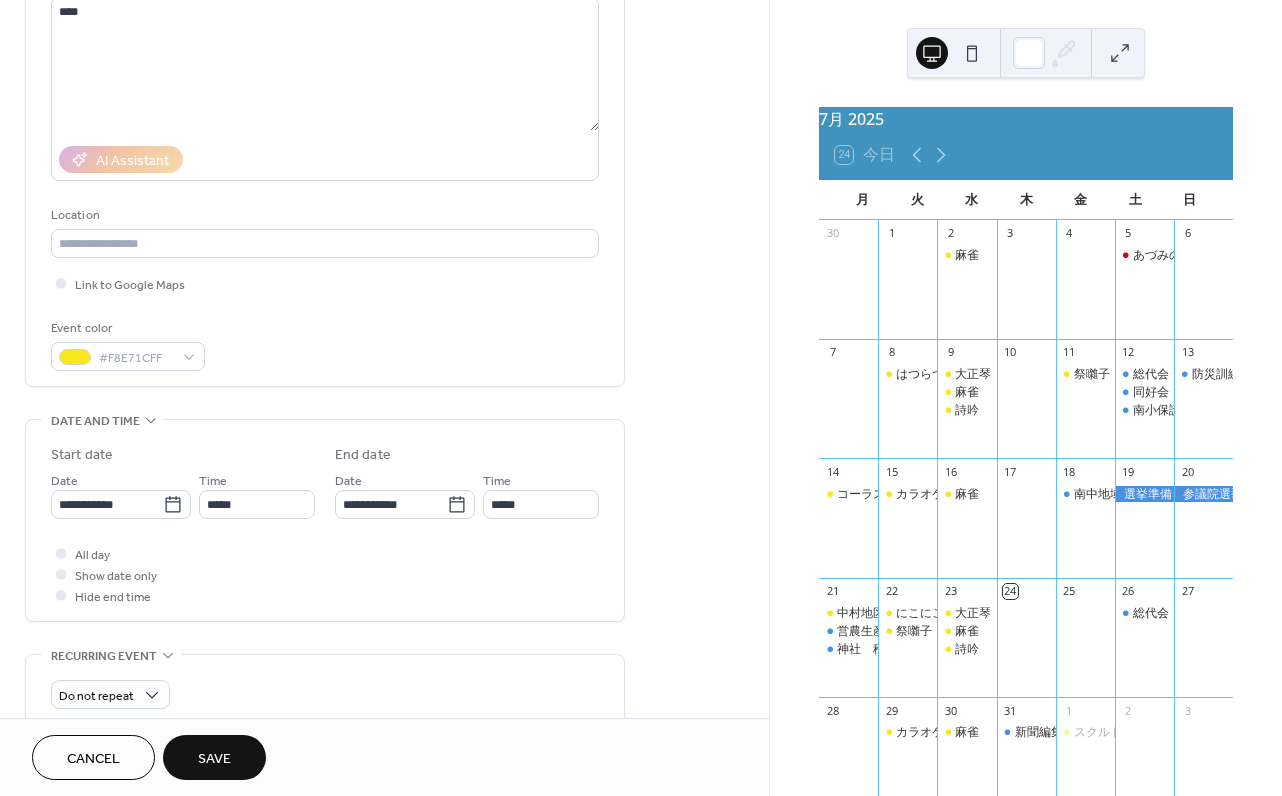 type on "**********" 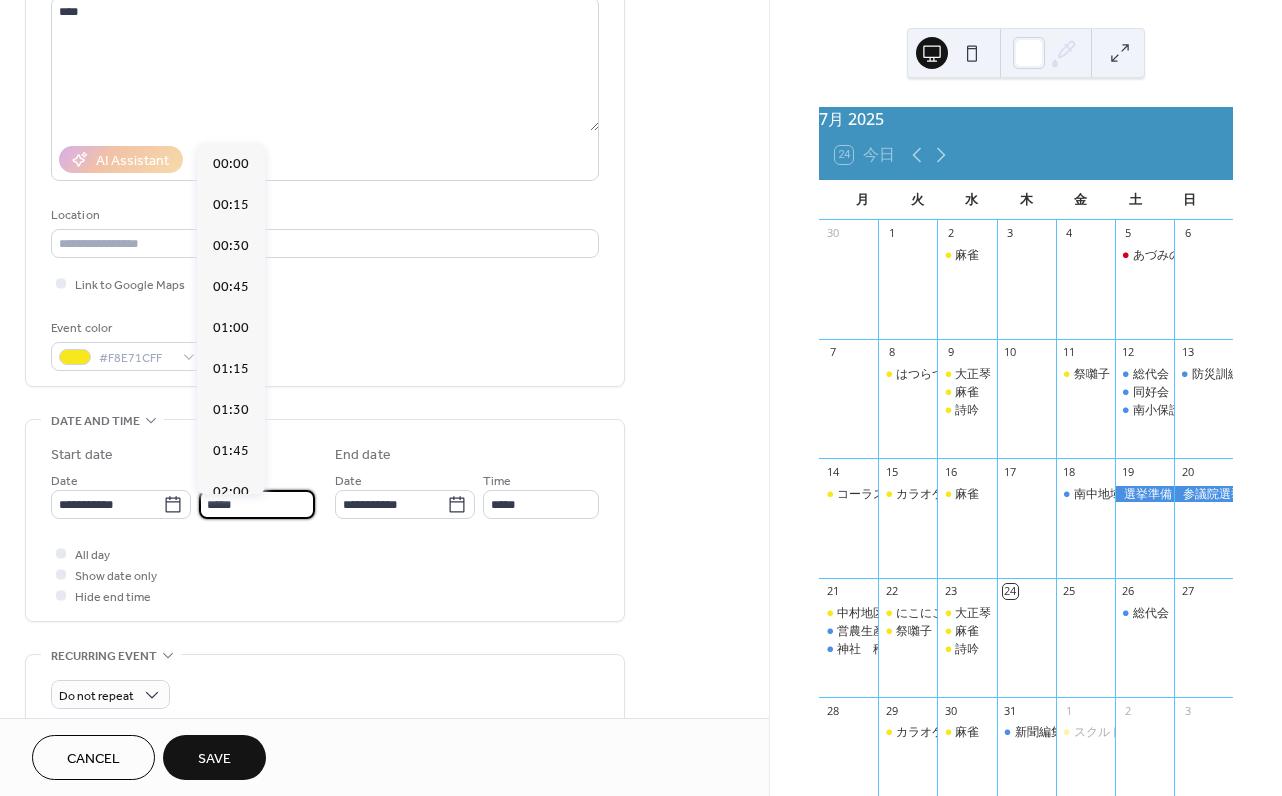click on "*****" at bounding box center (257, 504) 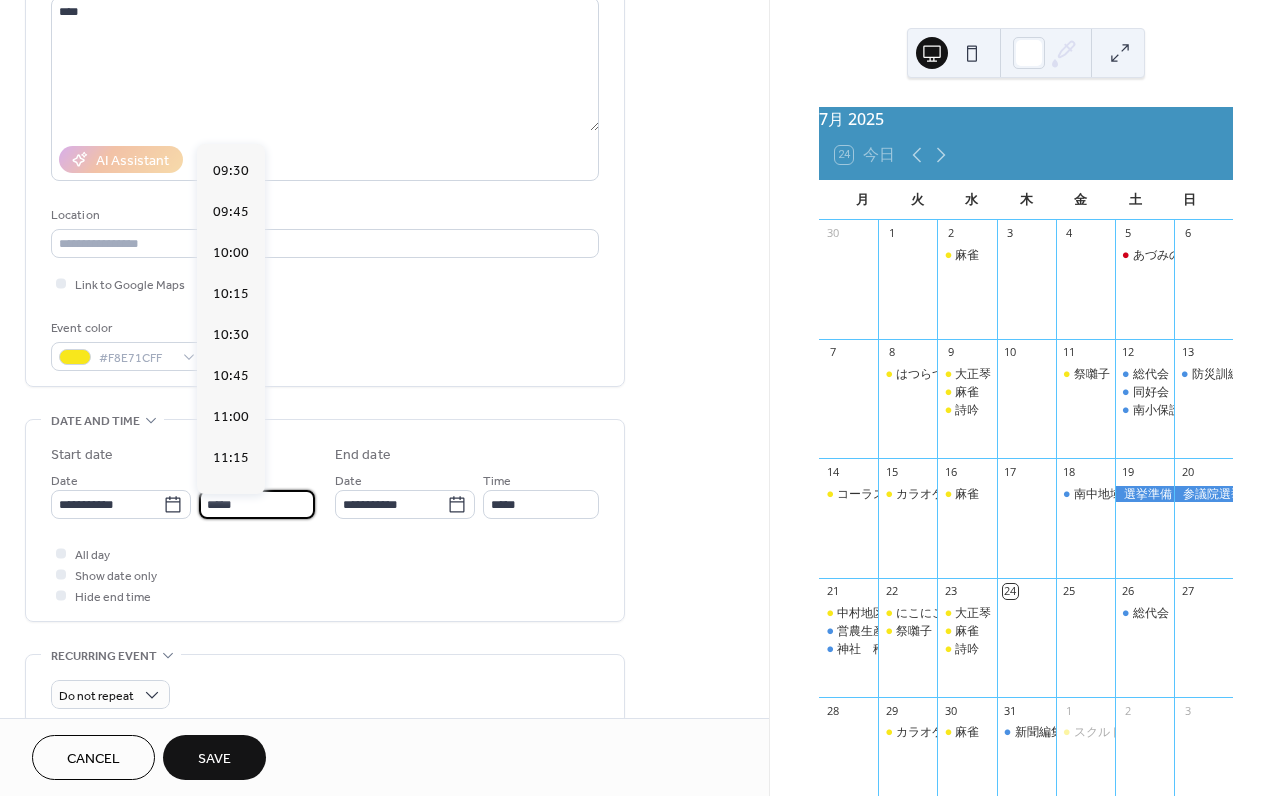 scroll, scrollTop: 1521, scrollLeft: 0, axis: vertical 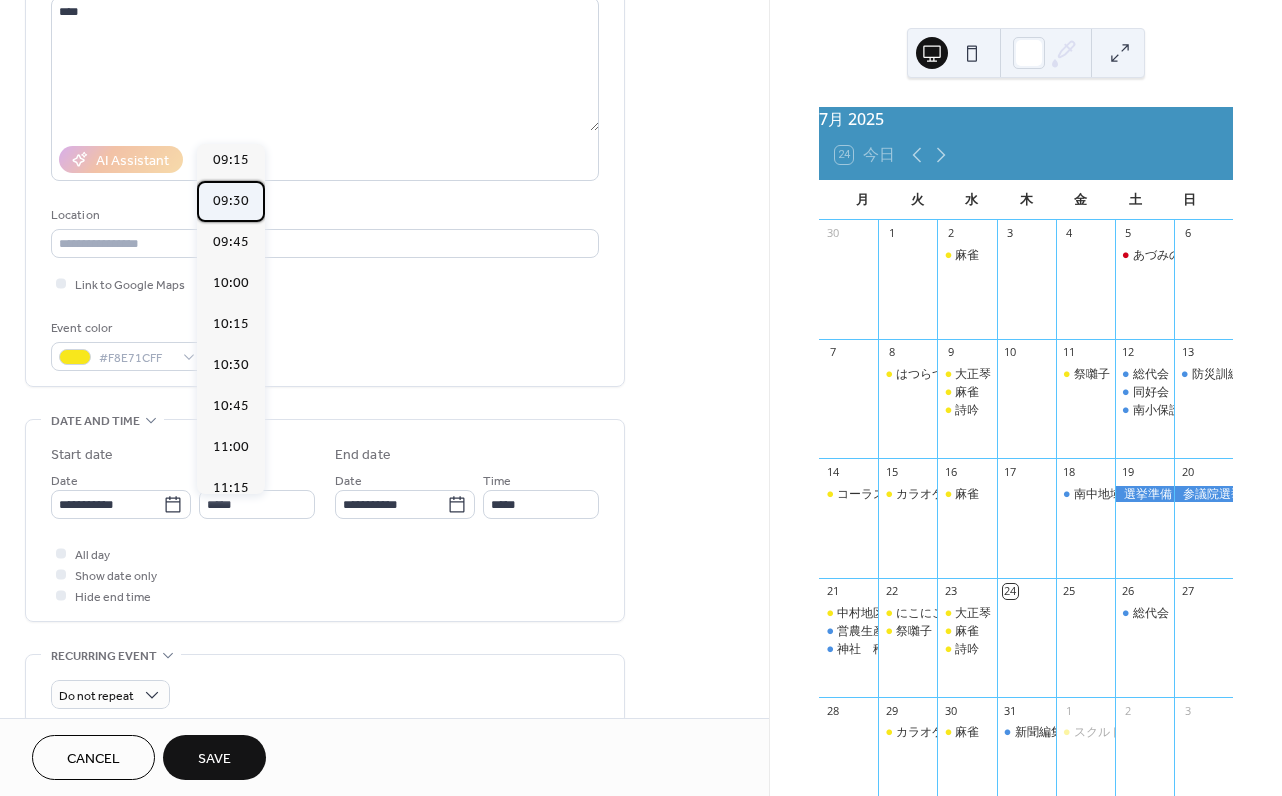 click on "09:30" at bounding box center [231, 201] 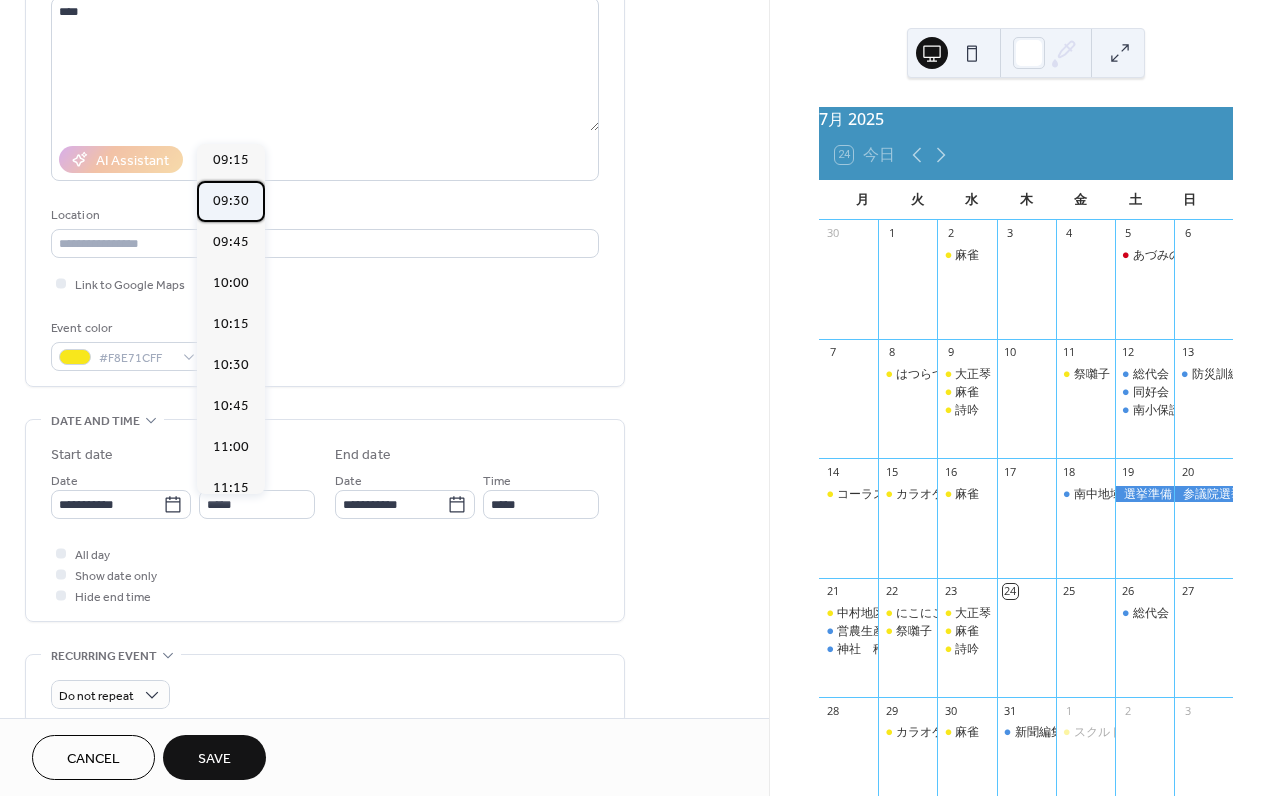 type on "*****" 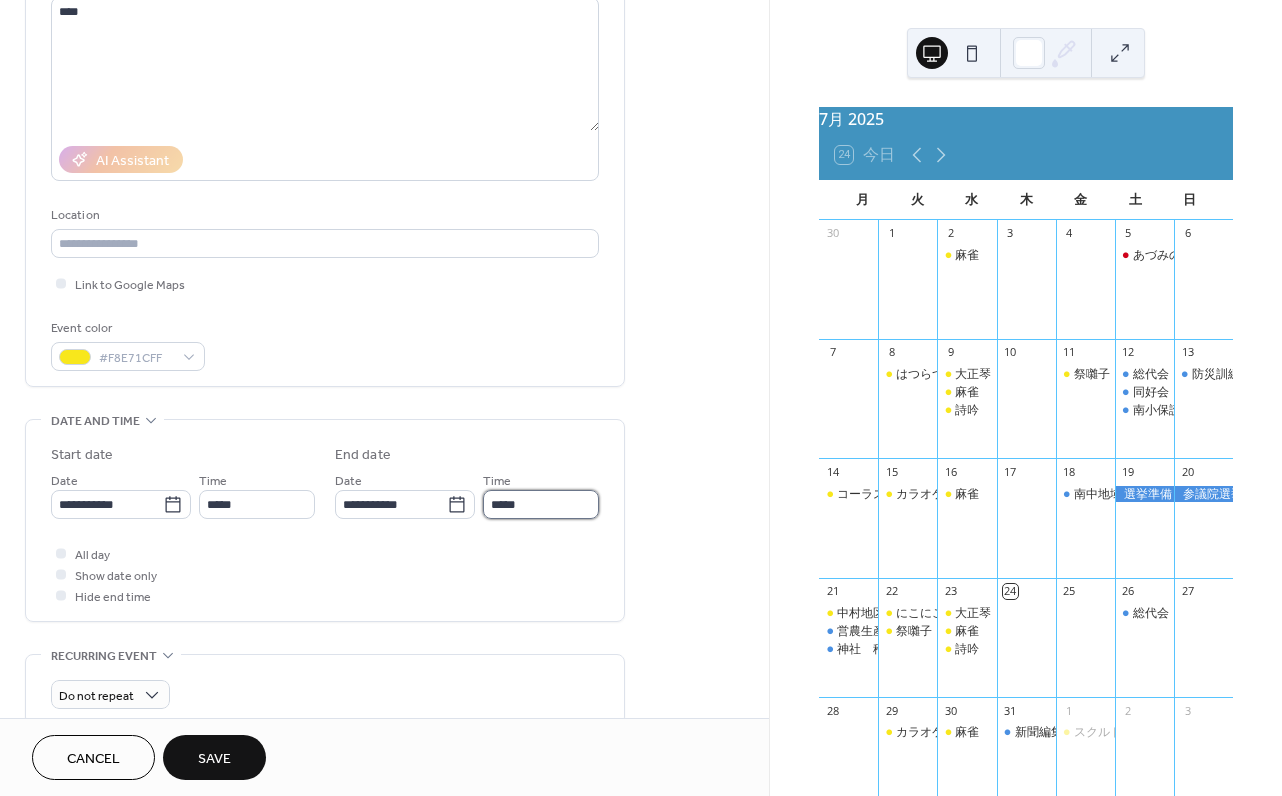 click on "*****" at bounding box center [541, 504] 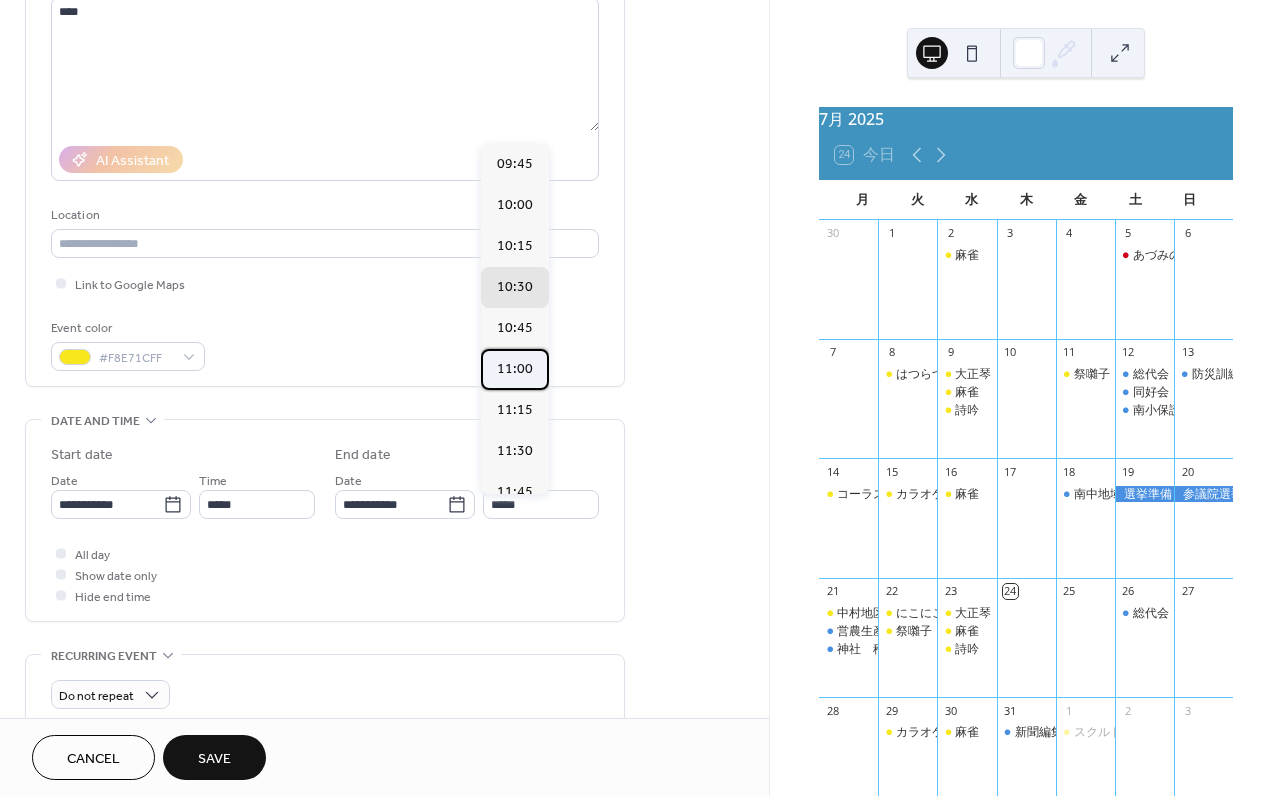 click on "11:00" at bounding box center (515, 369) 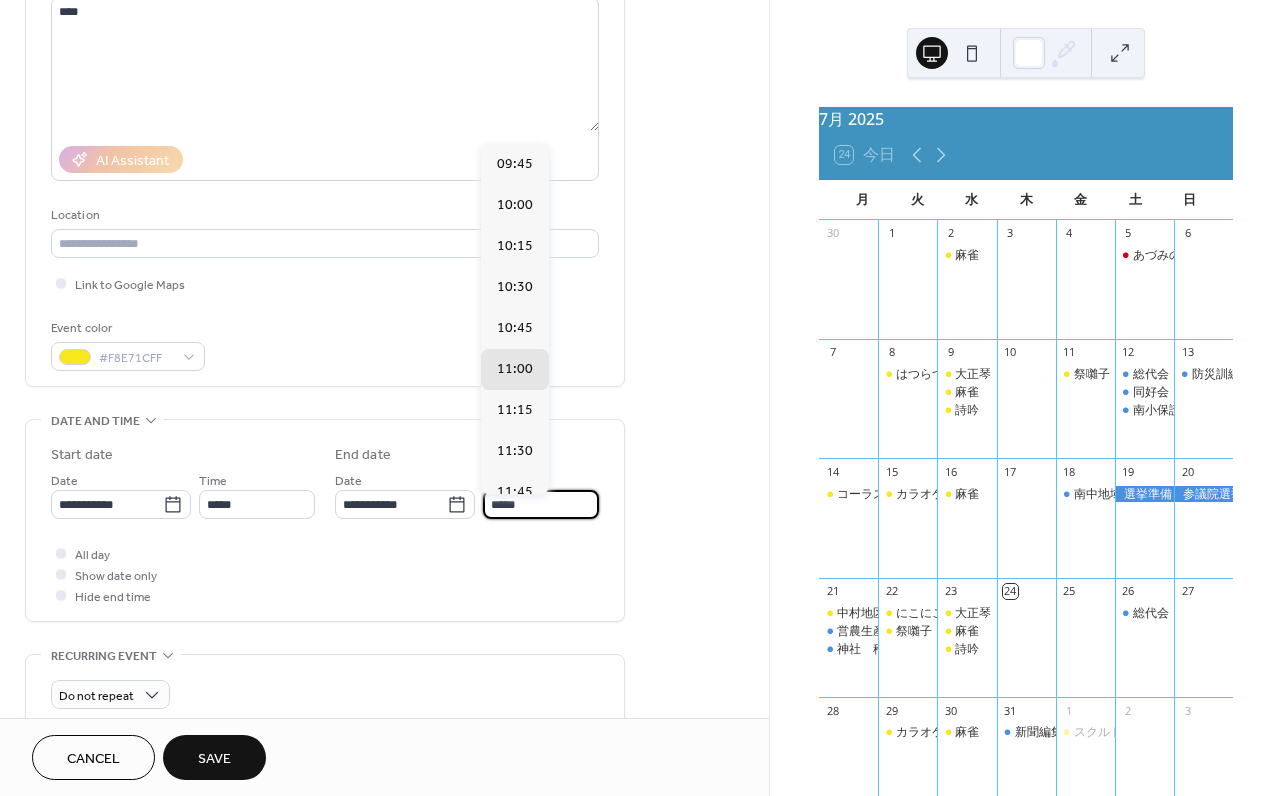 click on "*****" at bounding box center [541, 504] 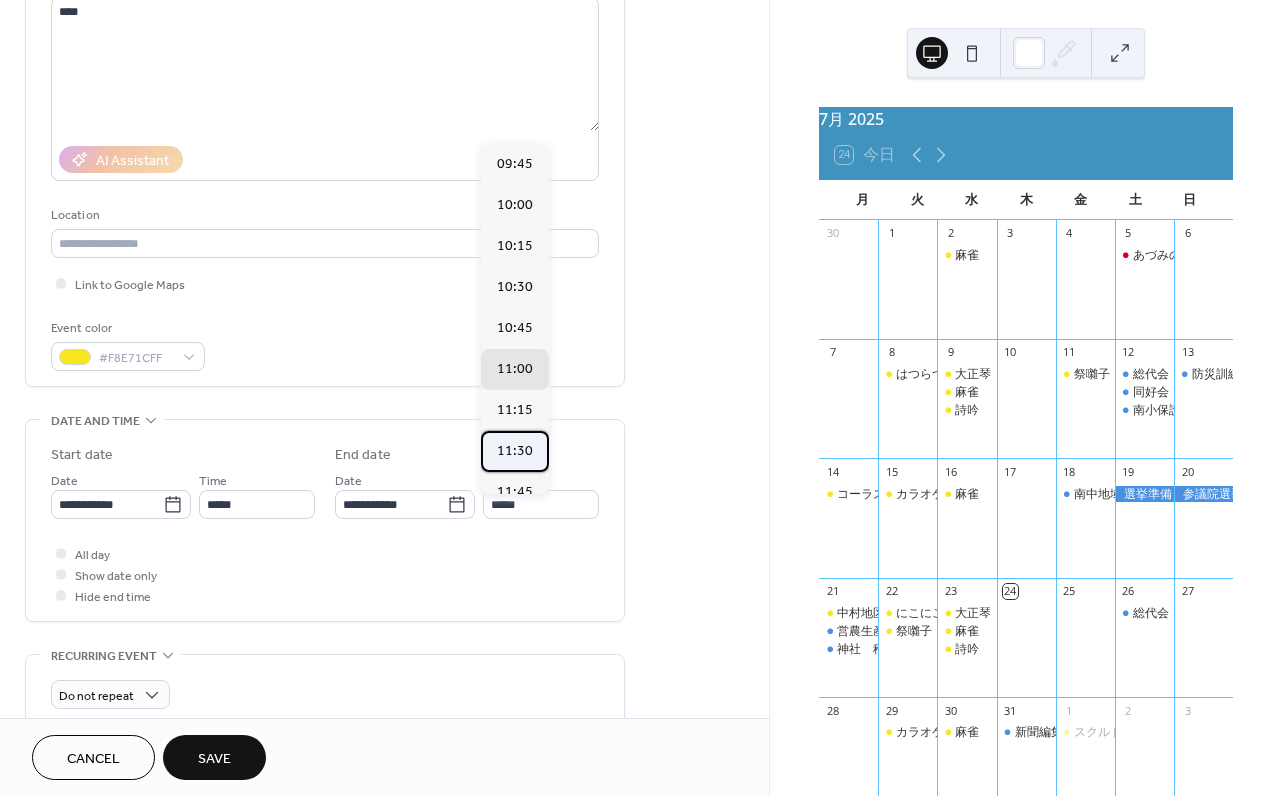 click on "11:30" at bounding box center [515, 451] 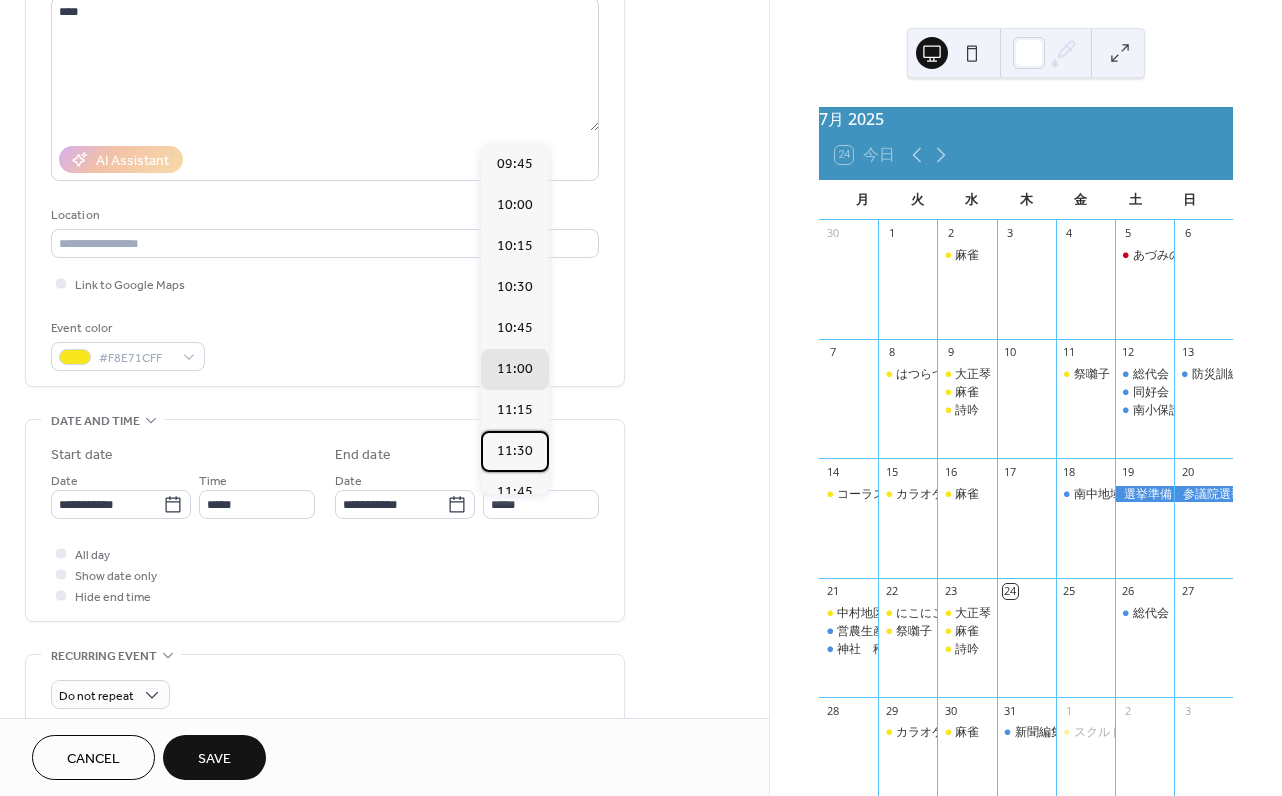 type on "*****" 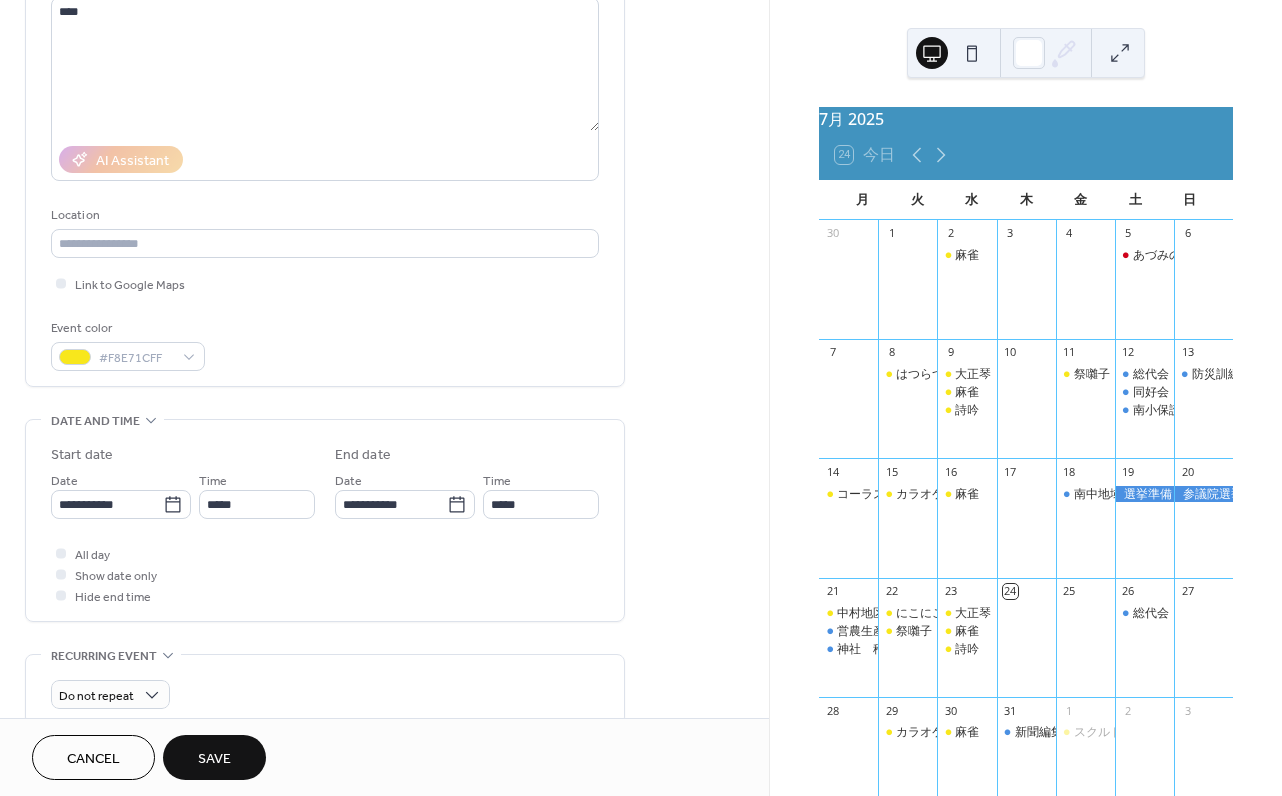 click on "Save" at bounding box center [214, 759] 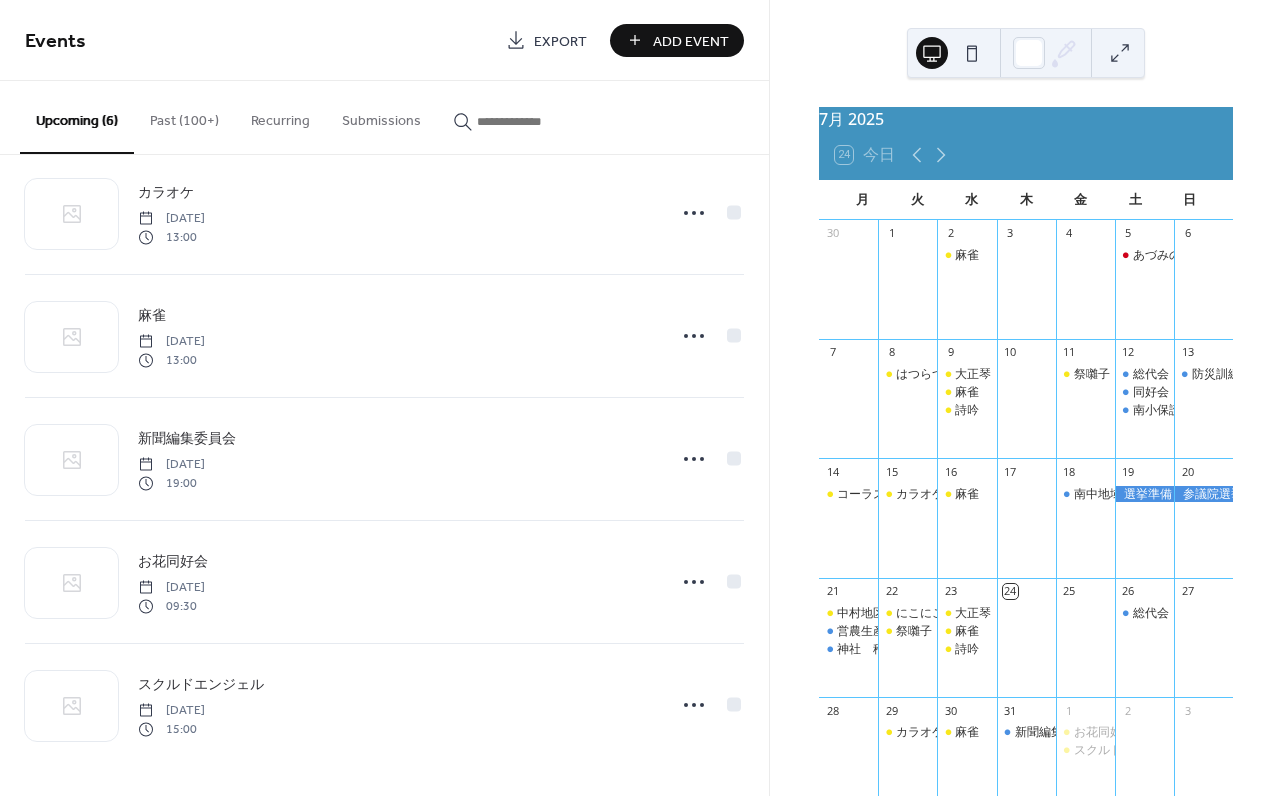 scroll, scrollTop: 156, scrollLeft: 0, axis: vertical 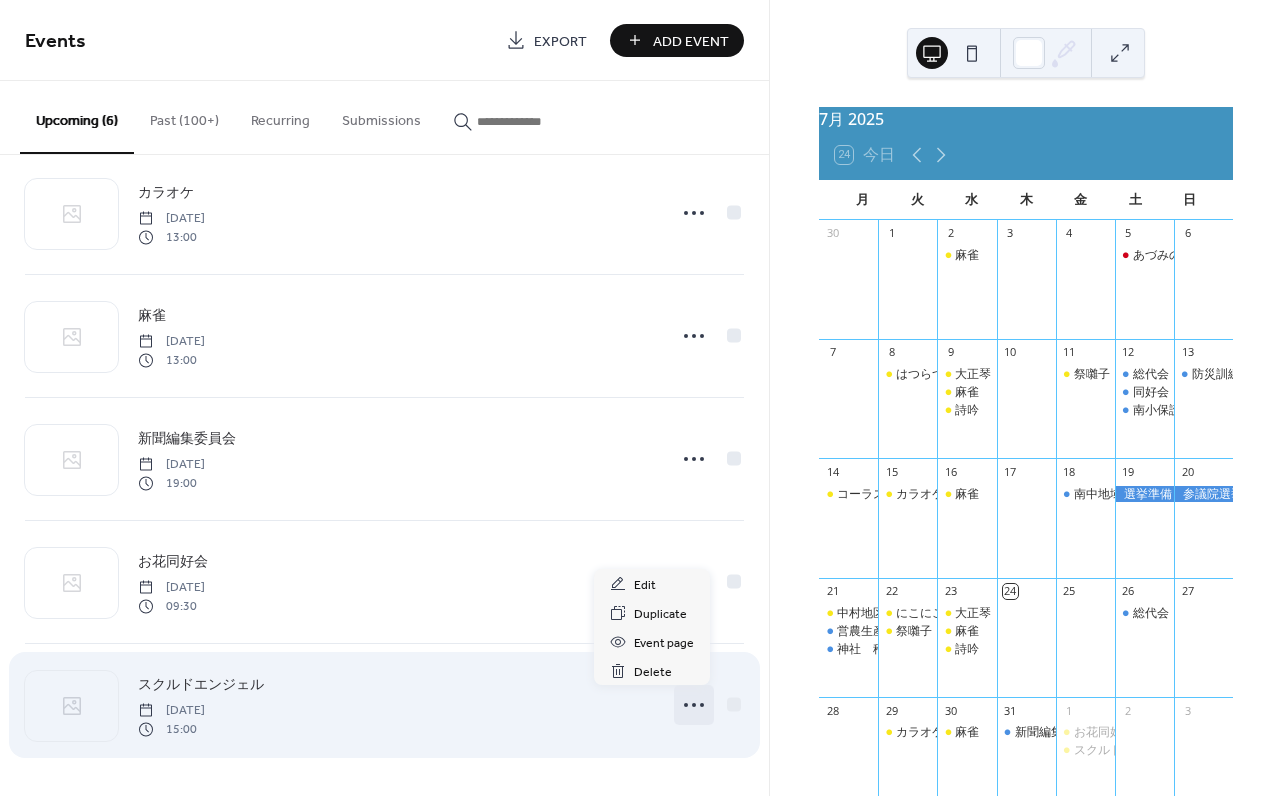 click 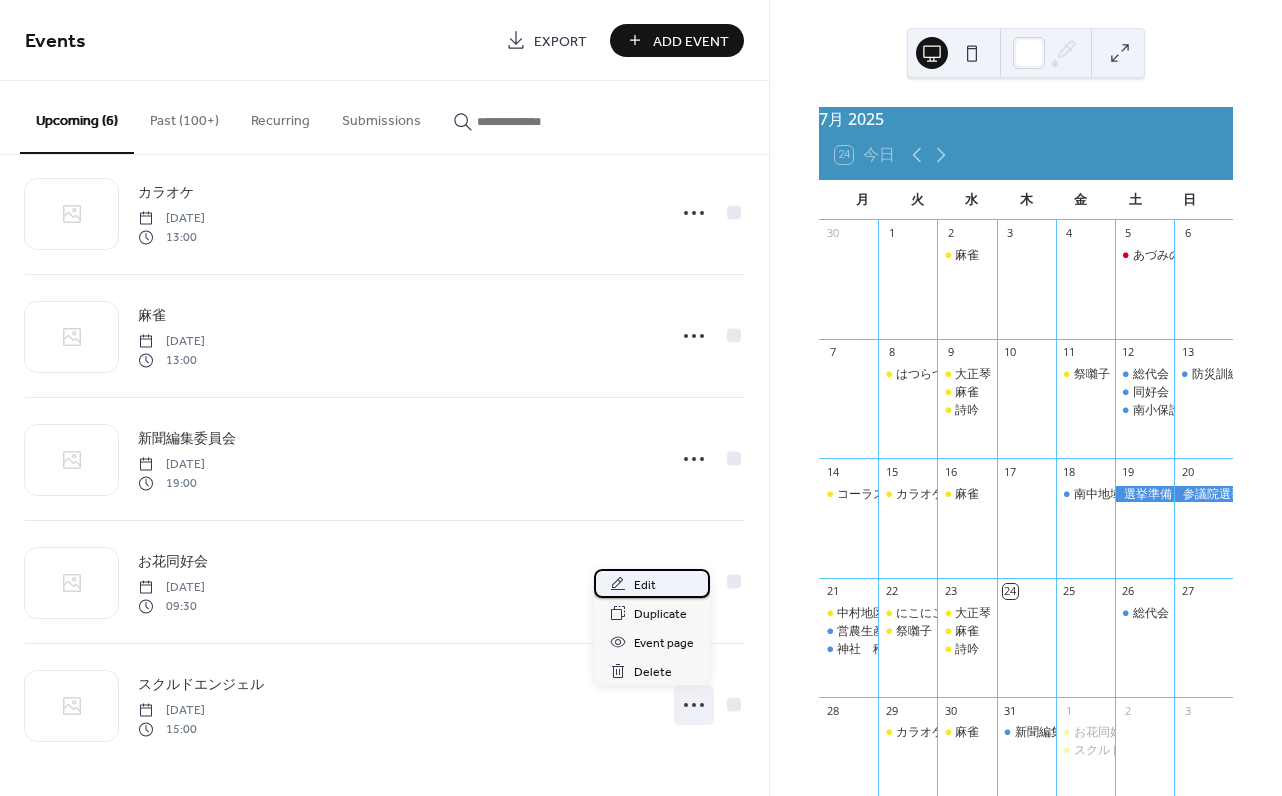 click on "Edit" at bounding box center [645, 585] 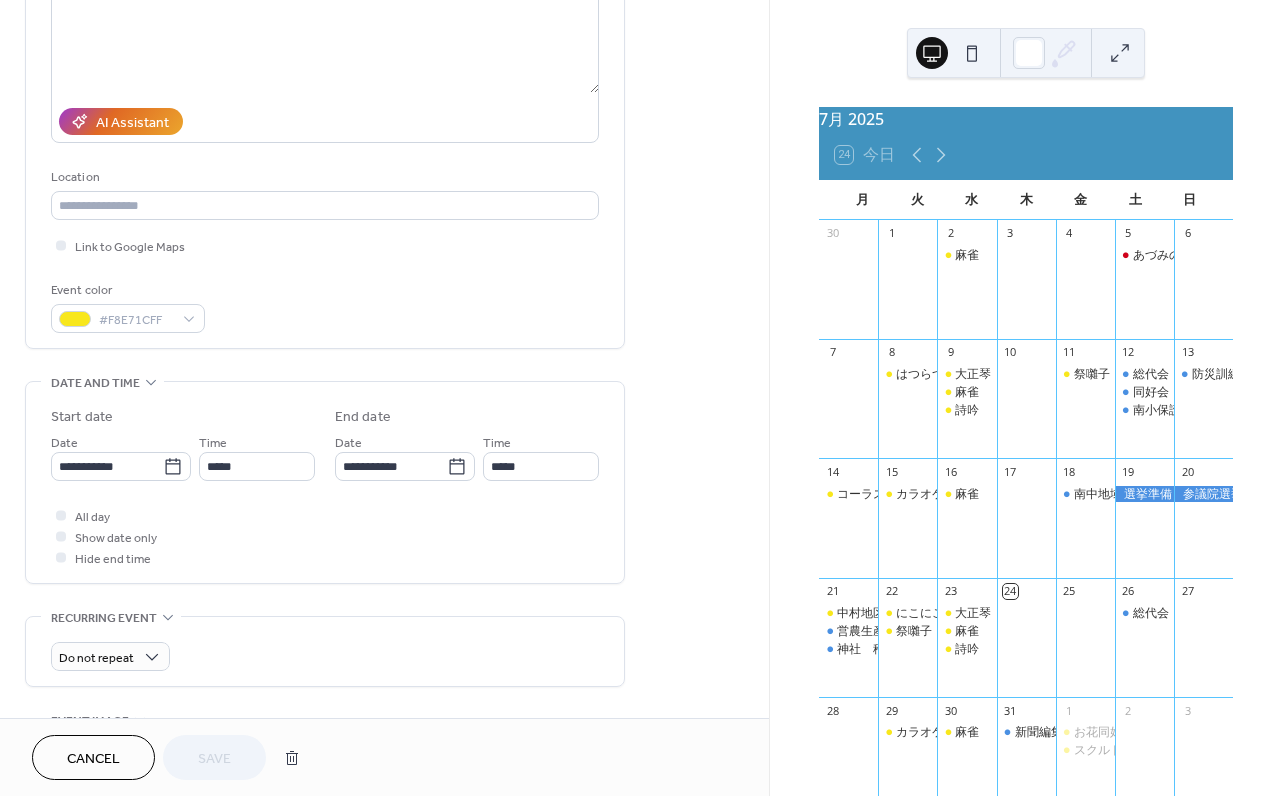scroll, scrollTop: 276, scrollLeft: 0, axis: vertical 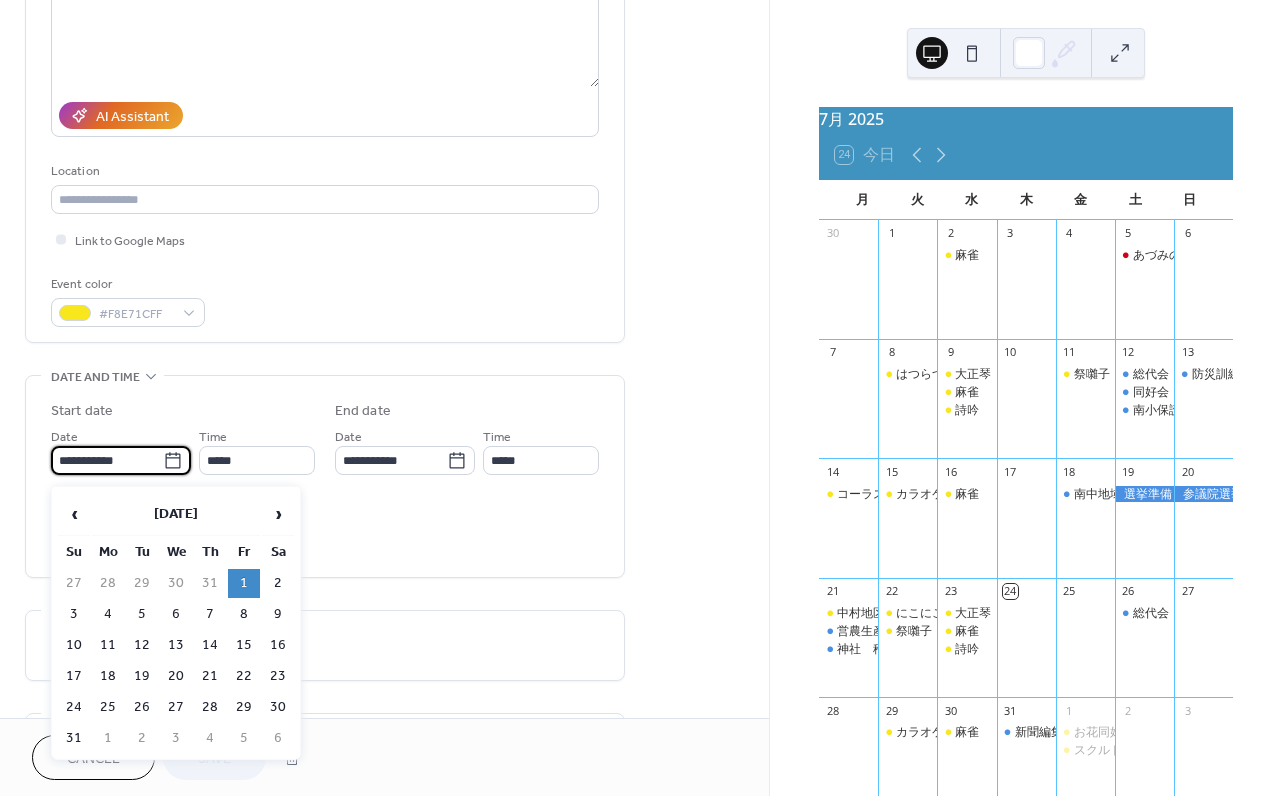 click on "**********" at bounding box center [107, 460] 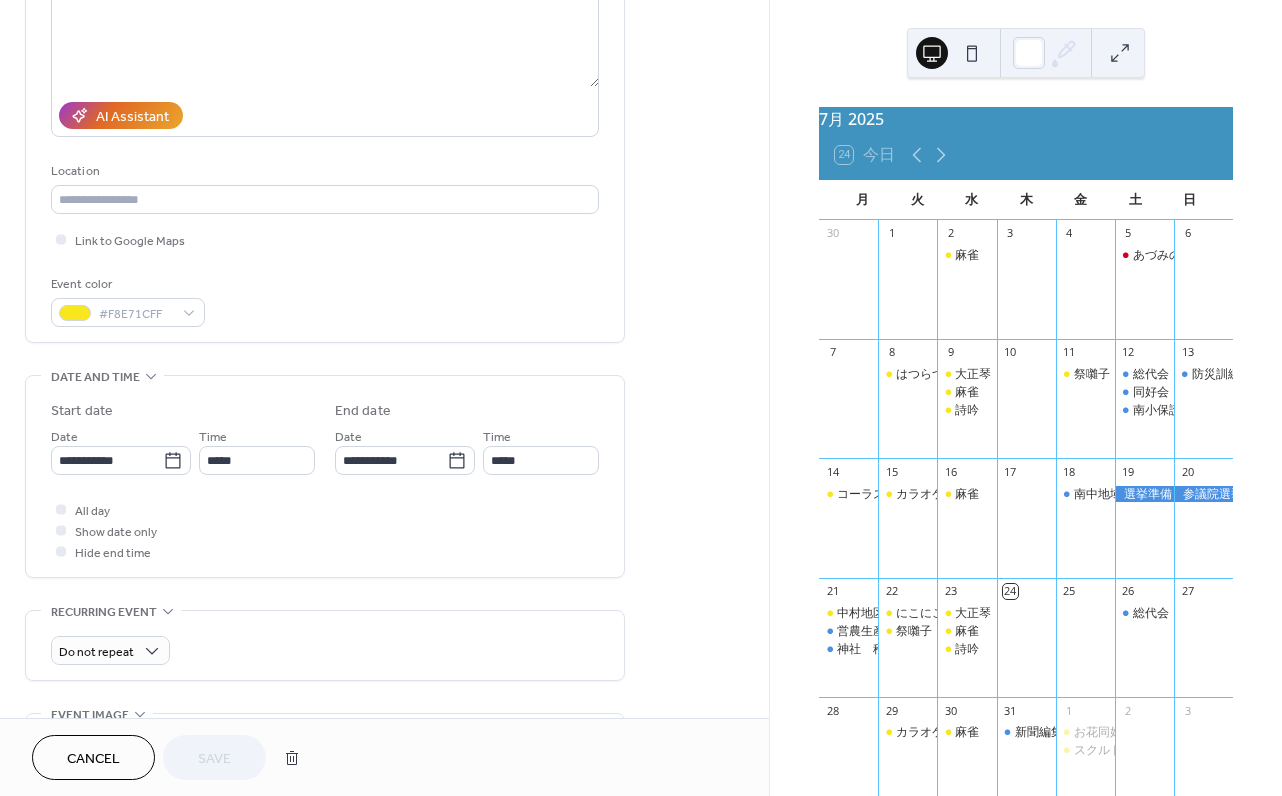 drag, startPoint x: 553, startPoint y: 606, endPoint x: 550, endPoint y: 671, distance: 65.06919 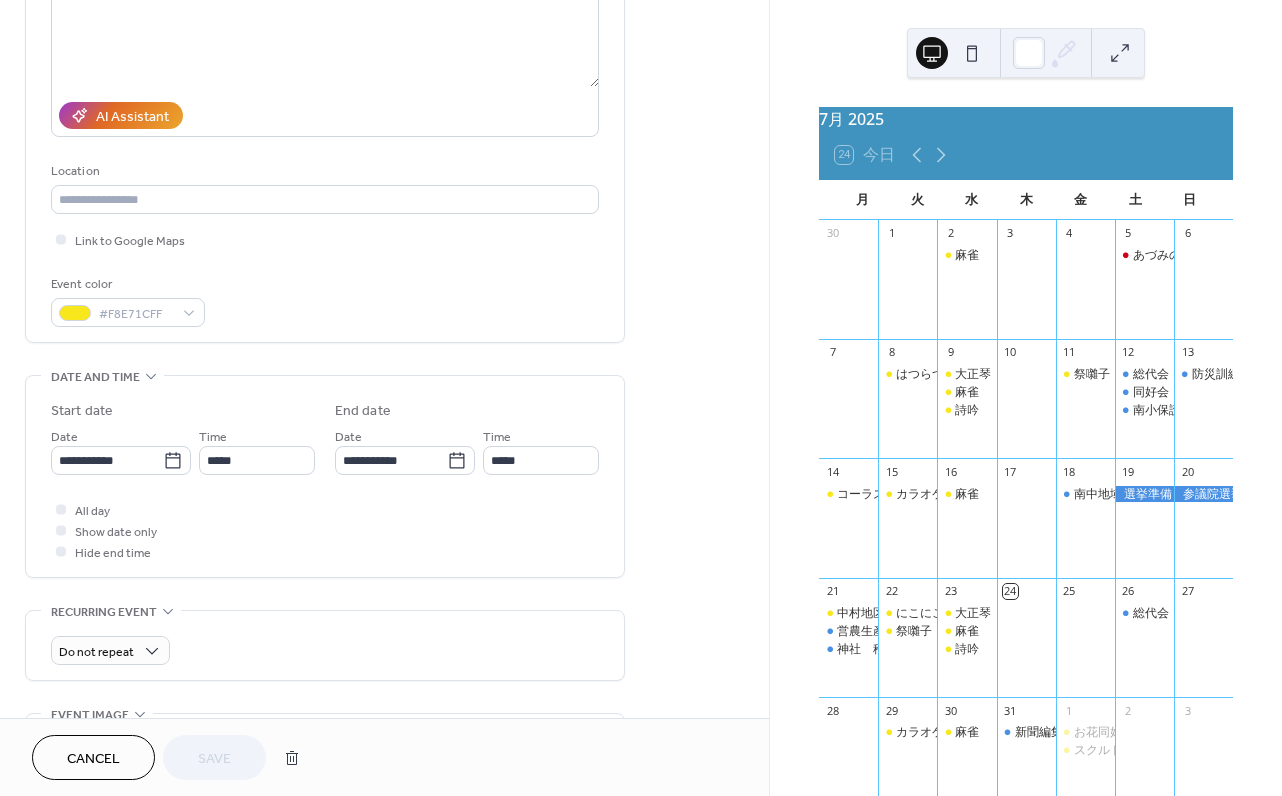 click on "**********" at bounding box center [325, 434] 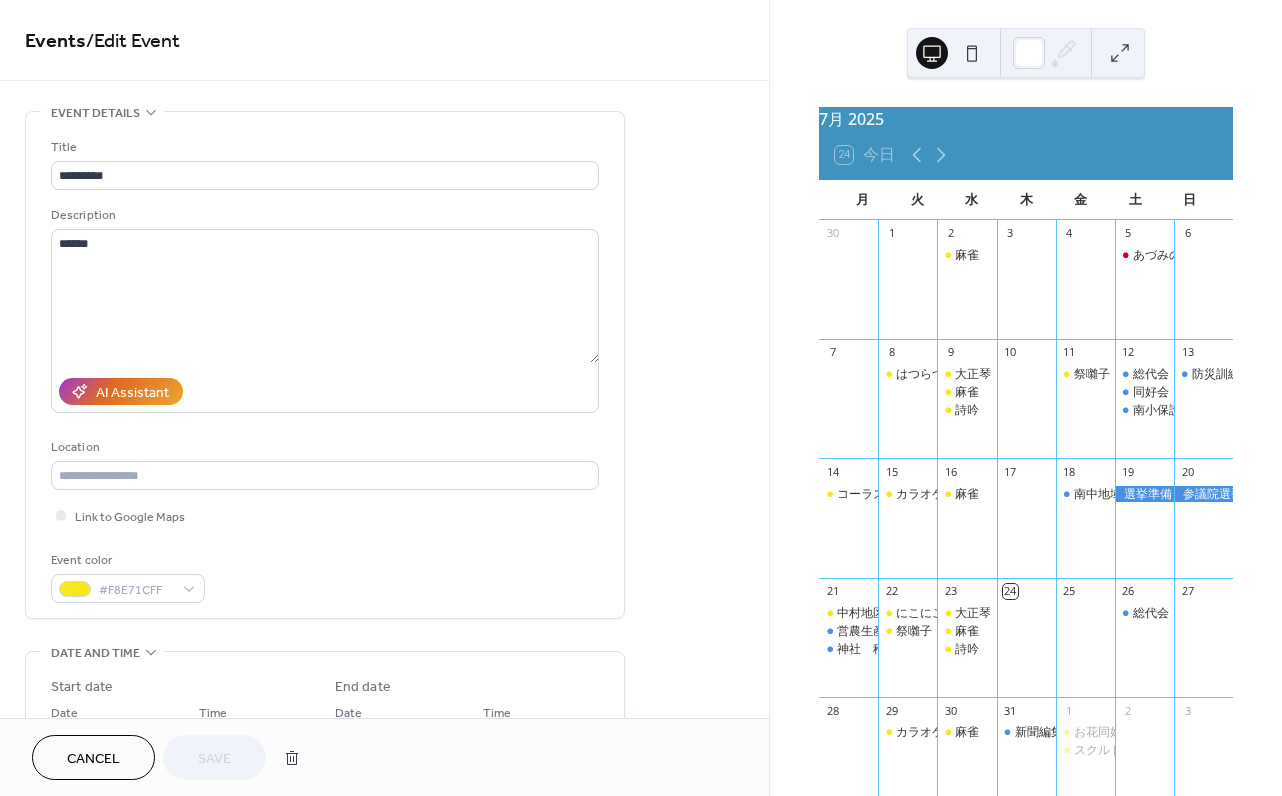 scroll, scrollTop: 8, scrollLeft: 0, axis: vertical 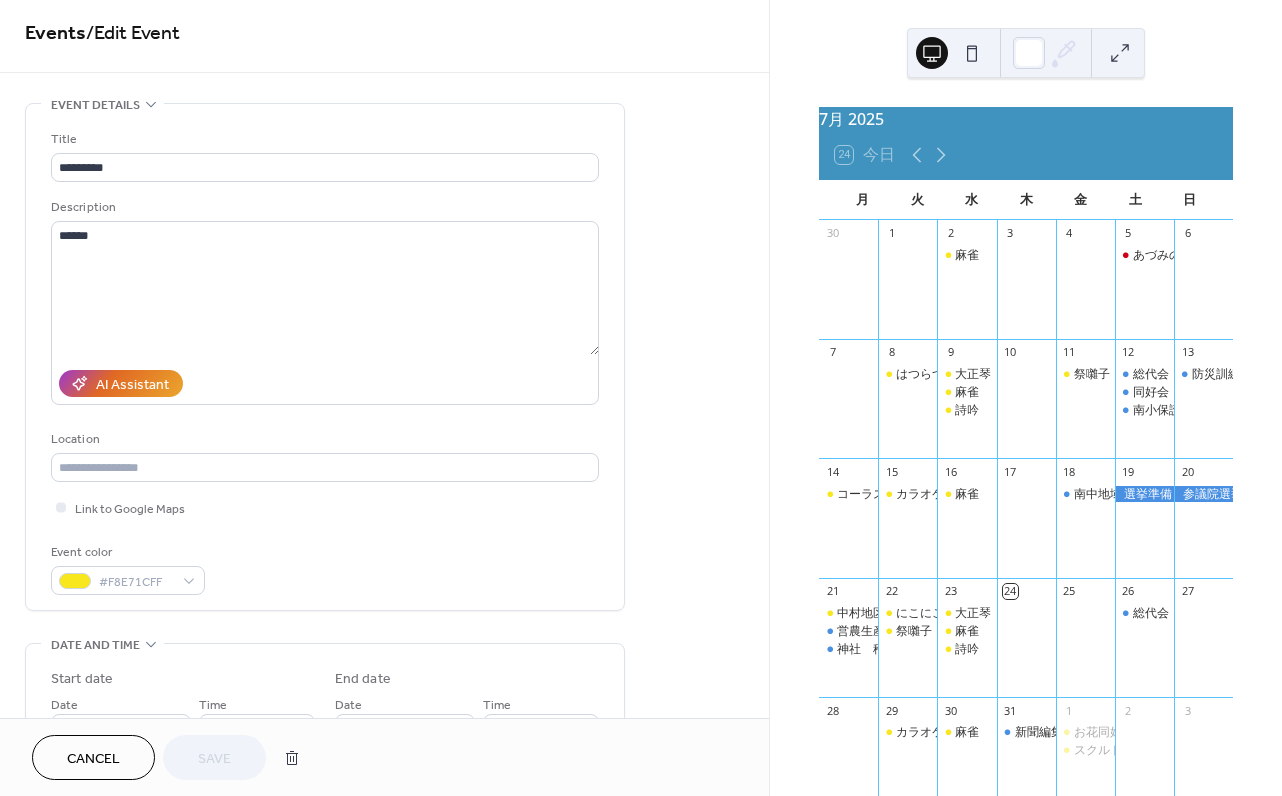 click on "Cancel" at bounding box center [93, 759] 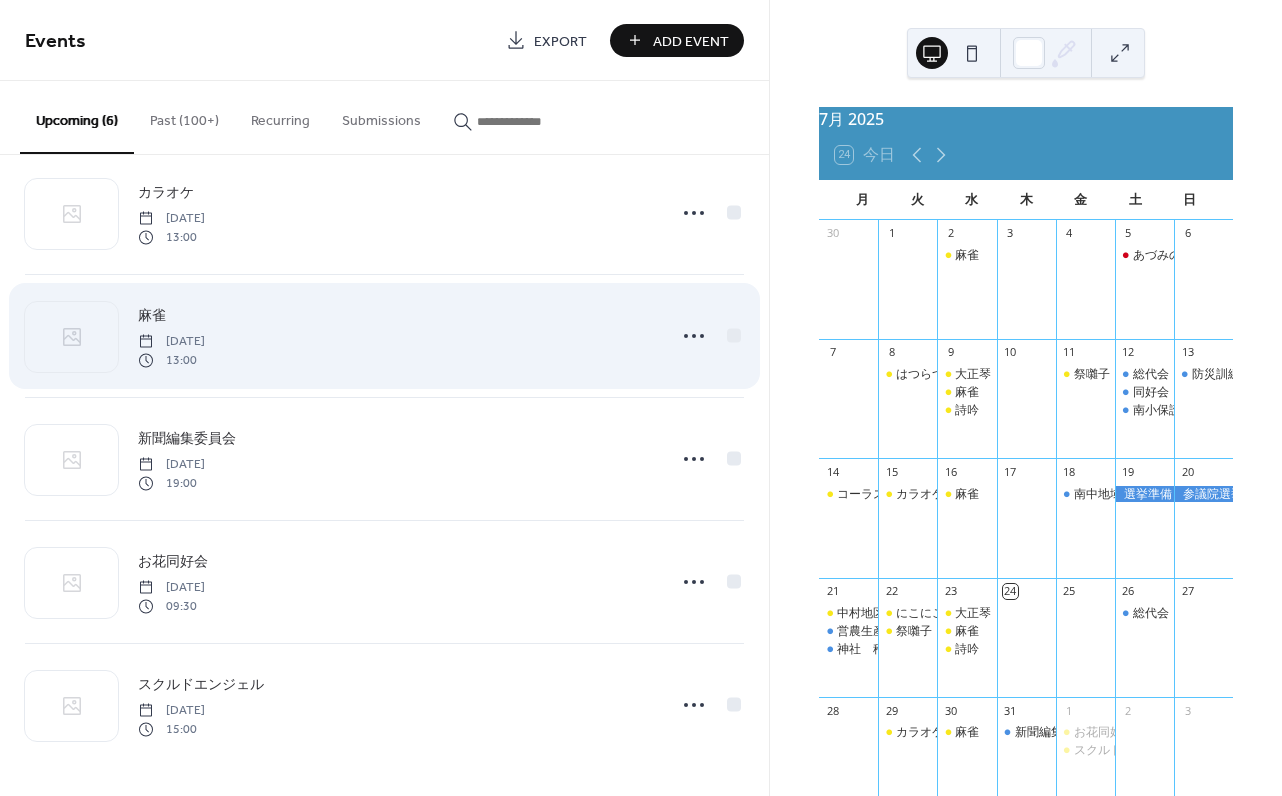 scroll, scrollTop: 156, scrollLeft: 0, axis: vertical 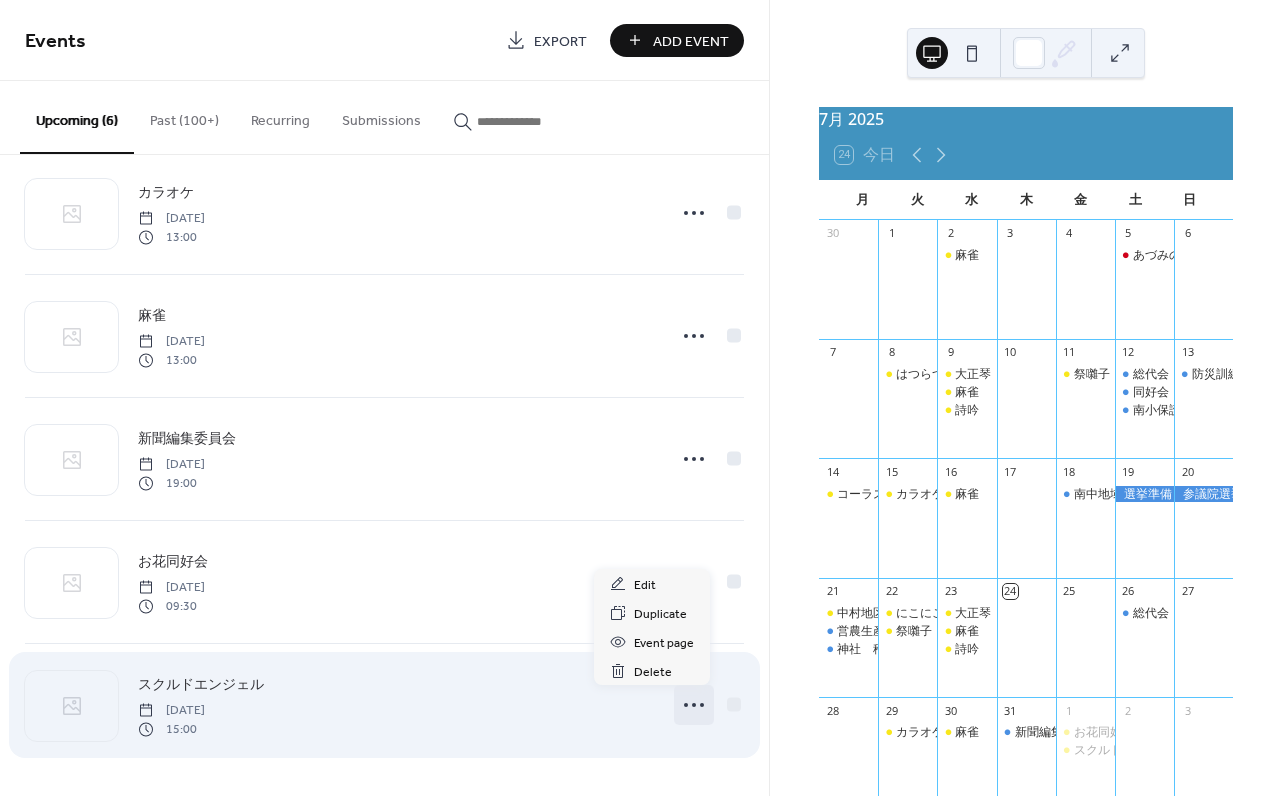 click 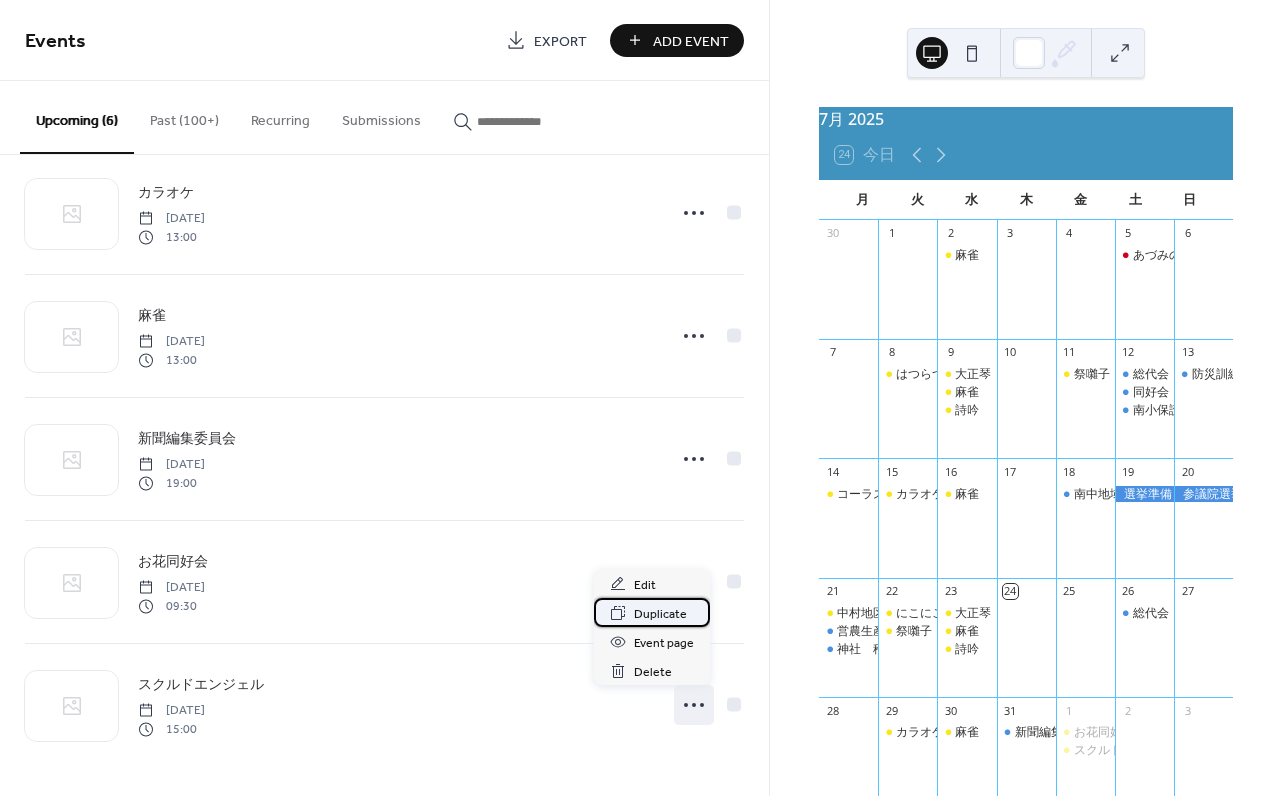 click on "Duplicate" at bounding box center [660, 614] 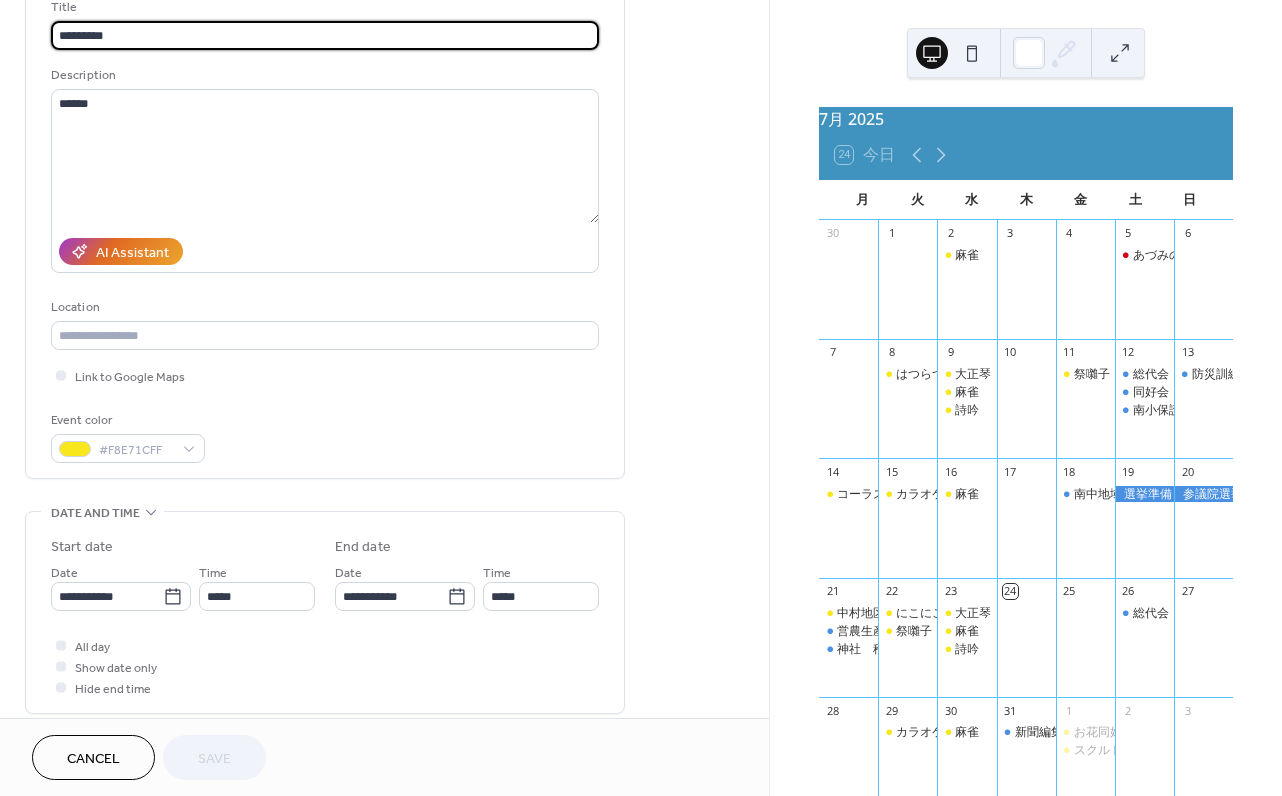 scroll, scrollTop: 146, scrollLeft: 0, axis: vertical 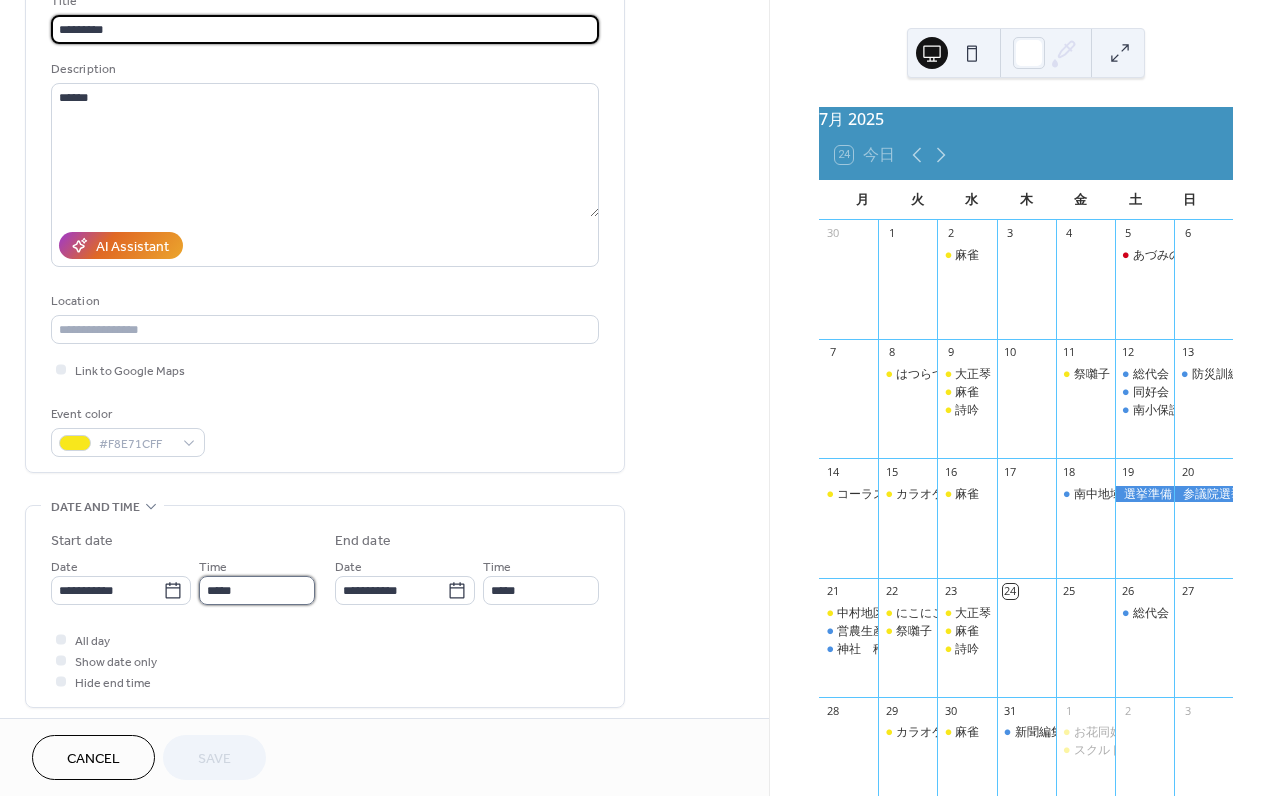 click on "*****" at bounding box center [257, 590] 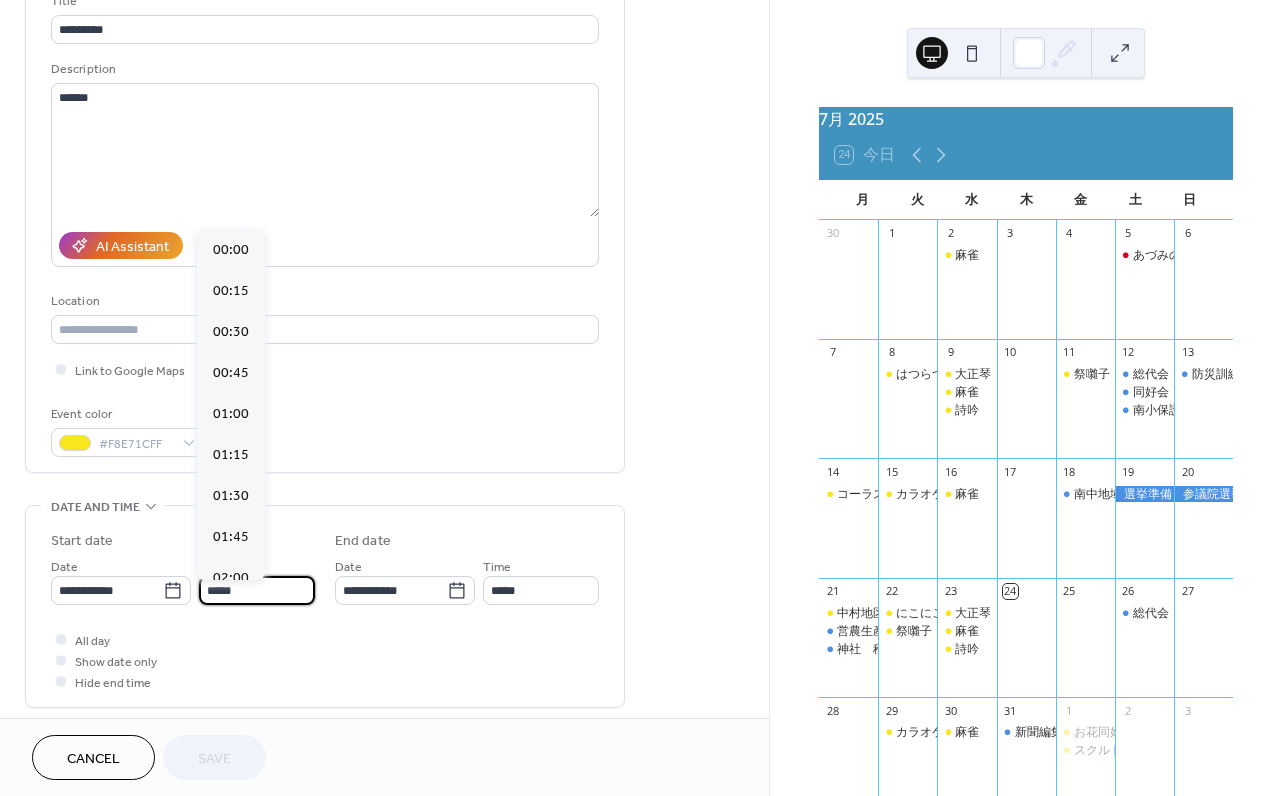 scroll, scrollTop: 2460, scrollLeft: 0, axis: vertical 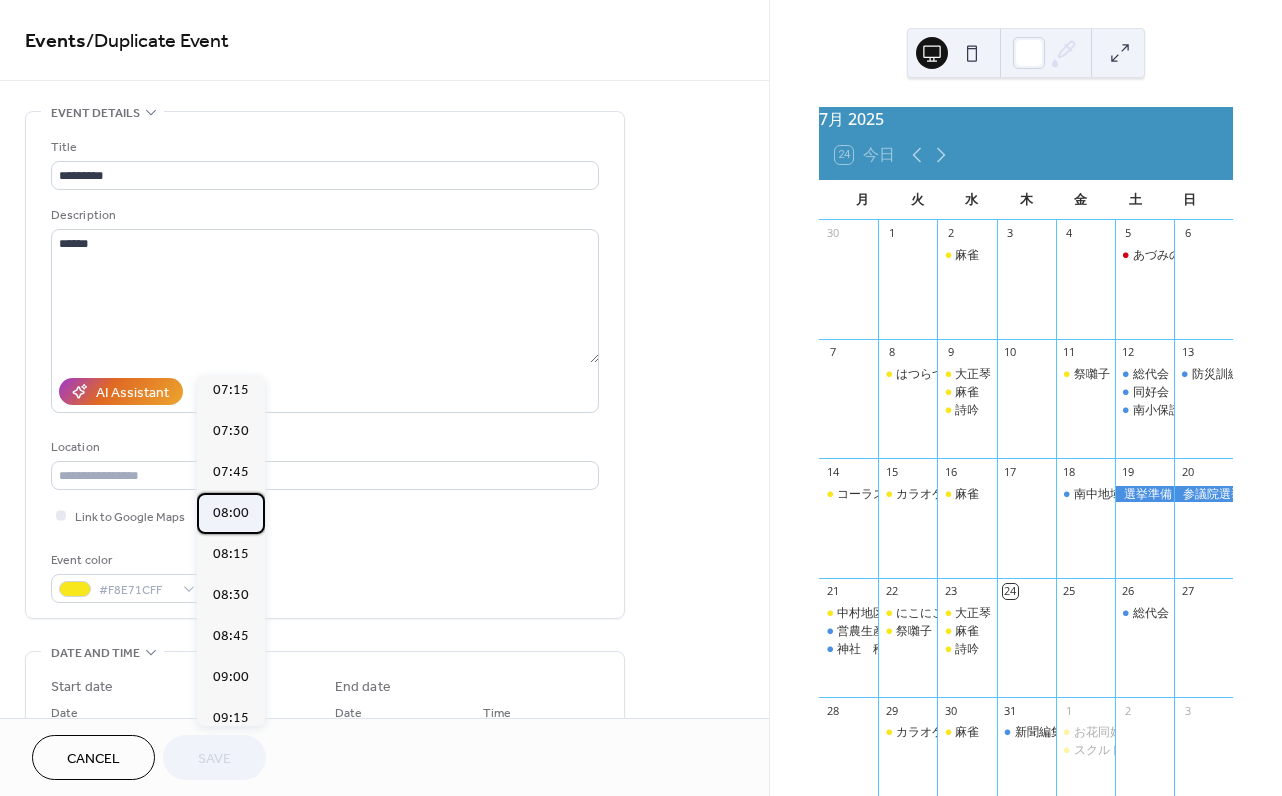 click on "08:00" at bounding box center (231, 513) 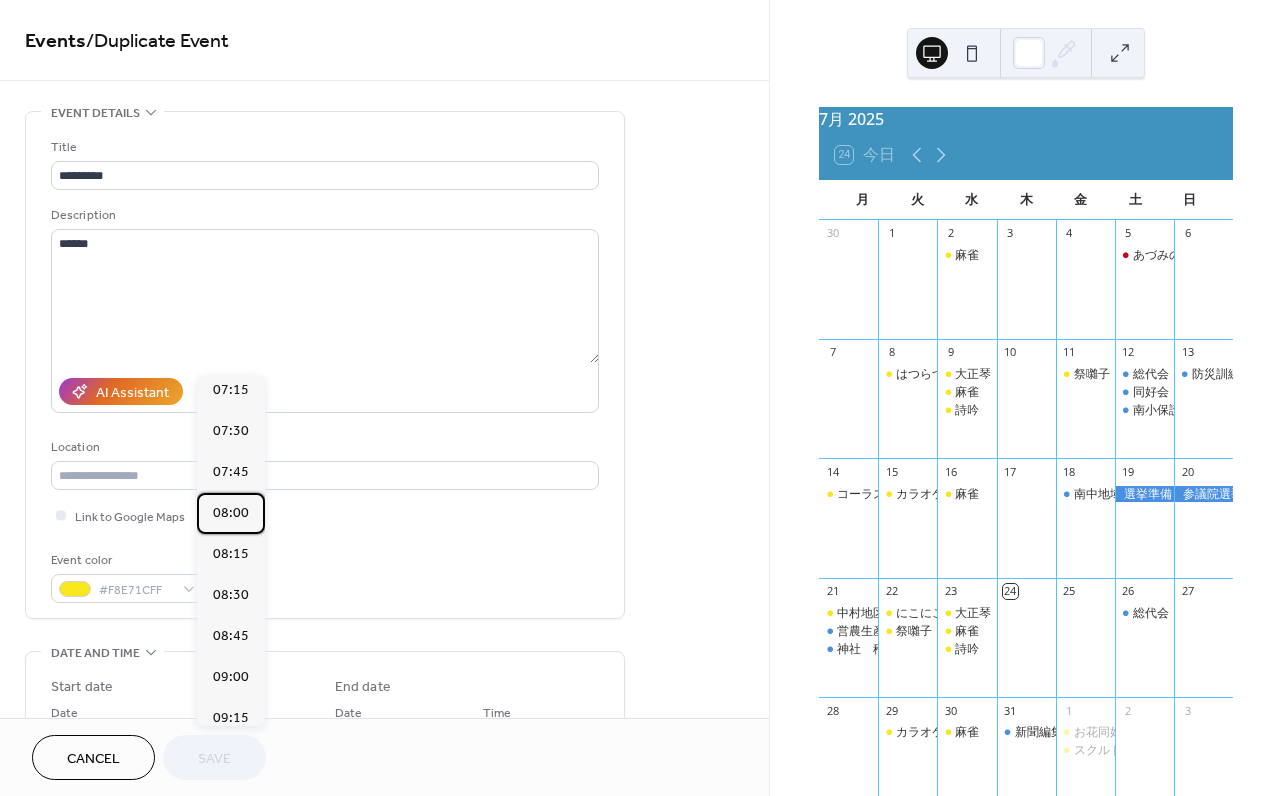 type on "*****" 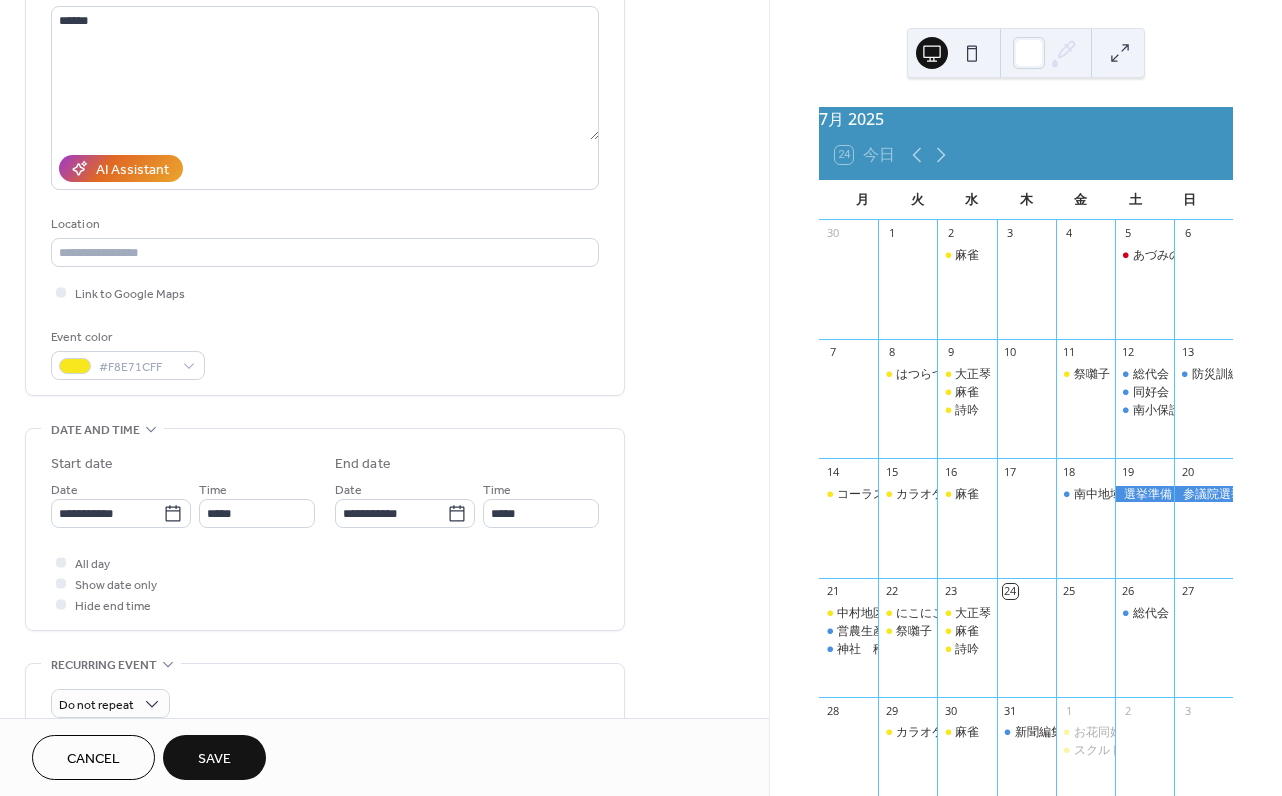 scroll, scrollTop: 224, scrollLeft: 0, axis: vertical 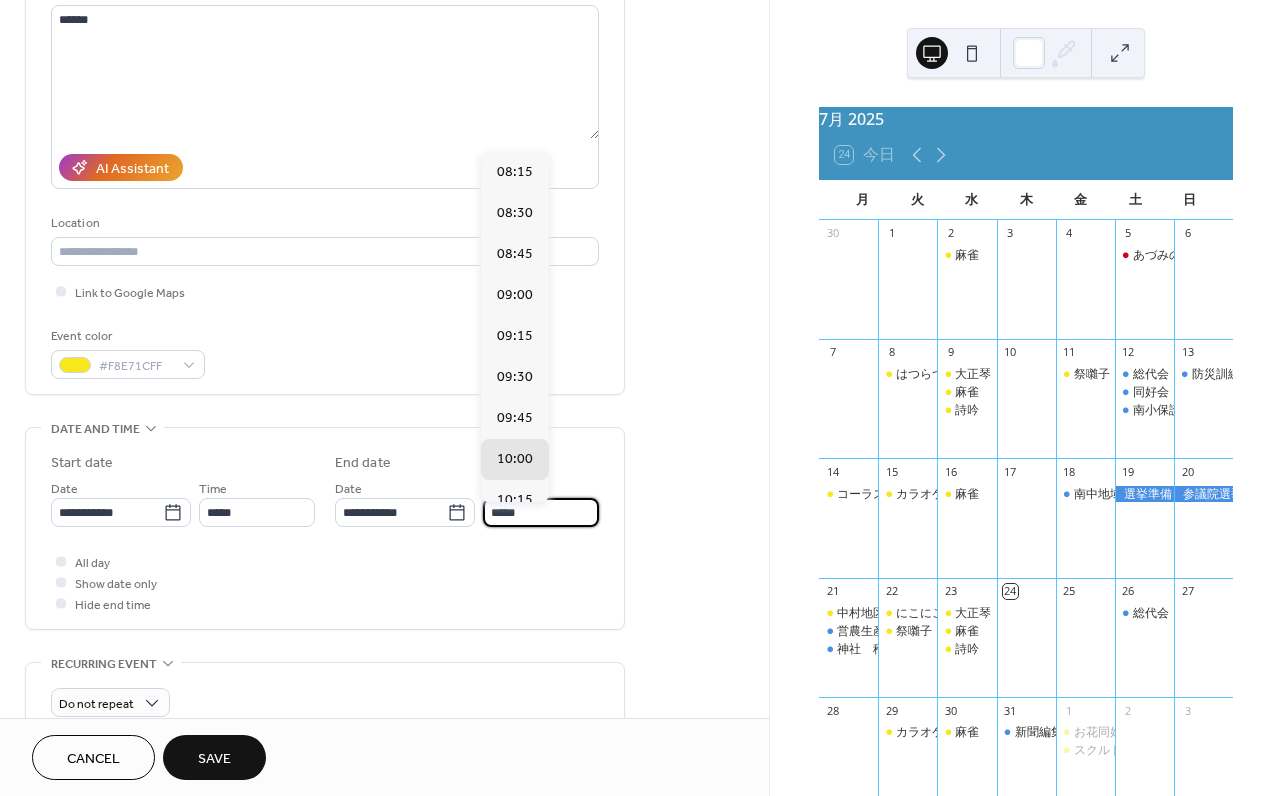 click on "*****" at bounding box center [541, 512] 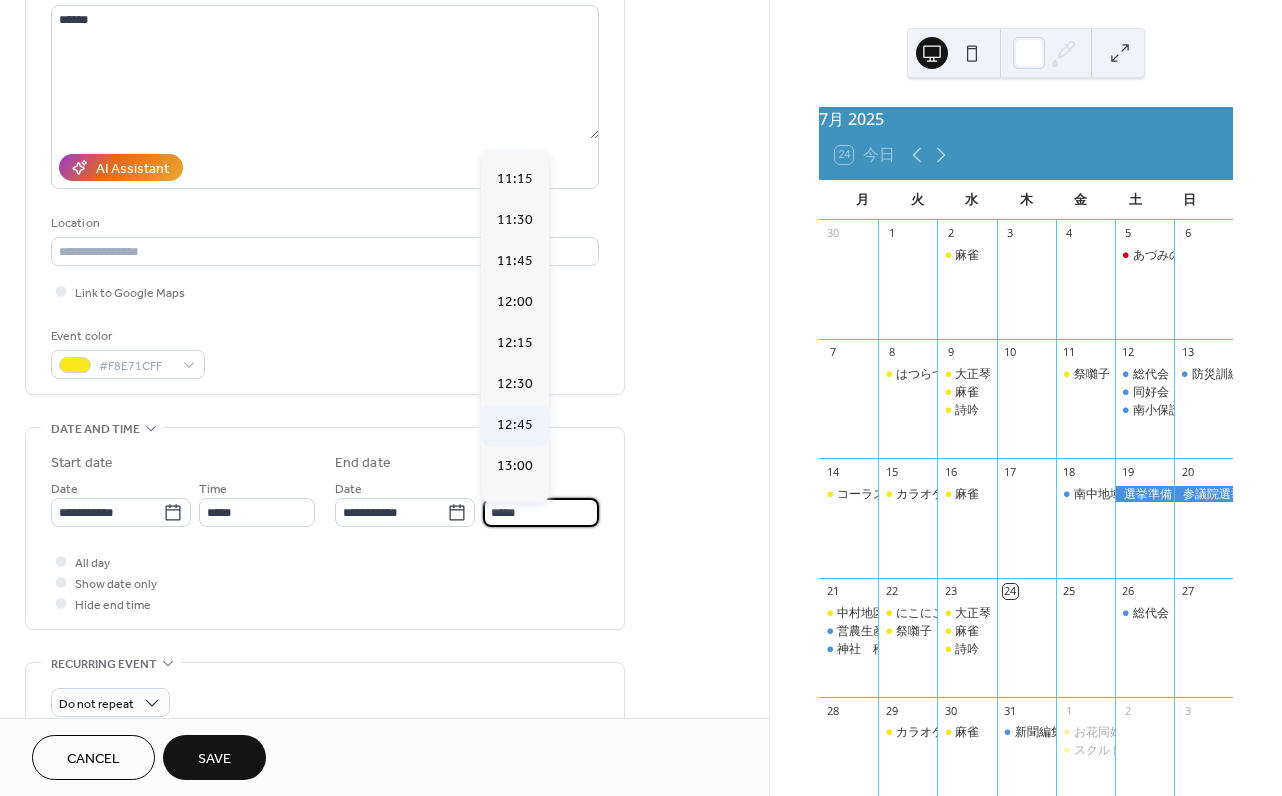 scroll, scrollTop: 507, scrollLeft: 0, axis: vertical 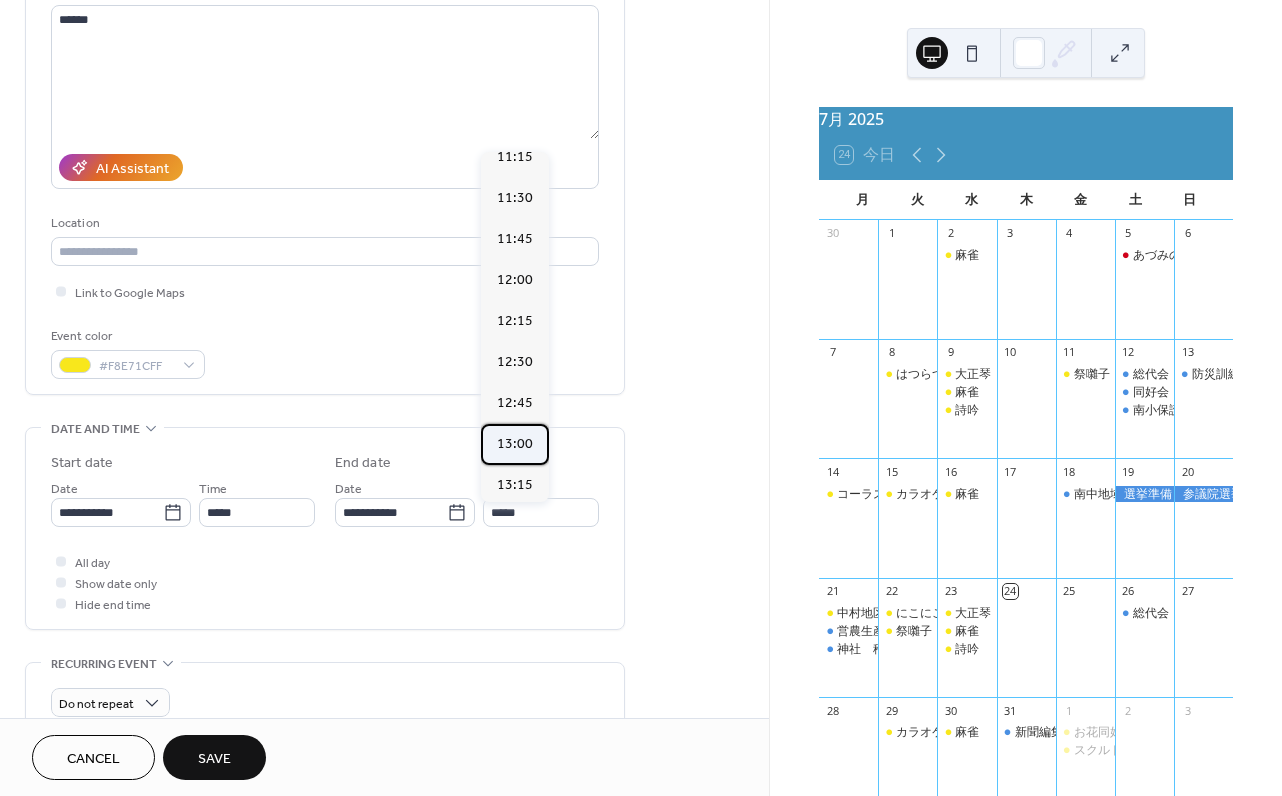 click on "13:00" at bounding box center [515, 444] 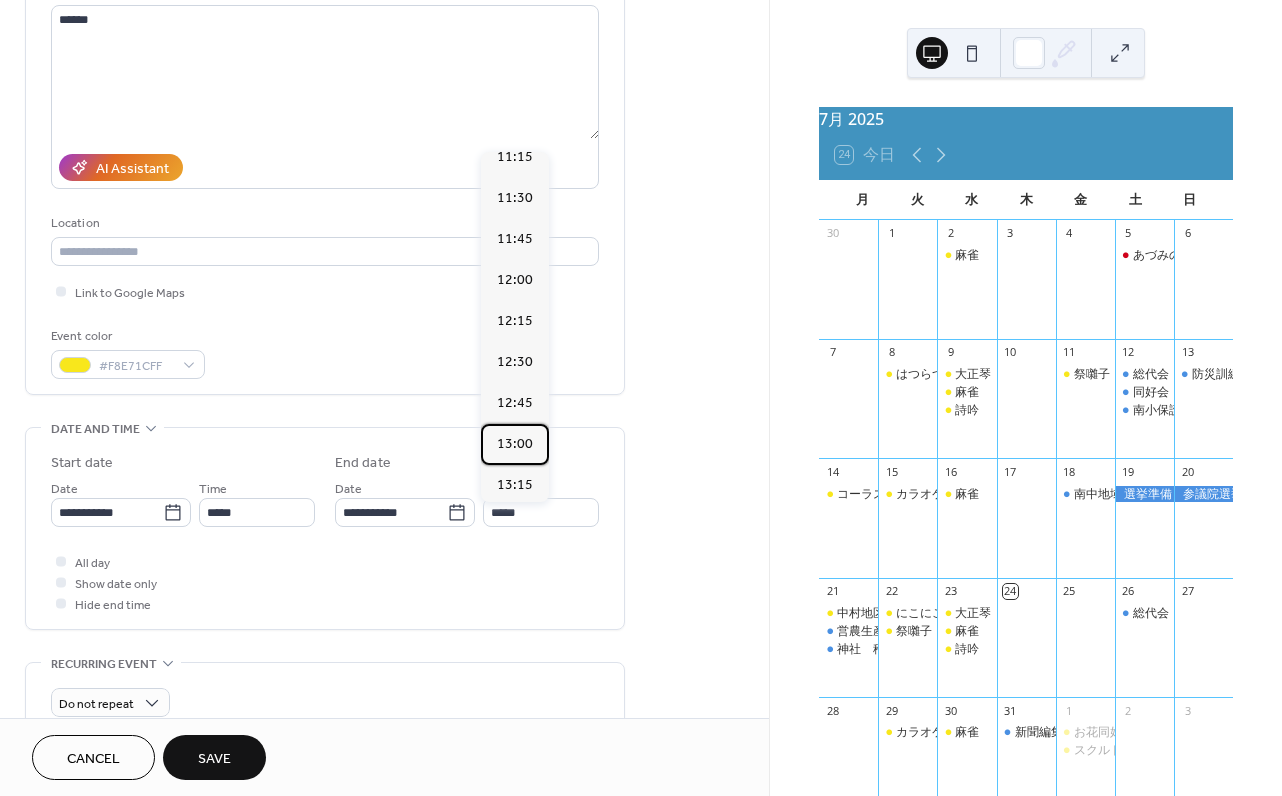 type on "*****" 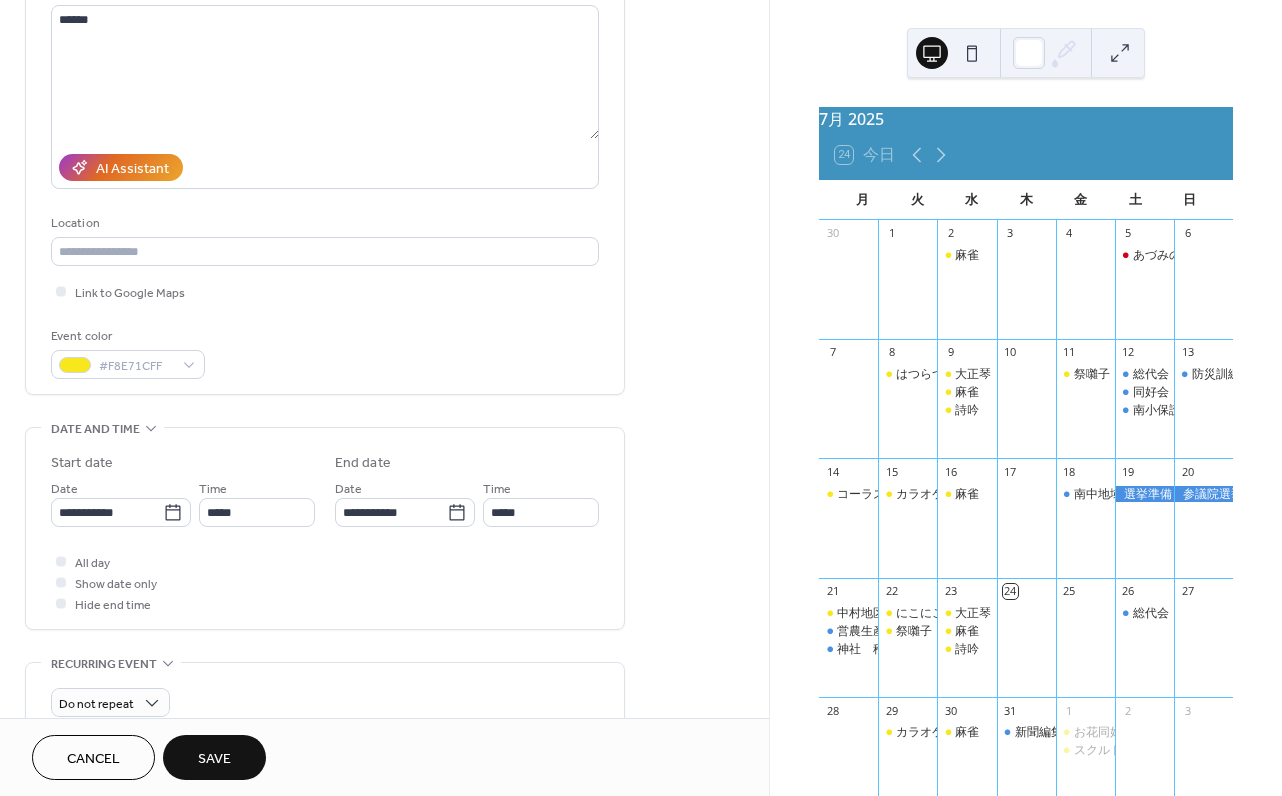 click on "Save" at bounding box center (214, 759) 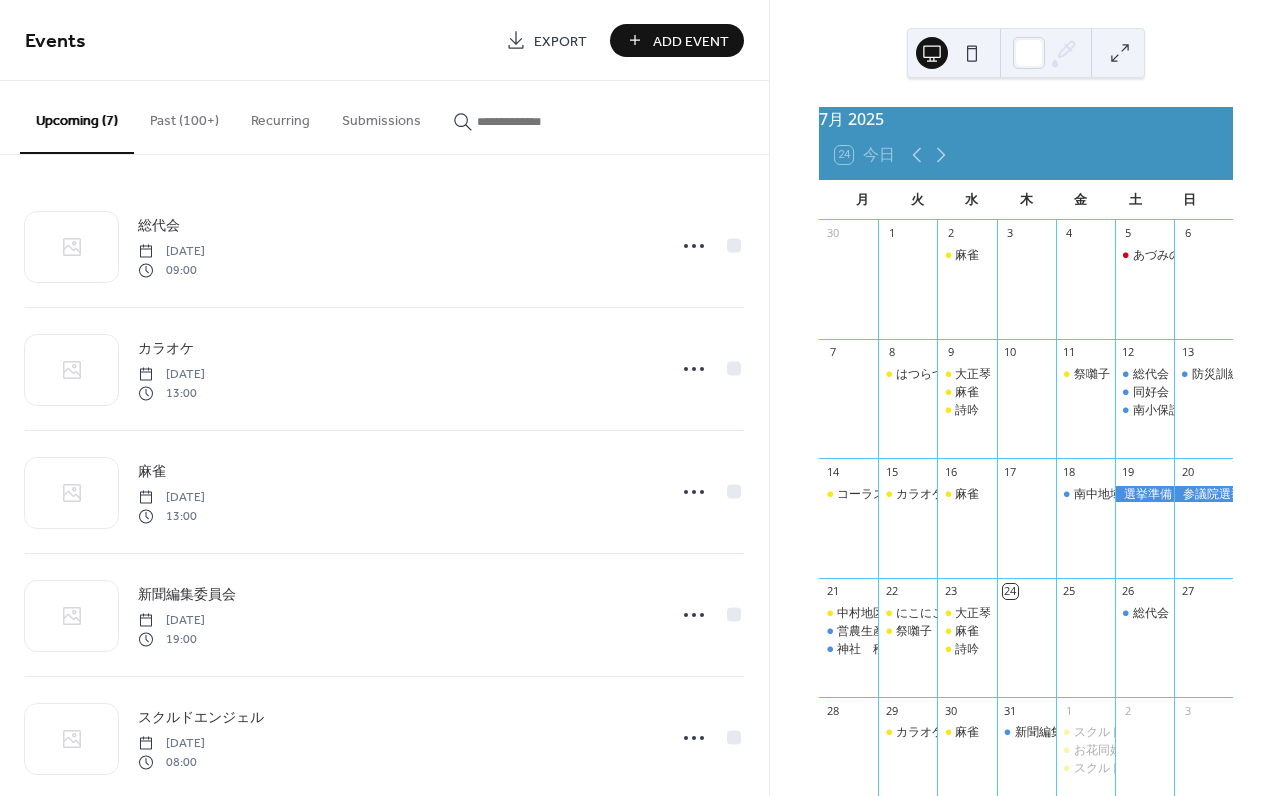 click on "Add Event" at bounding box center [691, 41] 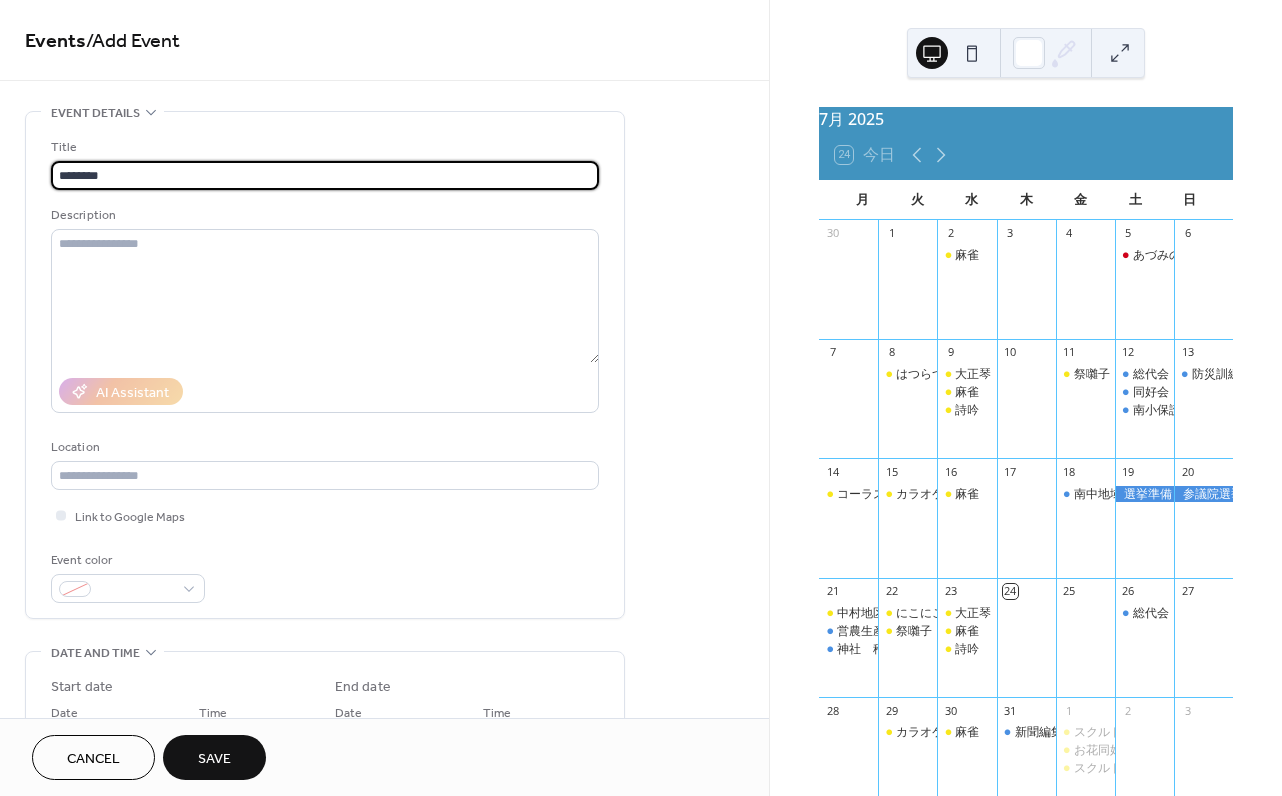 type on "********" 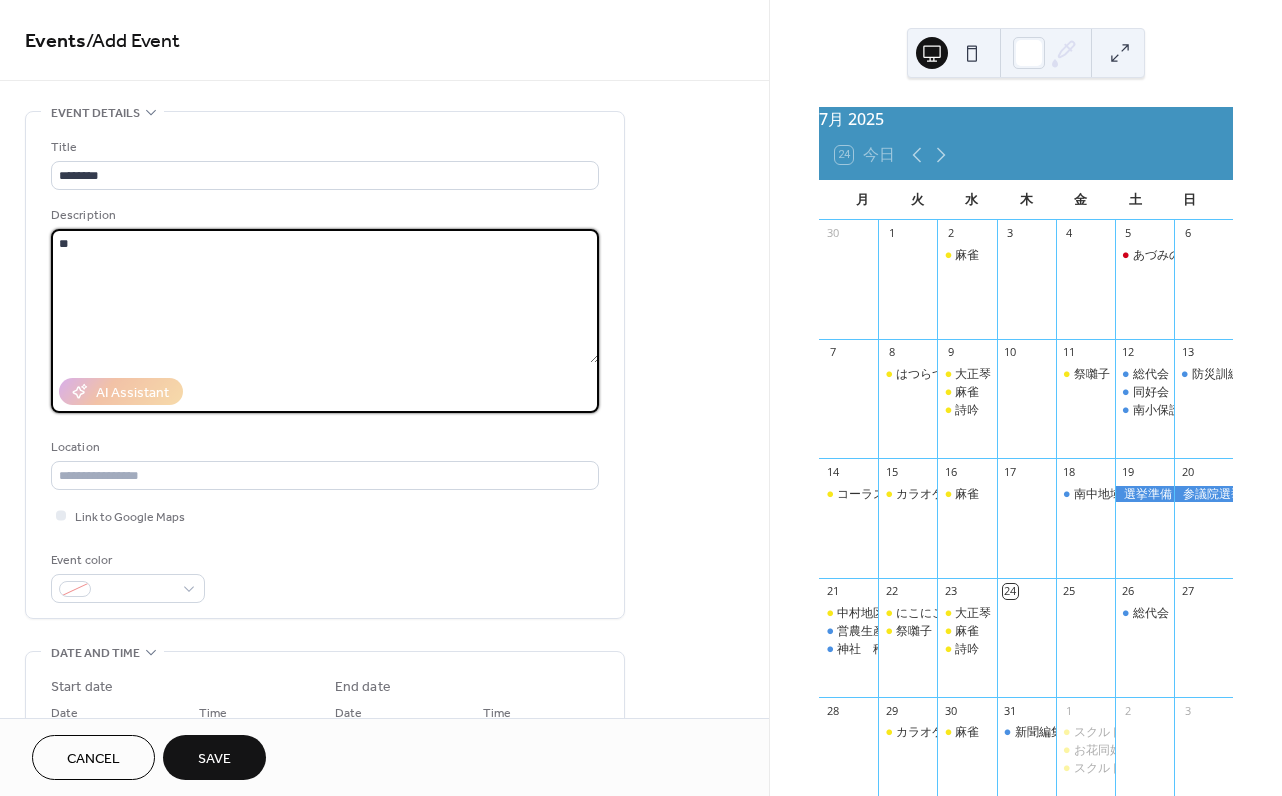 scroll, scrollTop: 193, scrollLeft: 0, axis: vertical 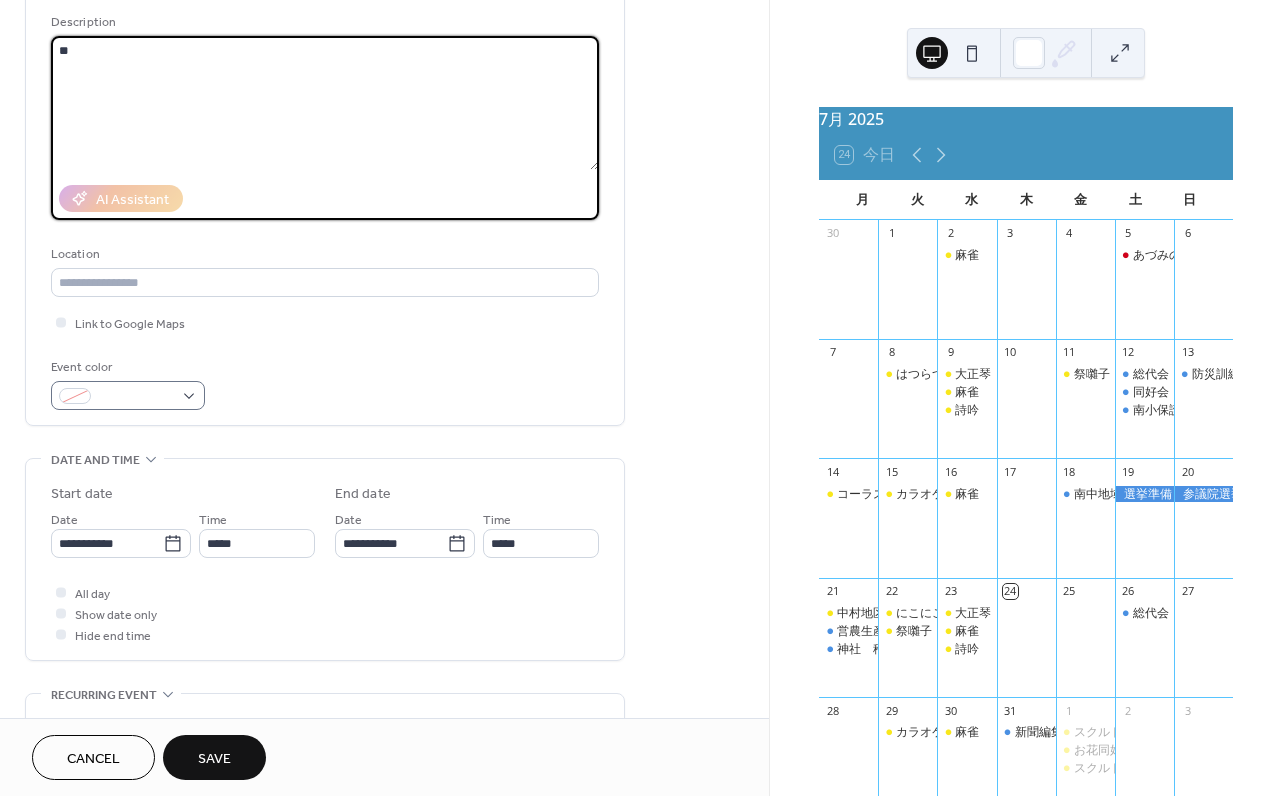 type on "**" 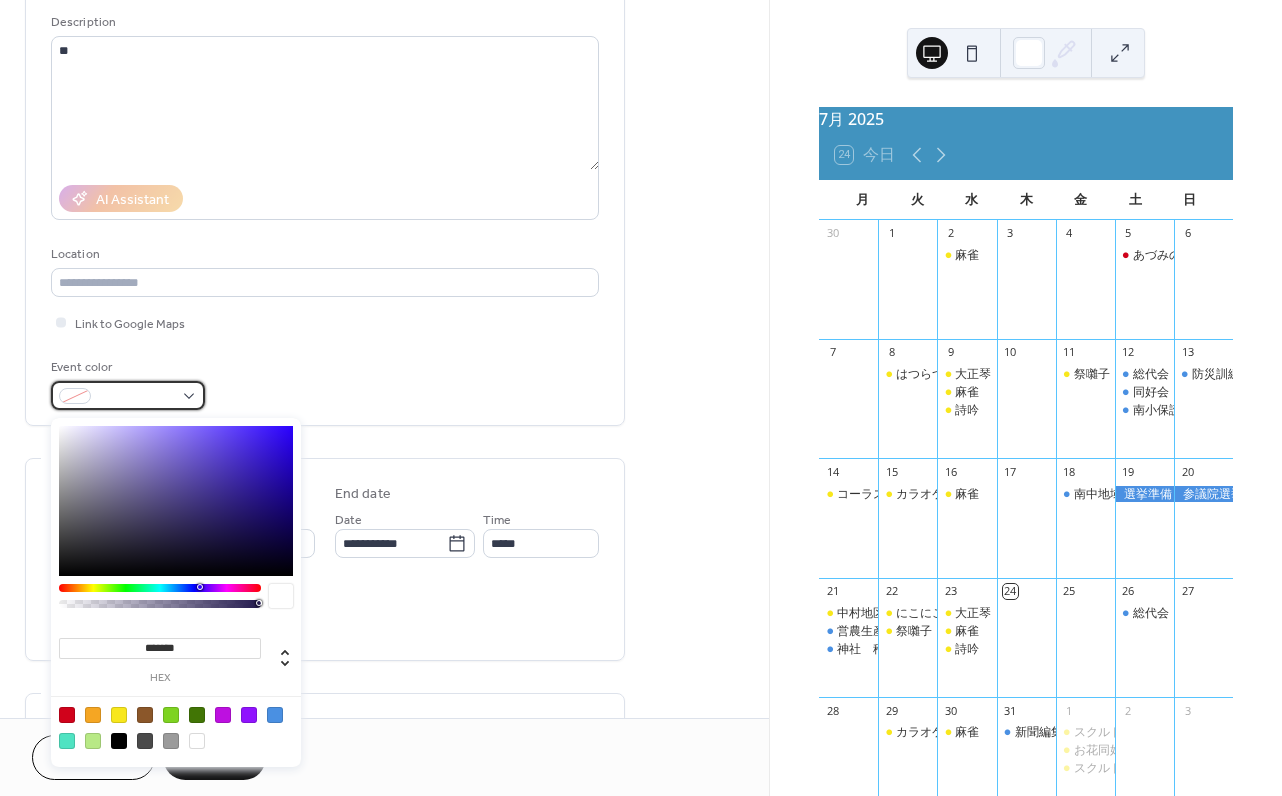 click at bounding box center [128, 395] 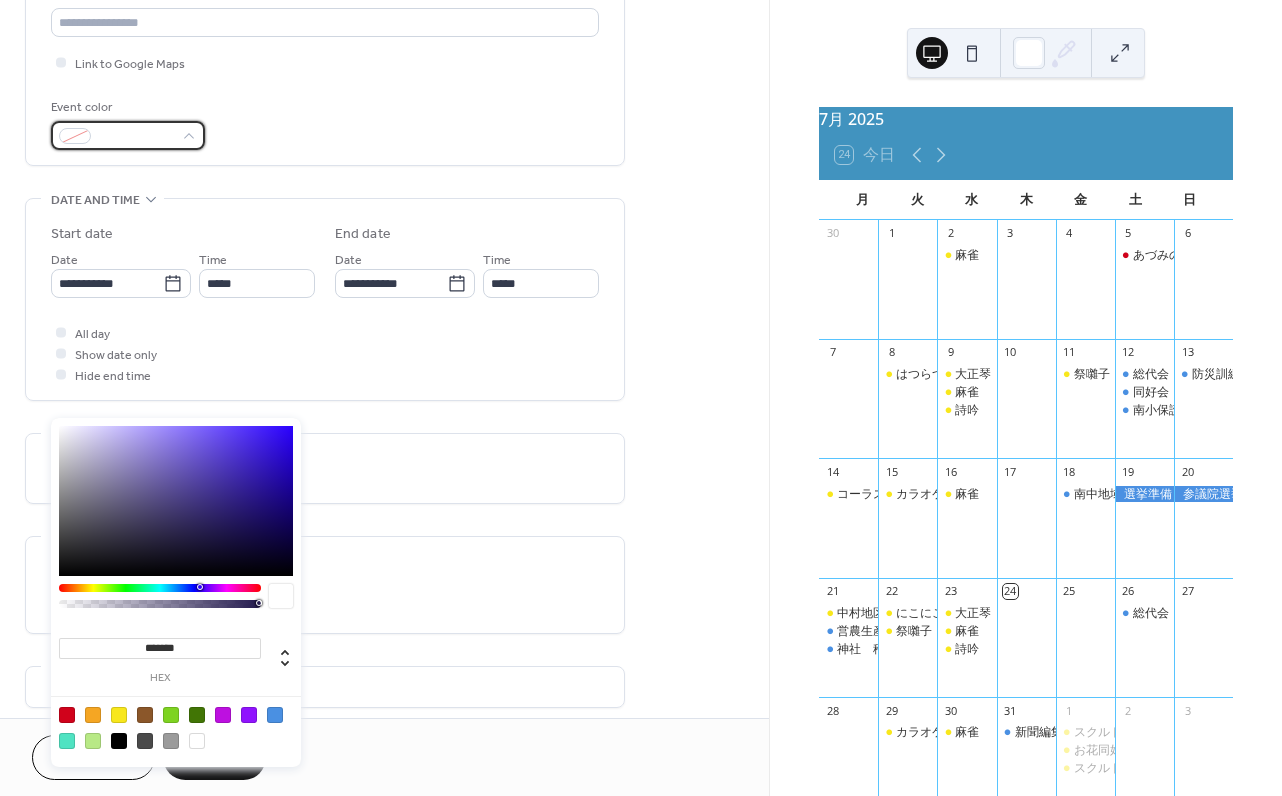scroll, scrollTop: 454, scrollLeft: 0, axis: vertical 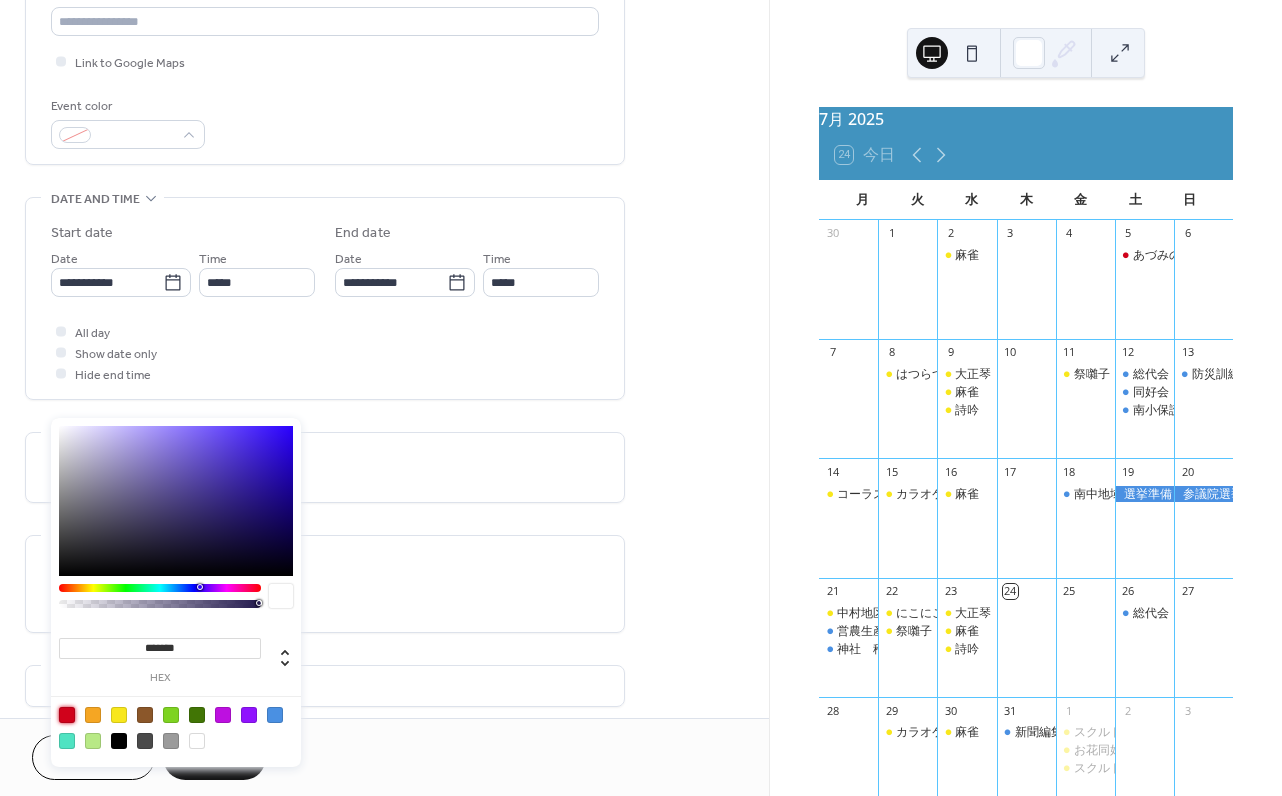 click at bounding box center (67, 715) 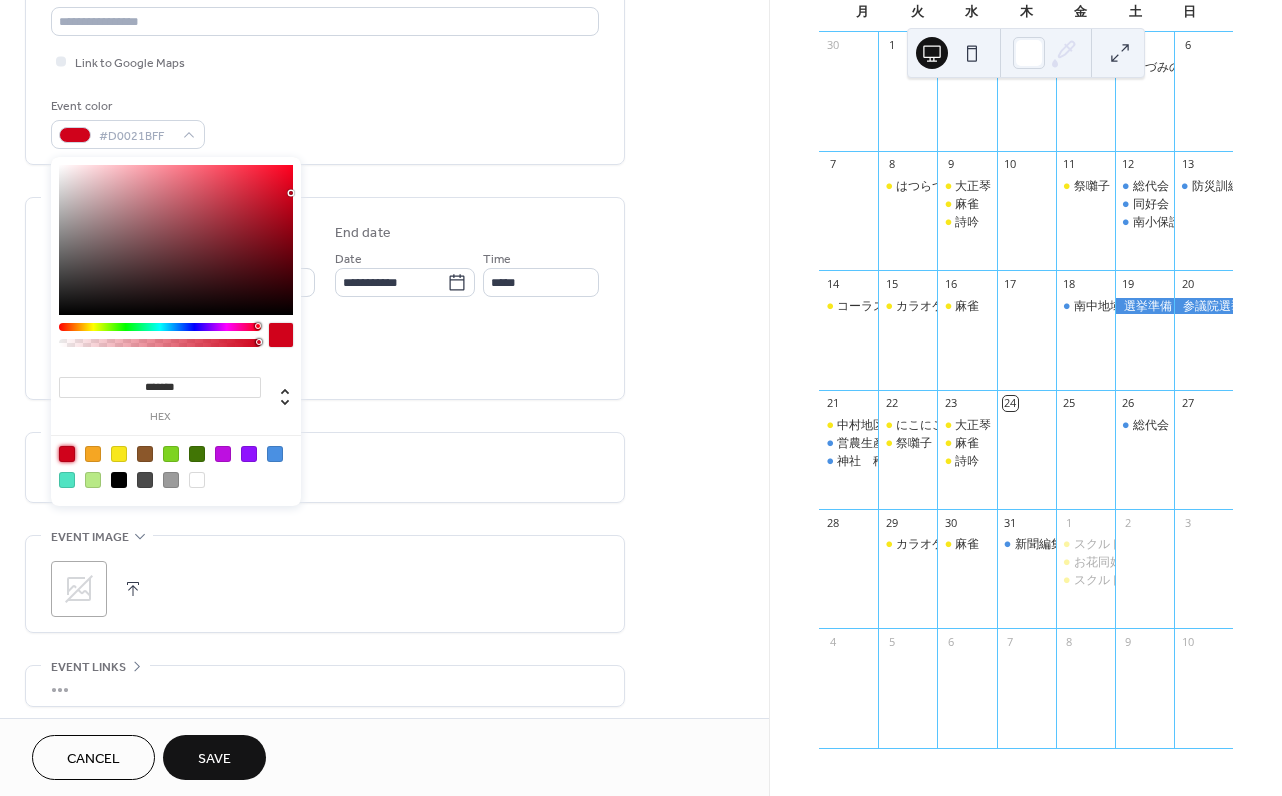scroll, scrollTop: 199, scrollLeft: 0, axis: vertical 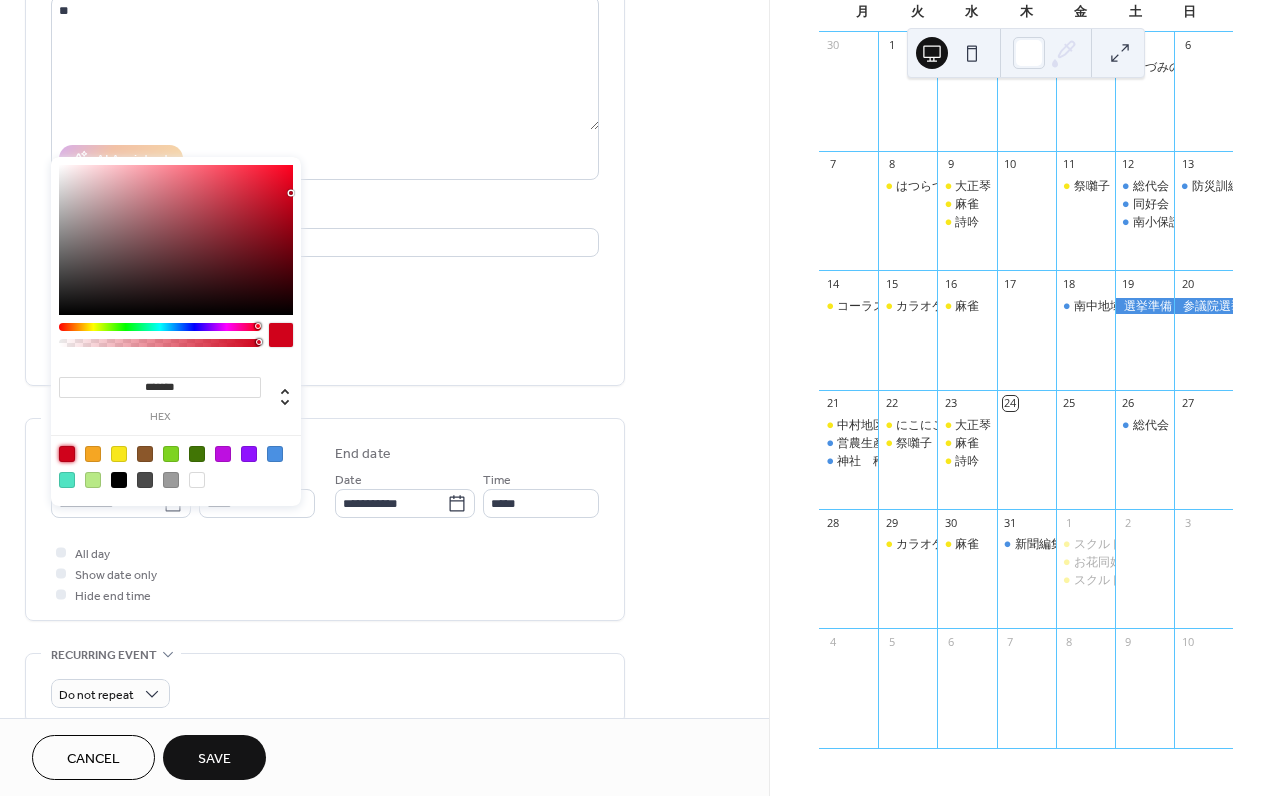 drag, startPoint x: 415, startPoint y: 588, endPoint x: 355, endPoint y: 592, distance: 60.133186 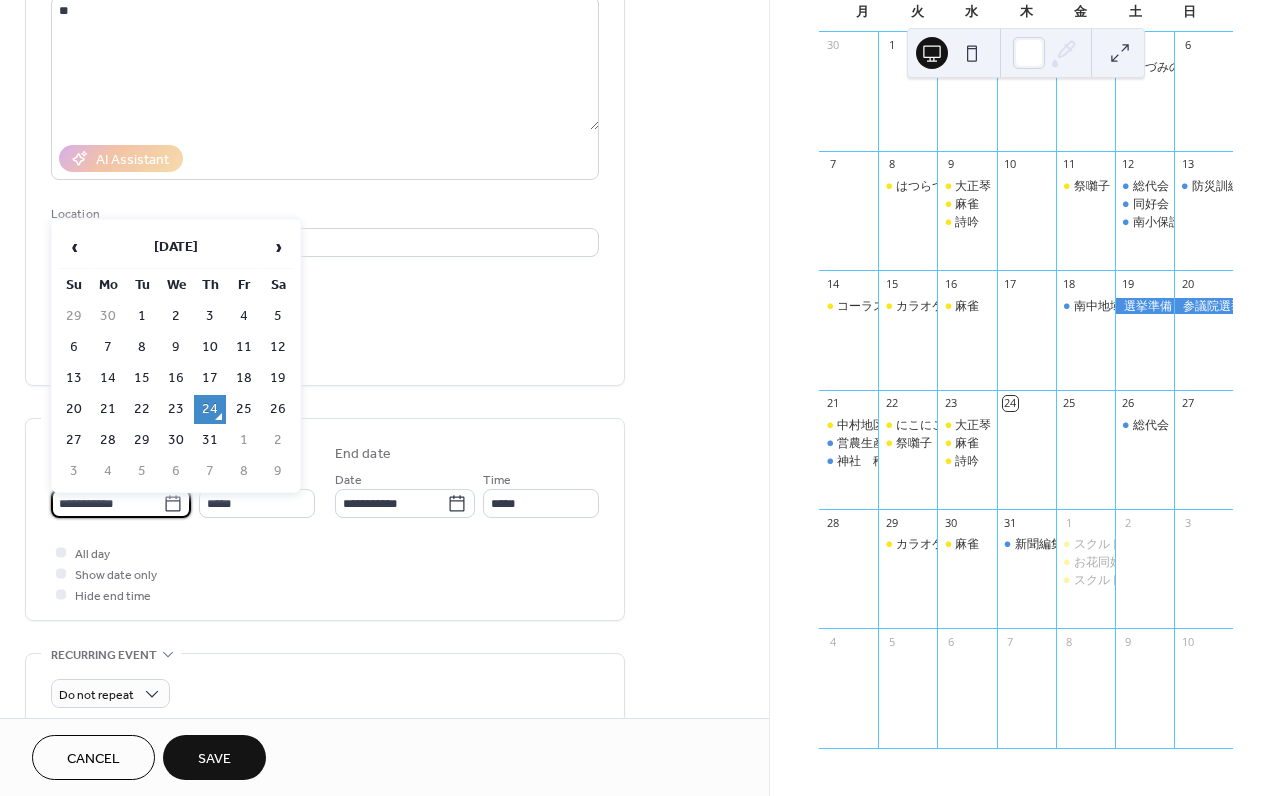 click on "**********" at bounding box center [107, 503] 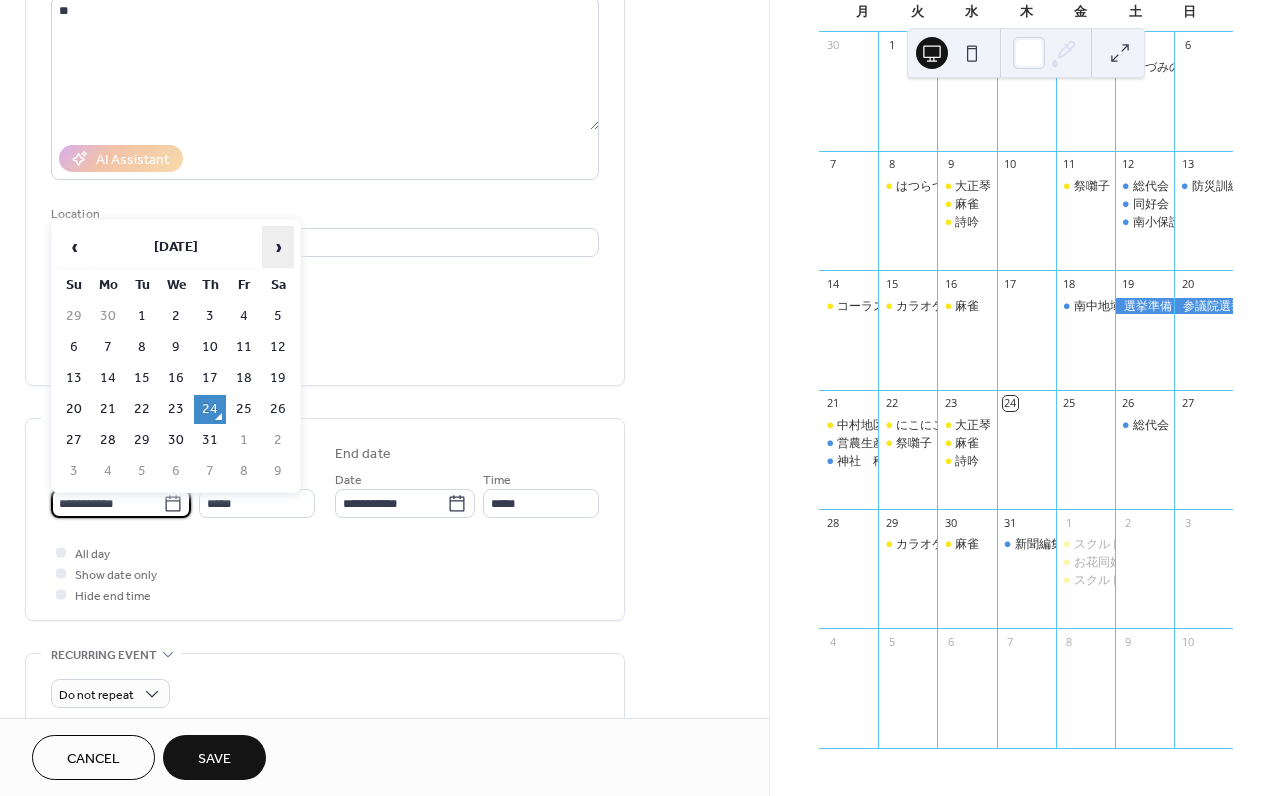 click on "›" at bounding box center (278, 247) 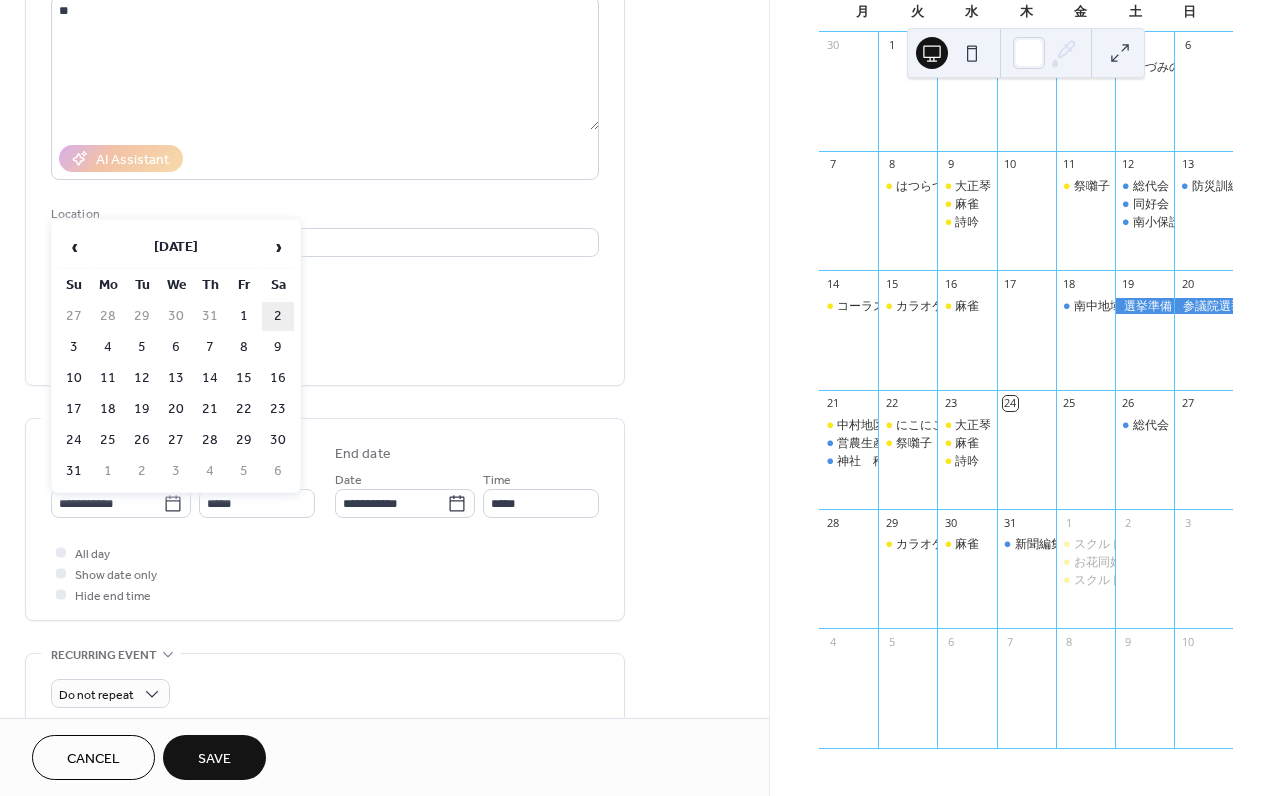 click on "2" at bounding box center [278, 316] 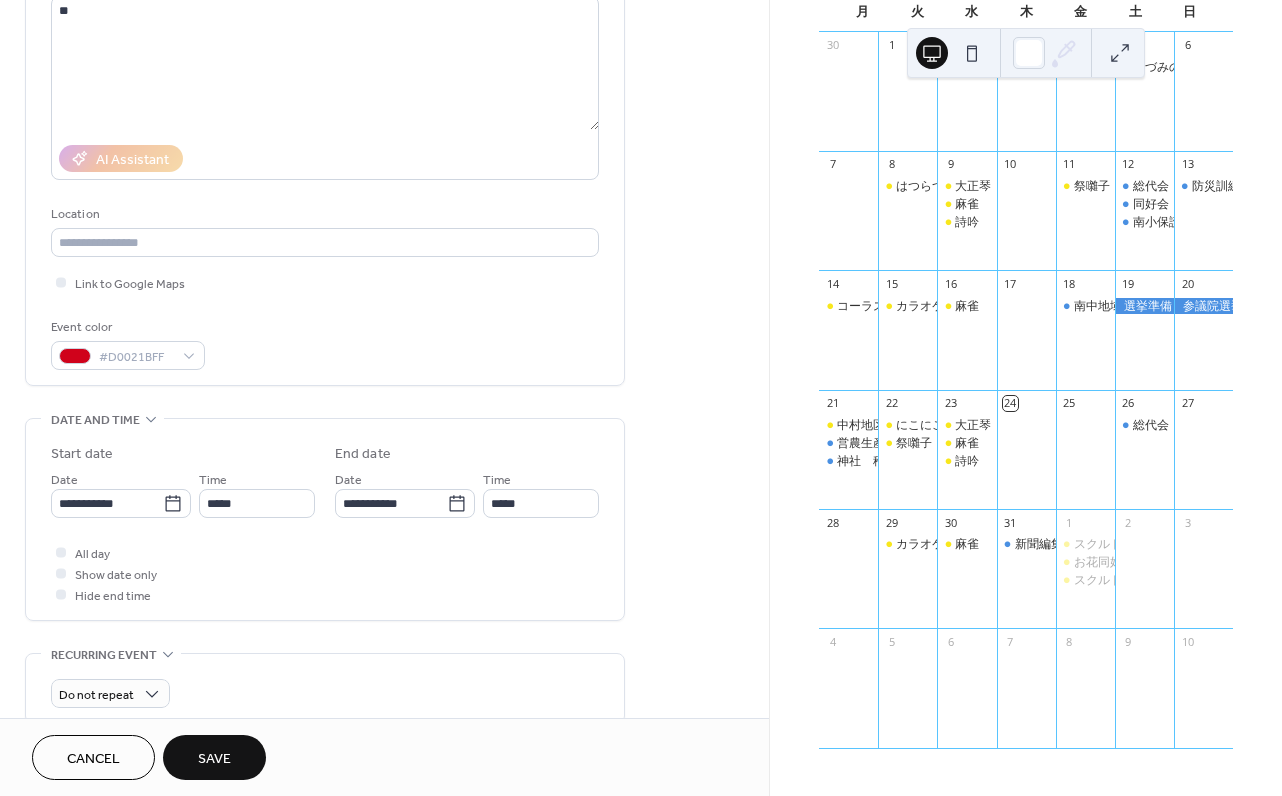 type on "**********" 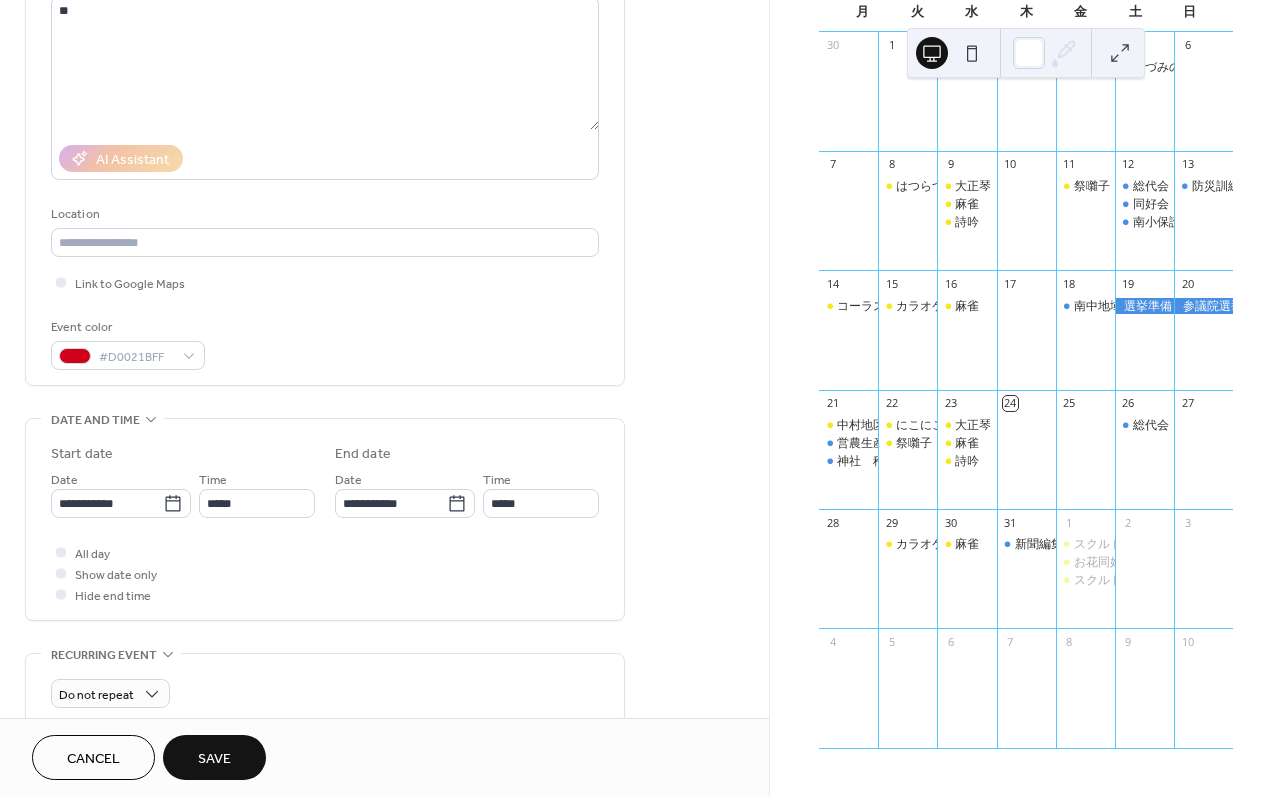 type on "**********" 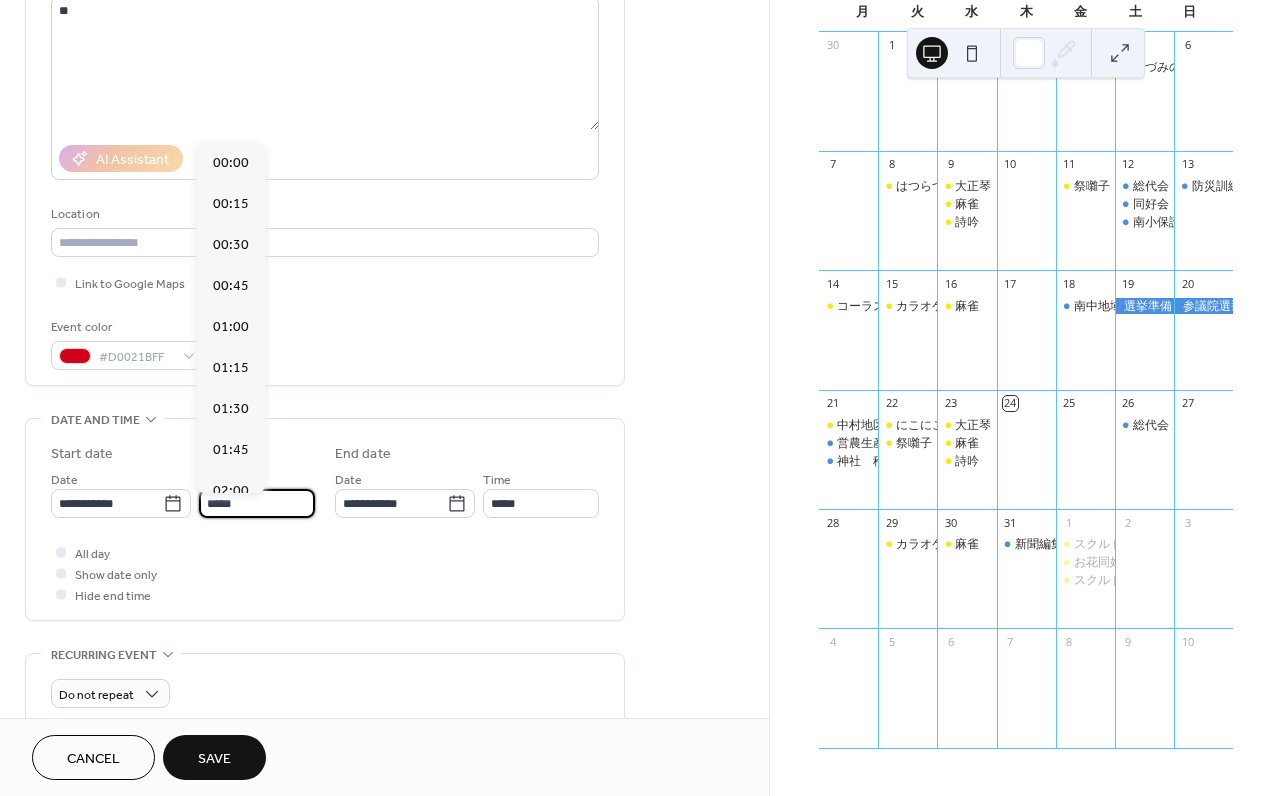 click on "*****" at bounding box center (257, 503) 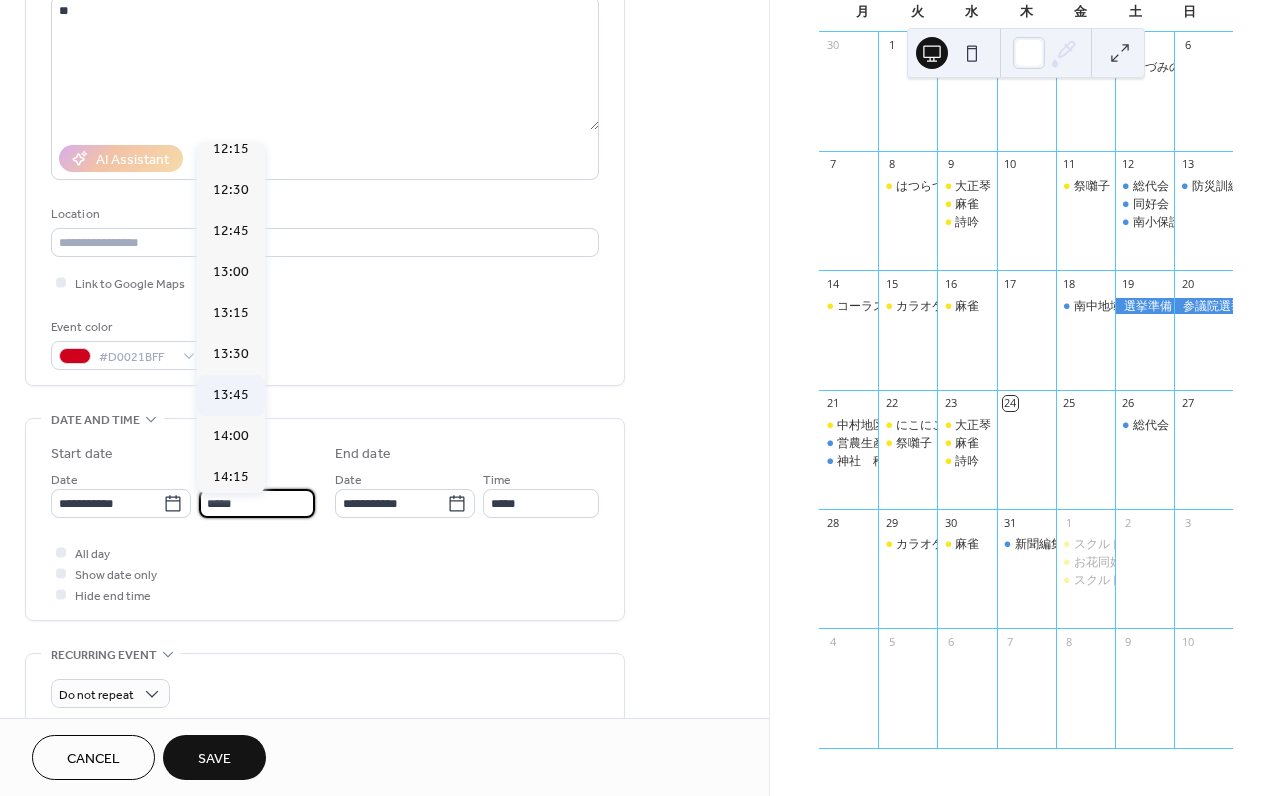 scroll, scrollTop: 2048, scrollLeft: 0, axis: vertical 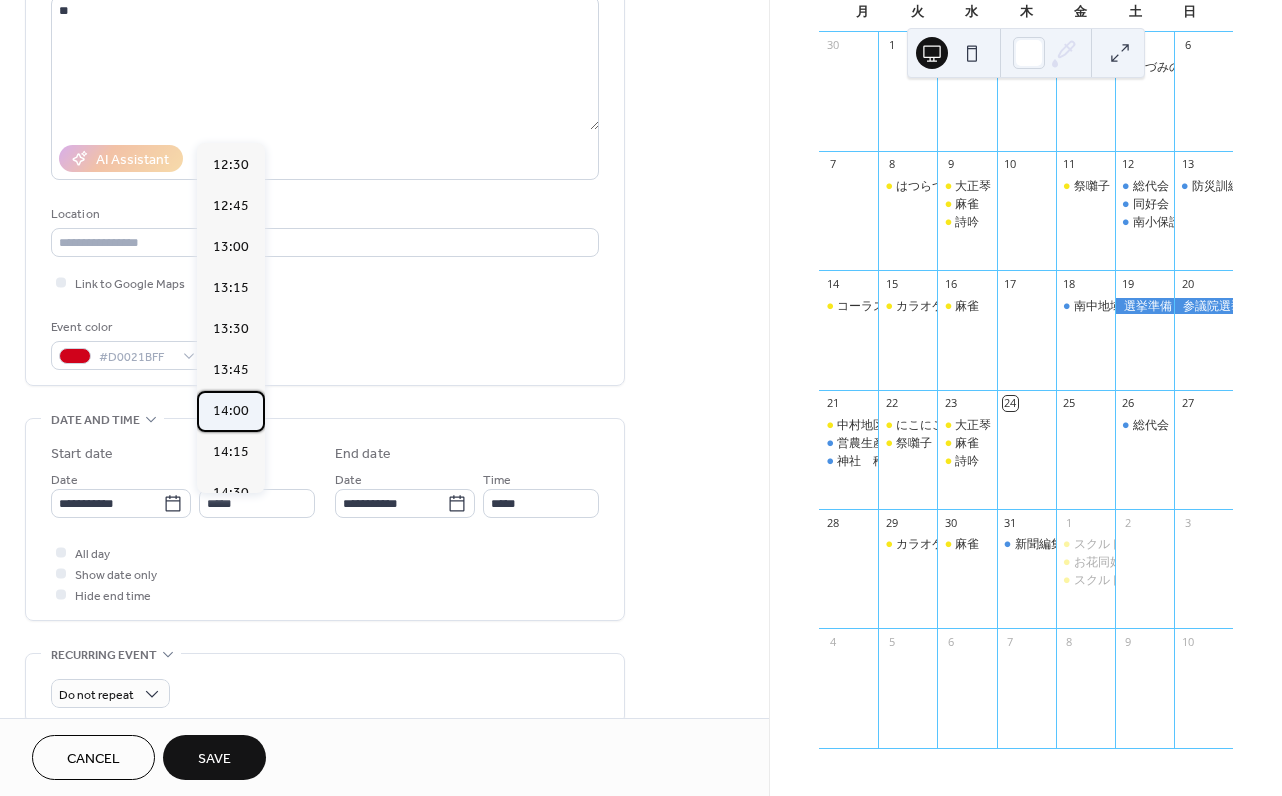 click on "14:00" at bounding box center (231, 411) 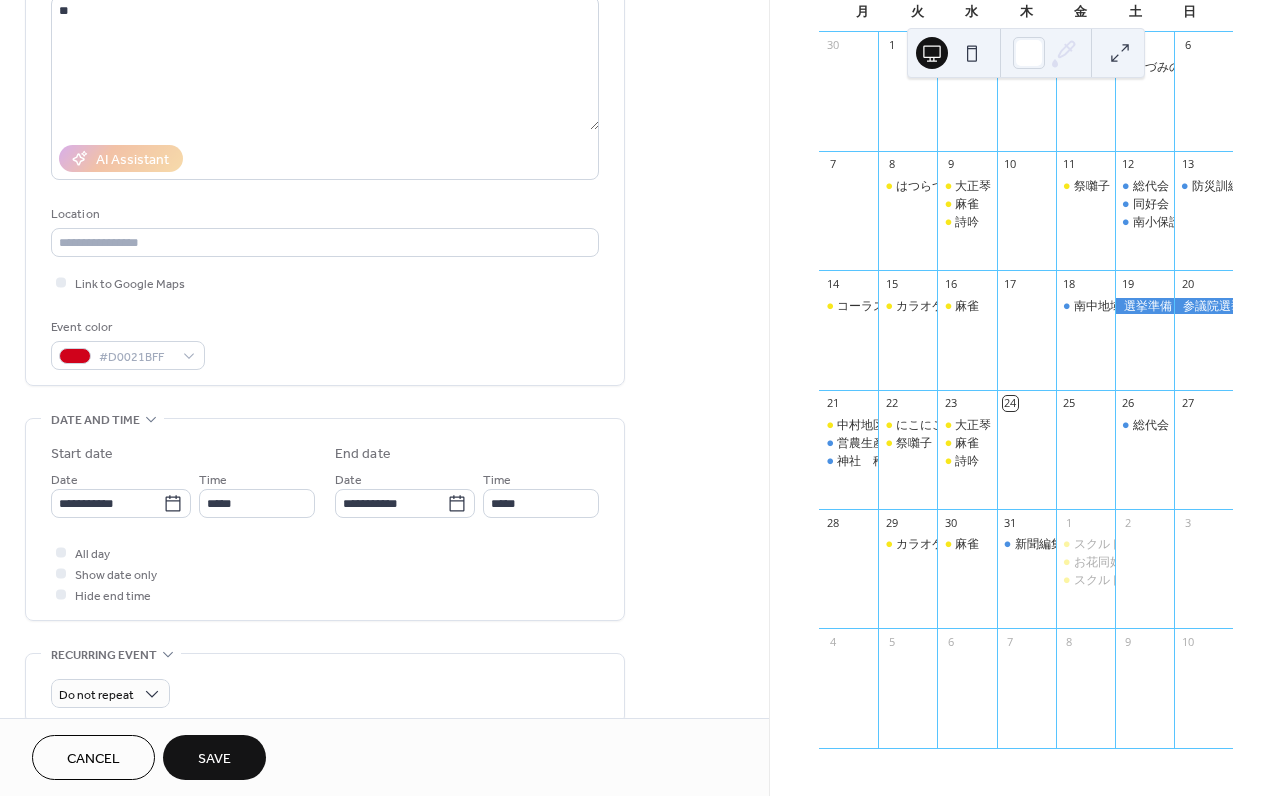 type on "*****" 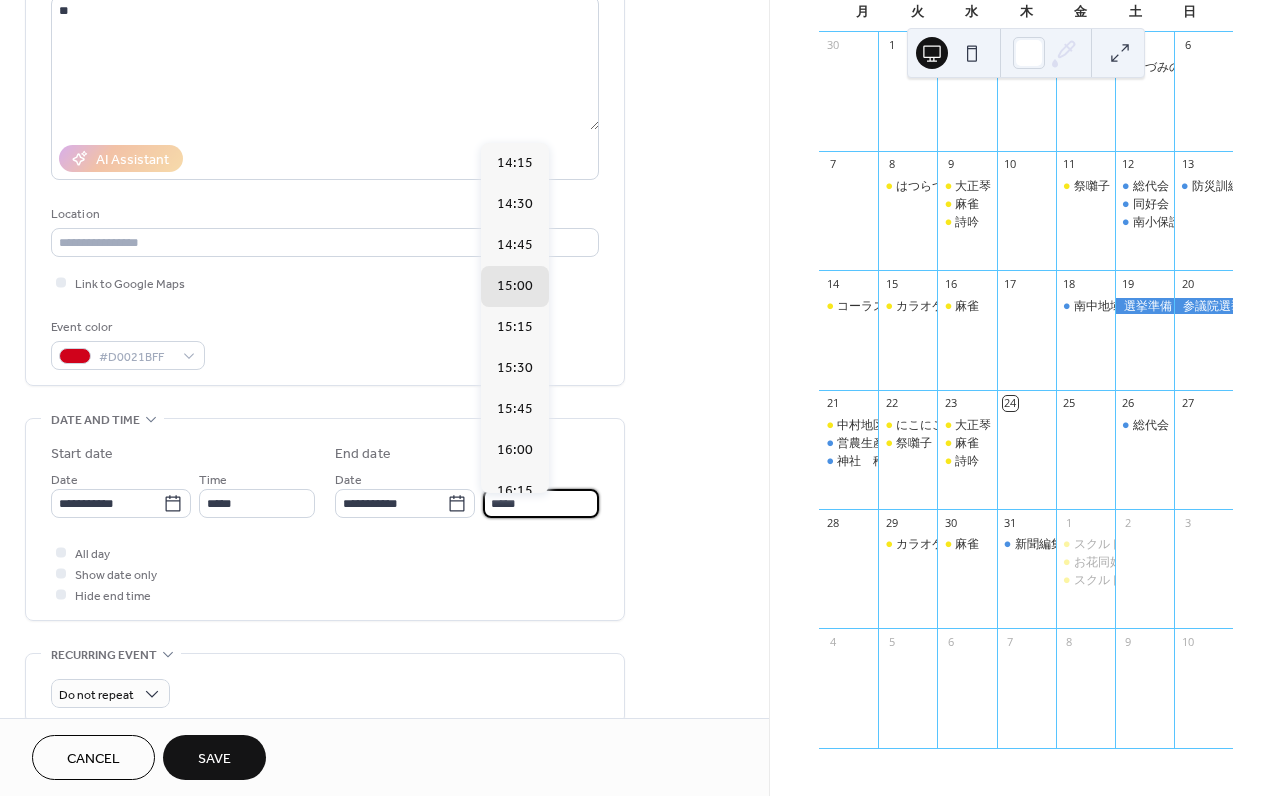 click on "*****" at bounding box center [541, 503] 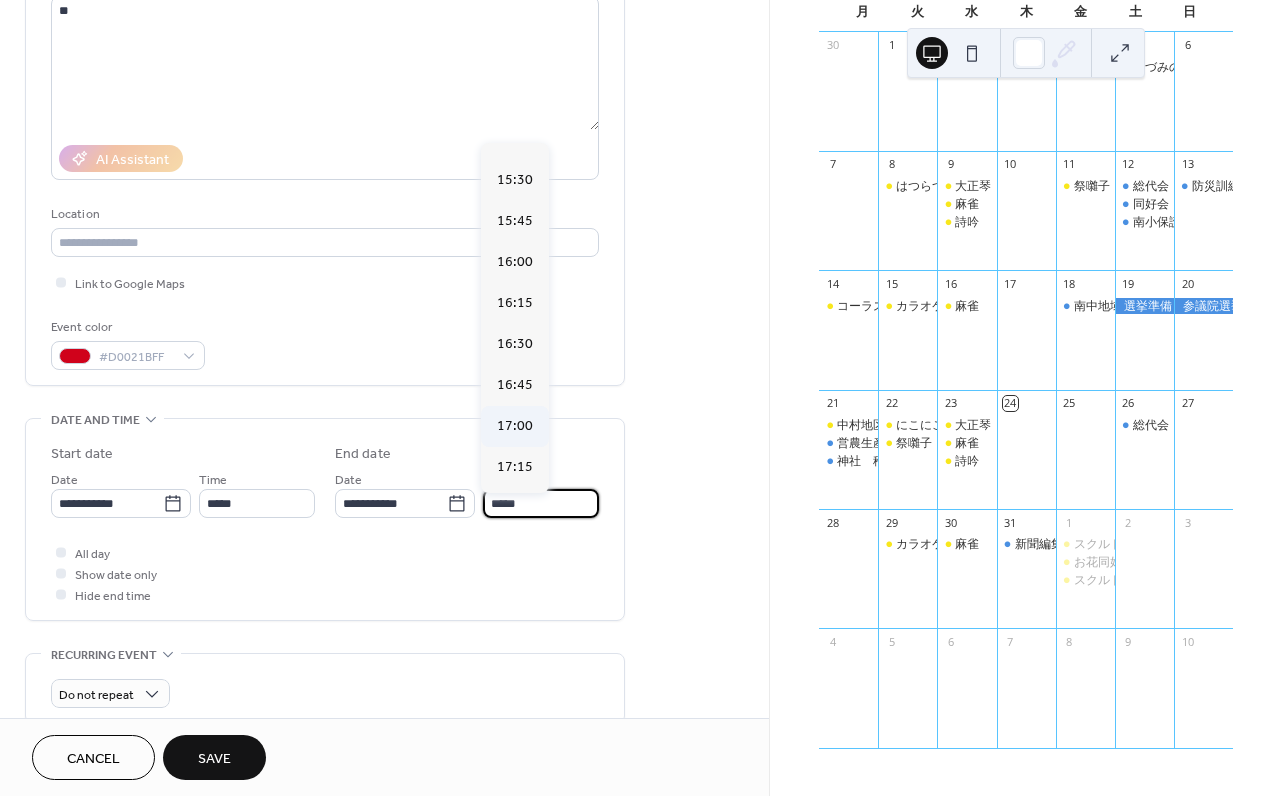 scroll, scrollTop: 216, scrollLeft: 0, axis: vertical 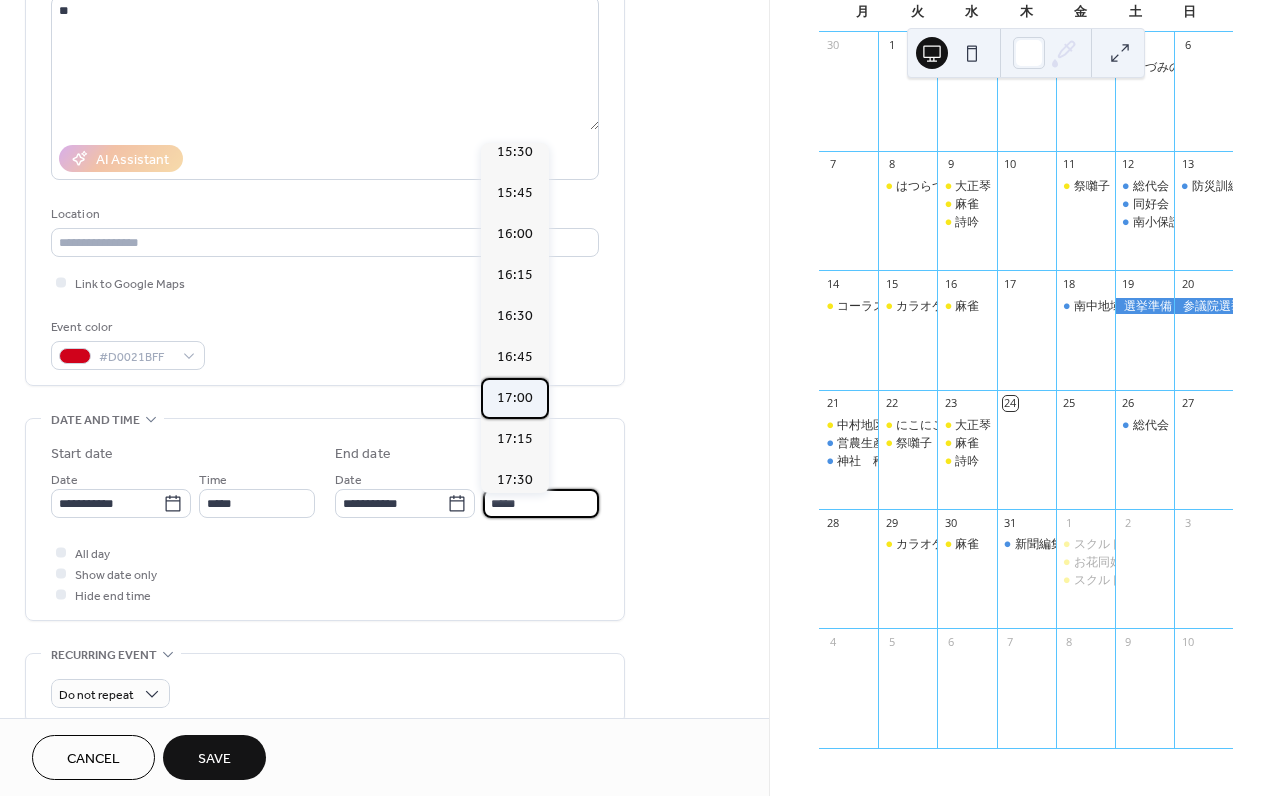 click on "17:00" at bounding box center (515, 398) 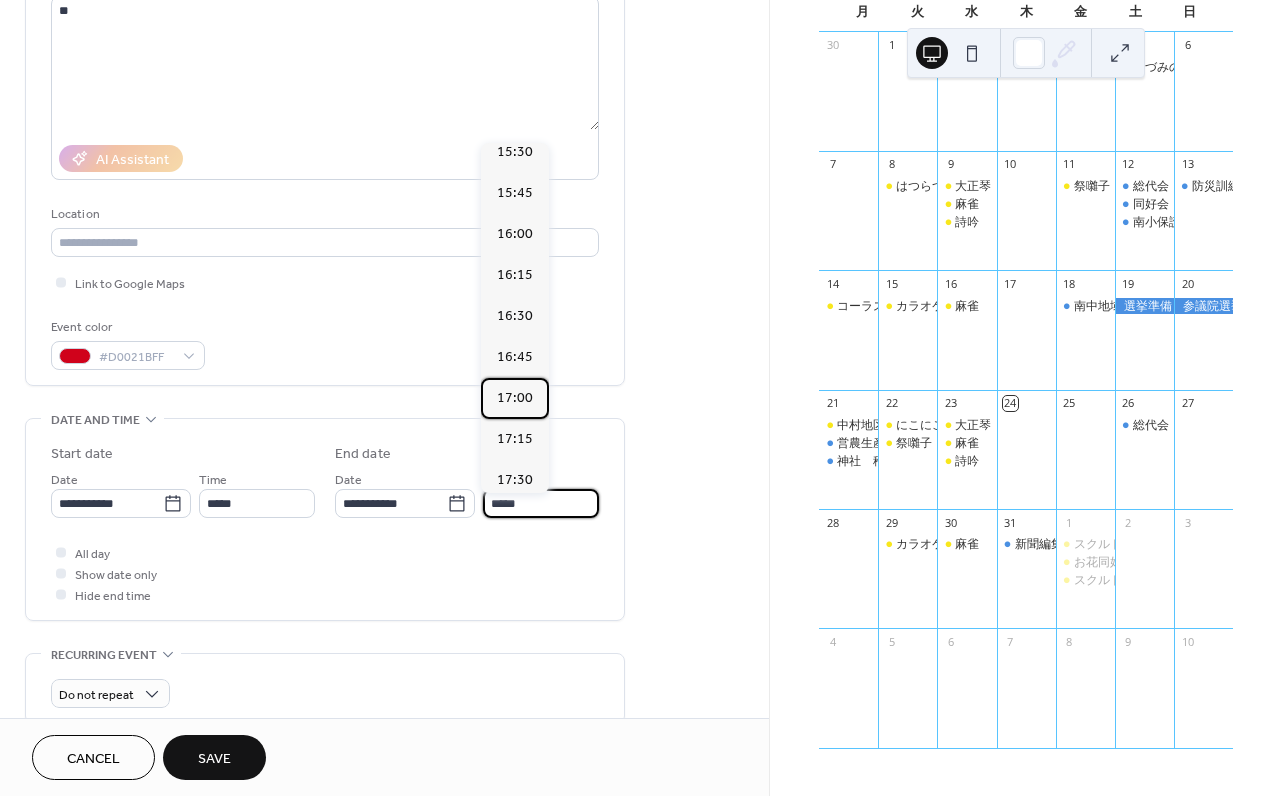 type on "*****" 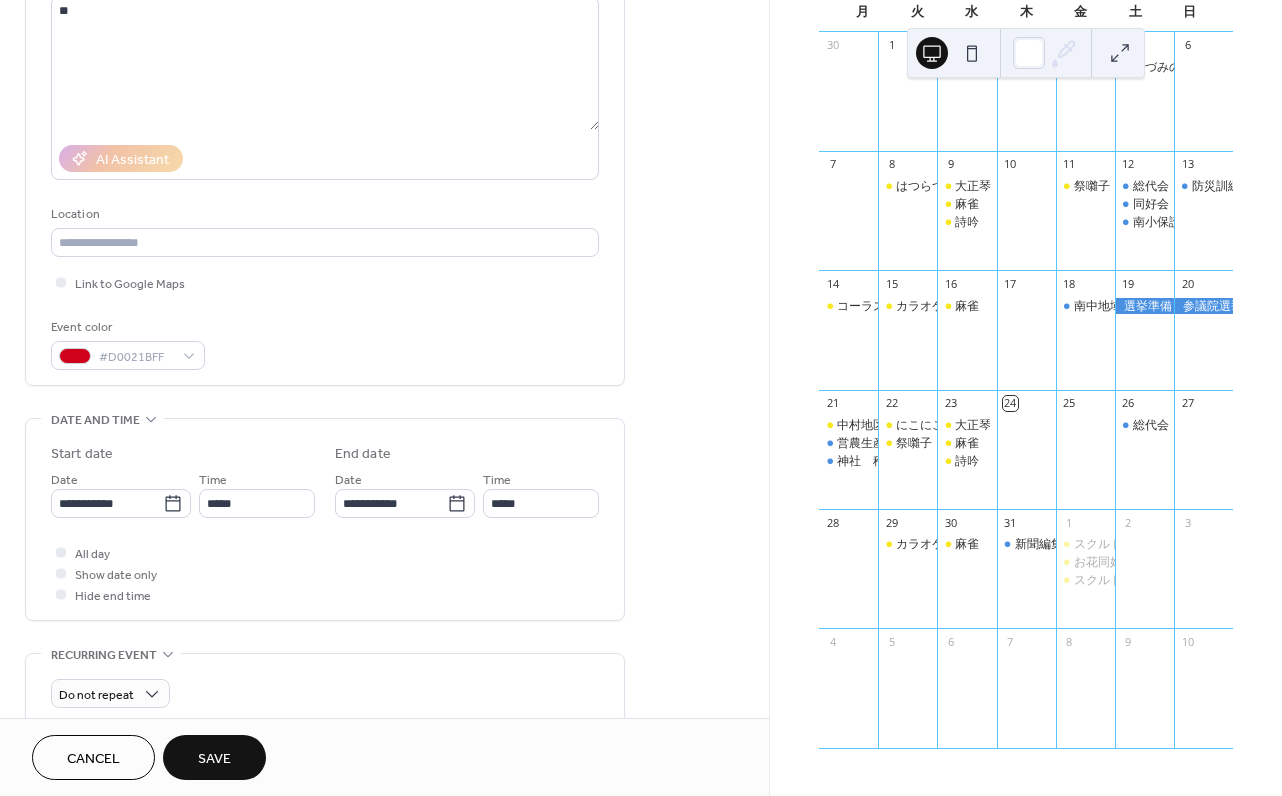 click on "Save" at bounding box center [214, 759] 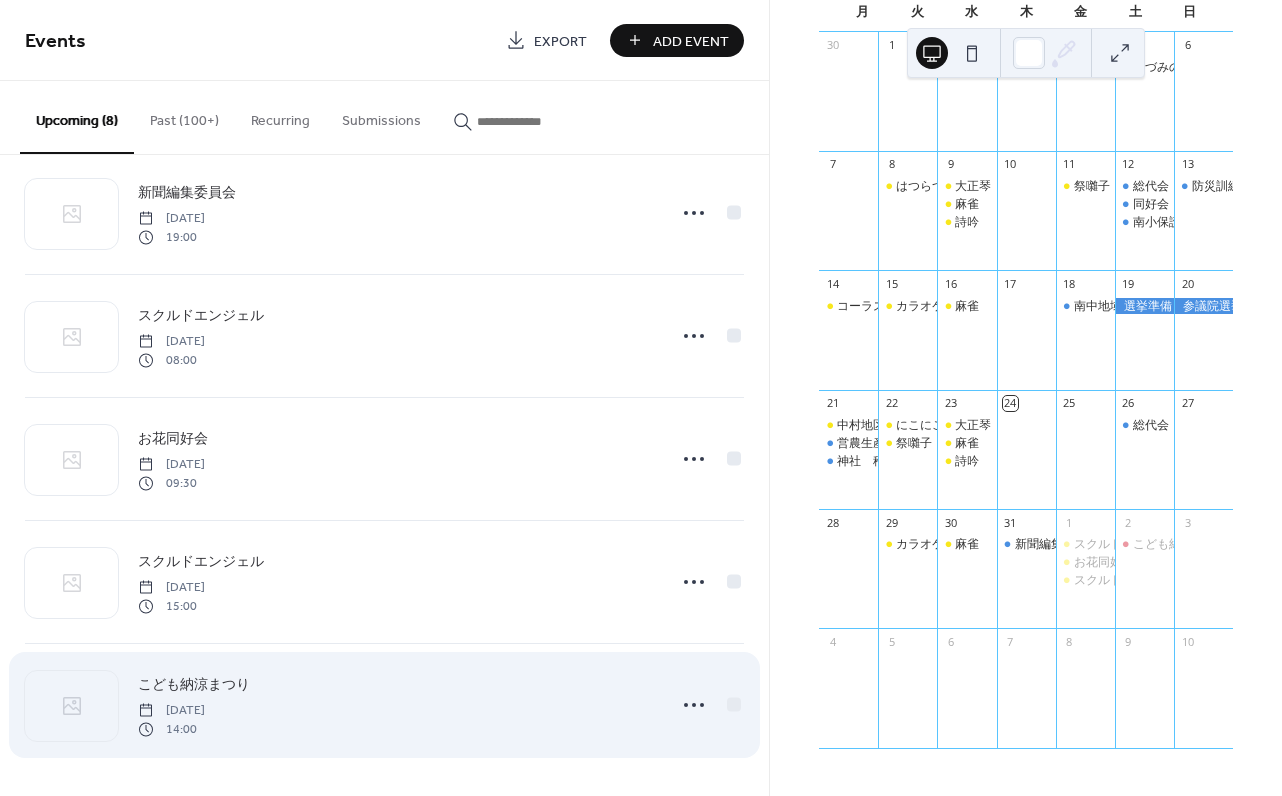 scroll, scrollTop: 402, scrollLeft: 0, axis: vertical 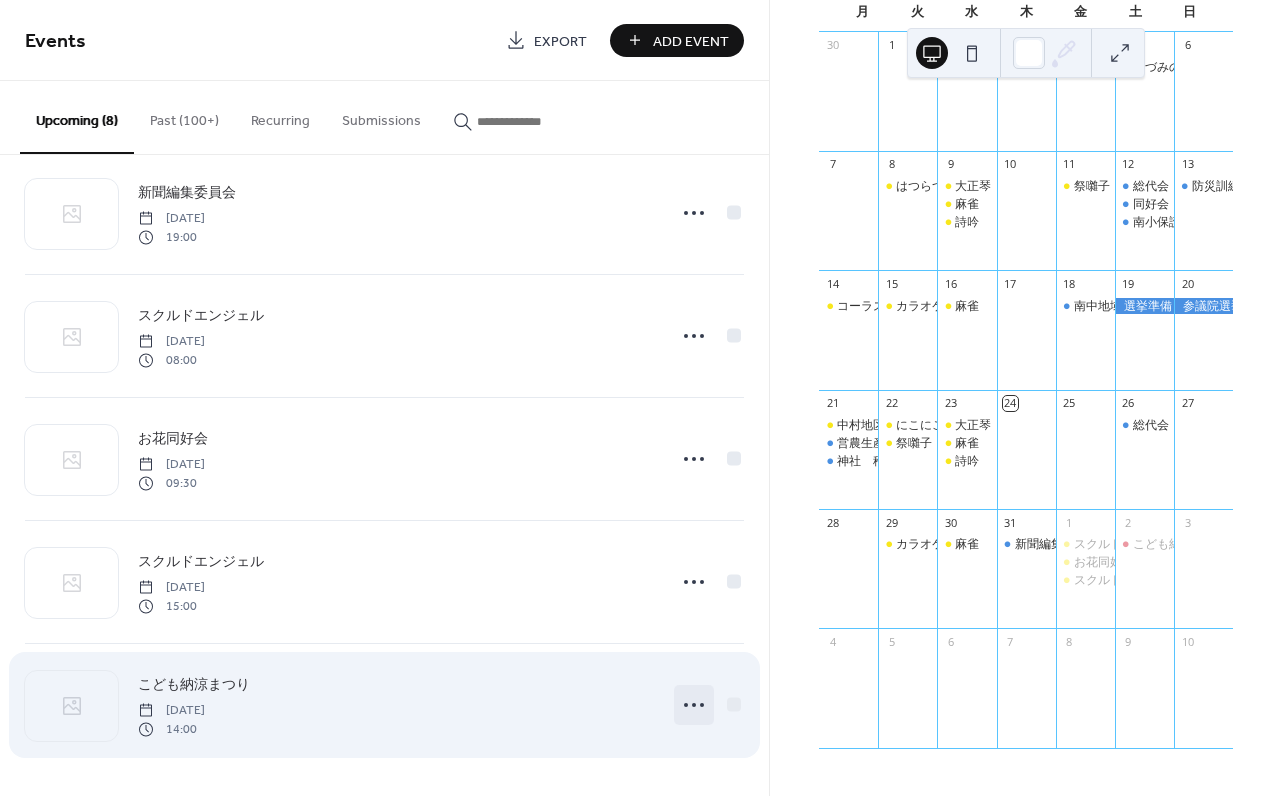 click 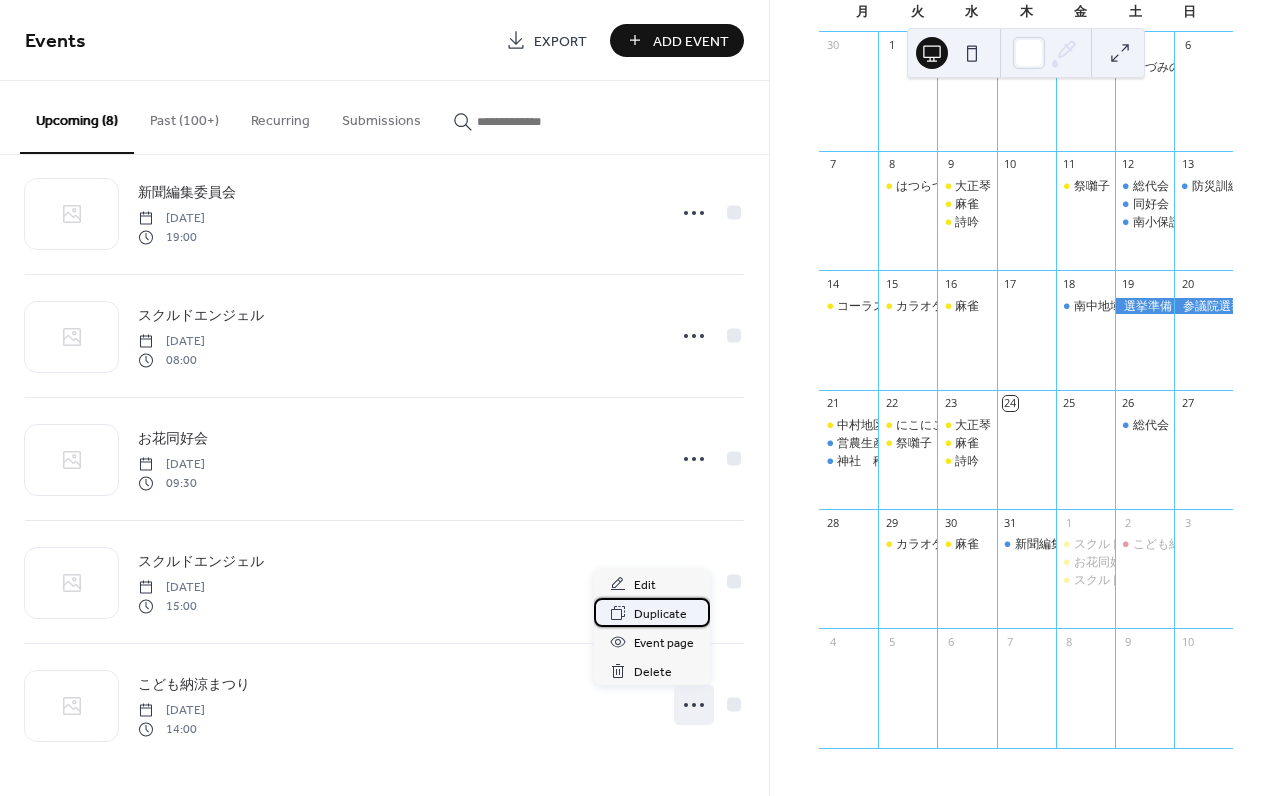 click on "Duplicate" at bounding box center (660, 614) 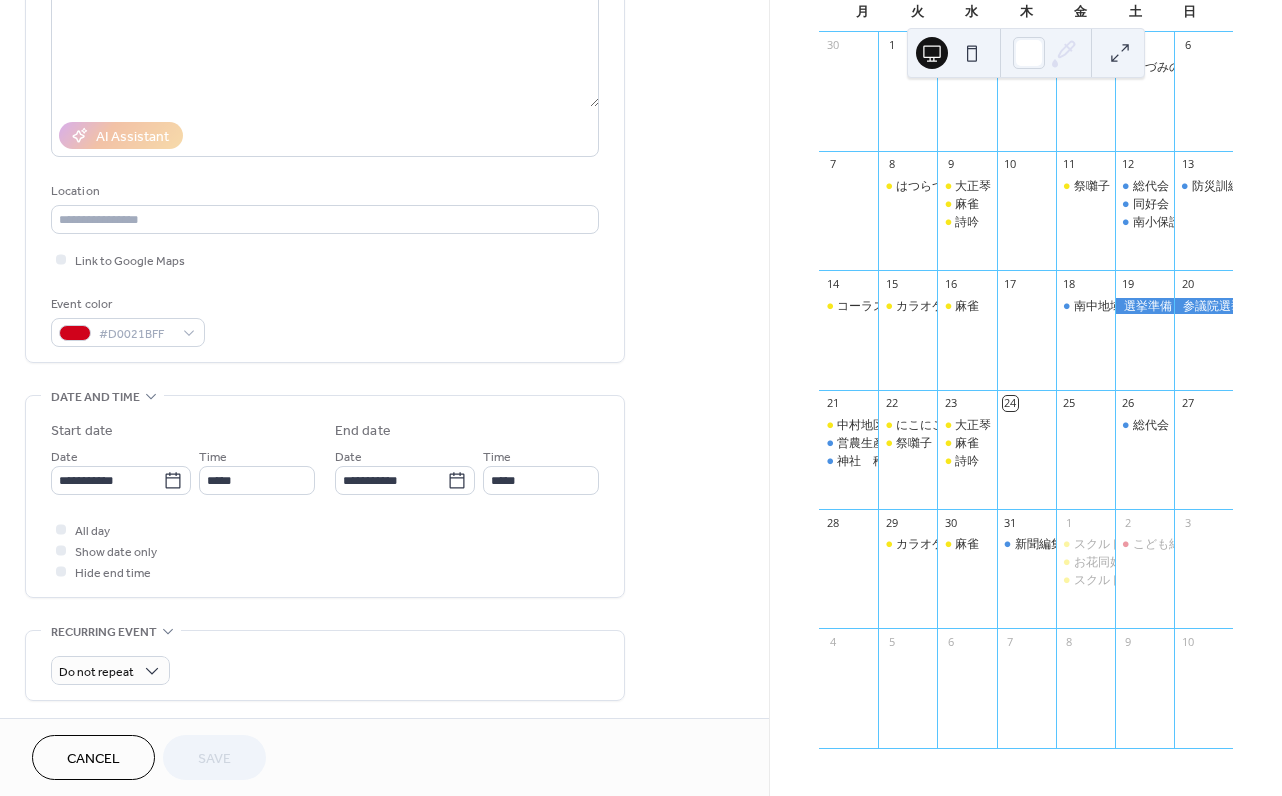 scroll, scrollTop: 266, scrollLeft: 0, axis: vertical 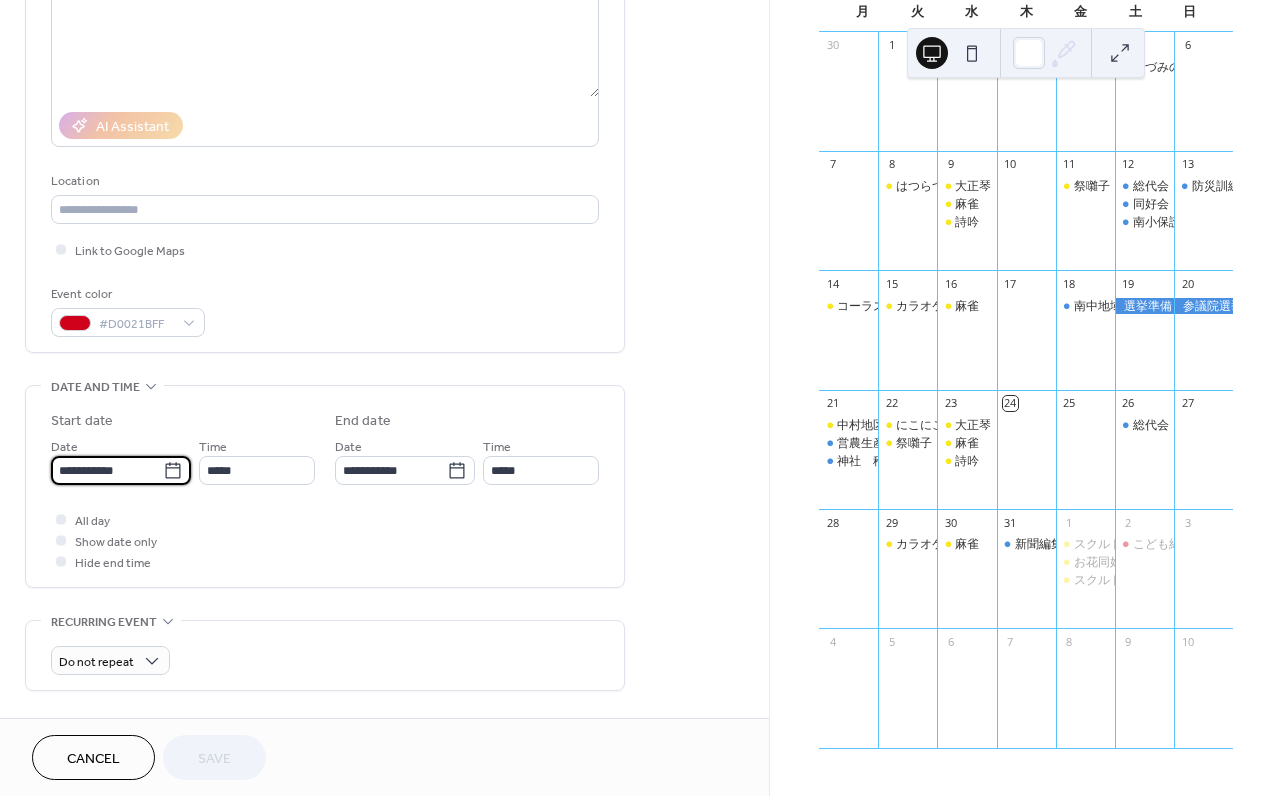 drag, startPoint x: 105, startPoint y: 481, endPoint x: 118, endPoint y: 488, distance: 14.764823 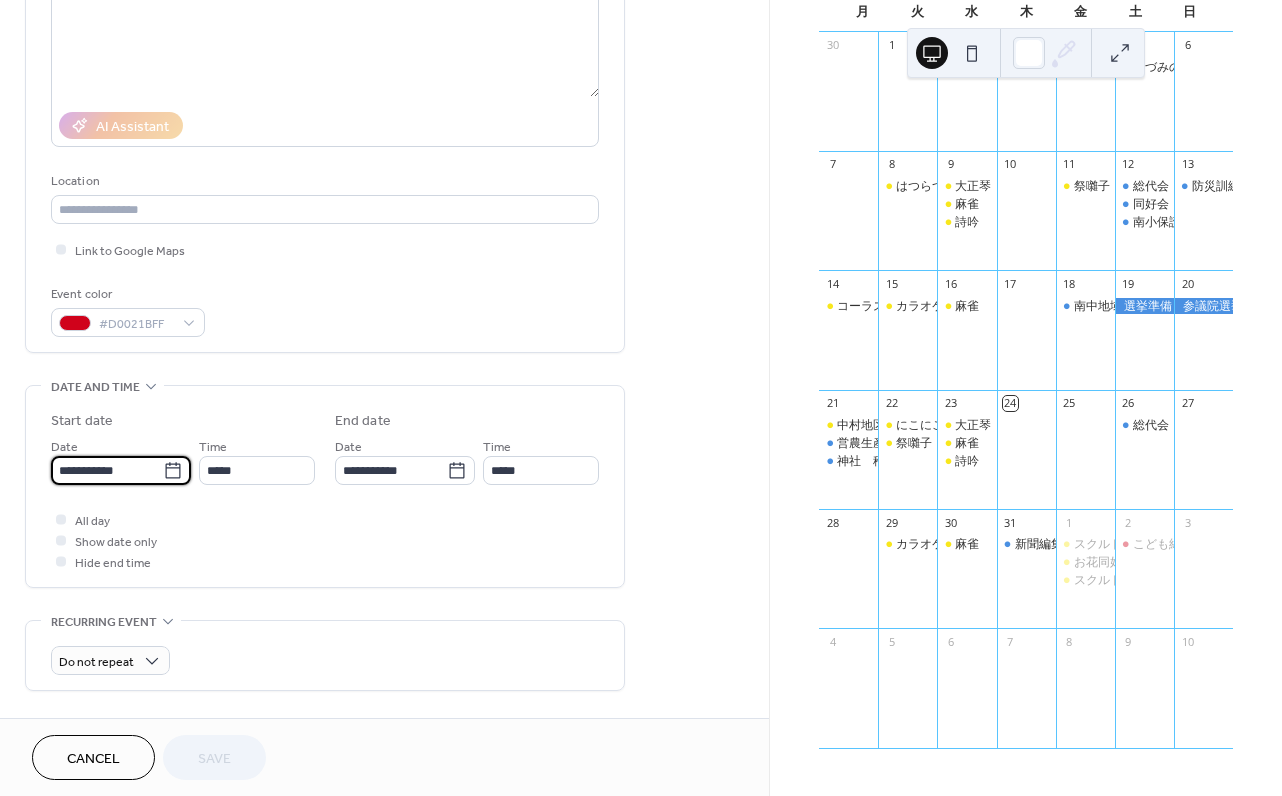 click on "**********" at bounding box center (107, 470) 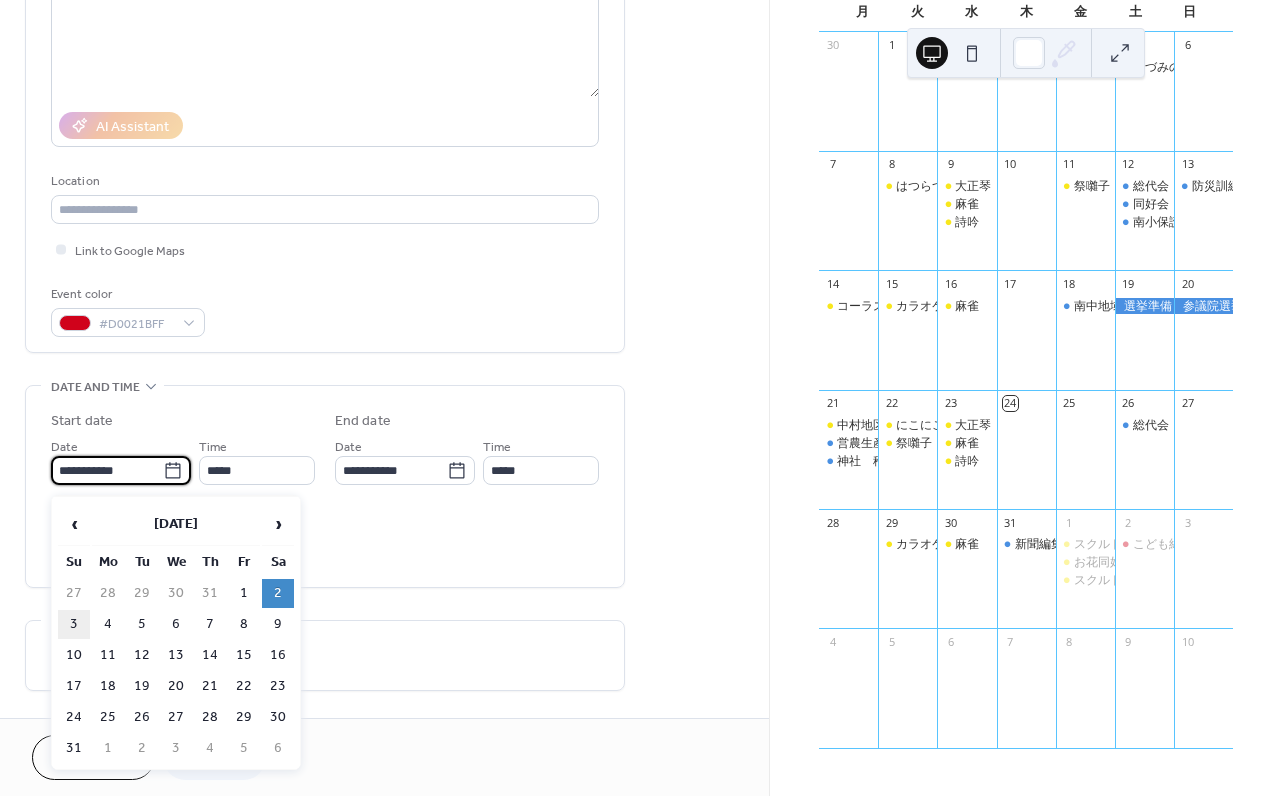 click on "3" at bounding box center [74, 624] 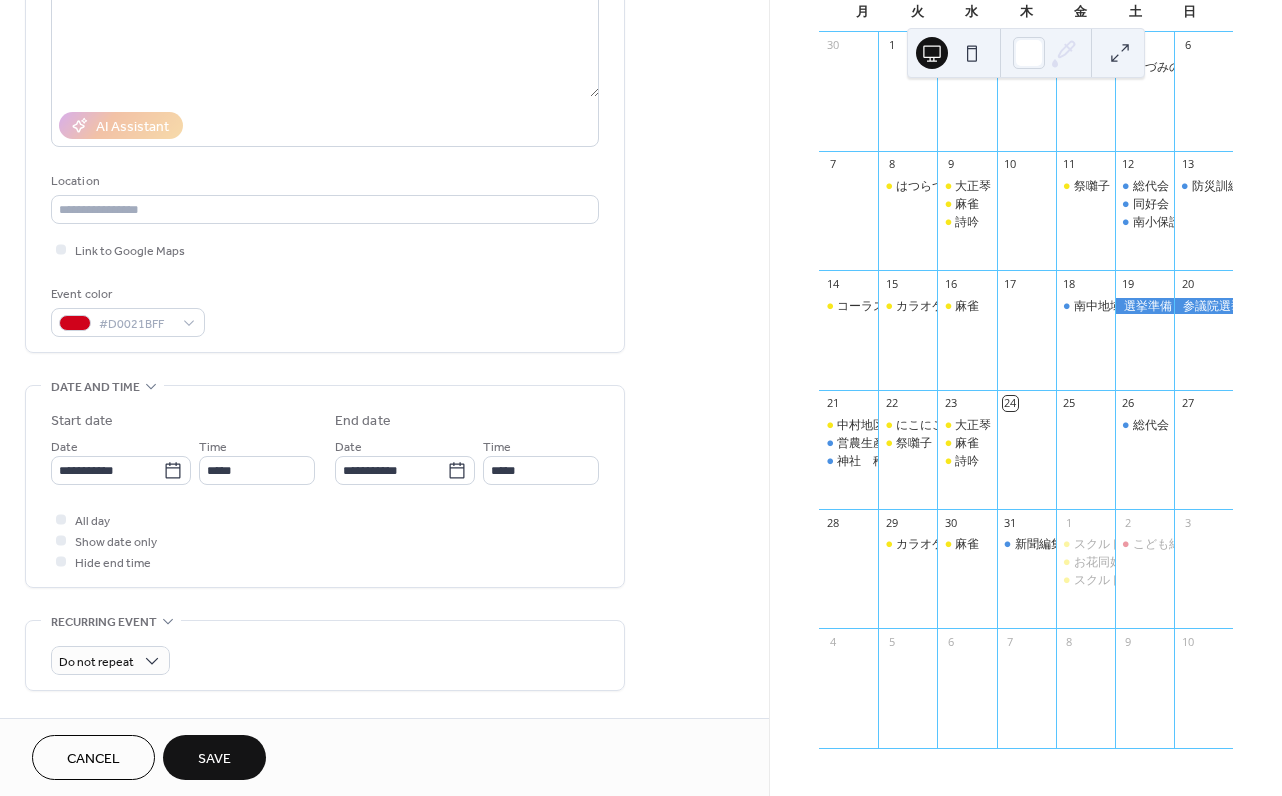 type on "**********" 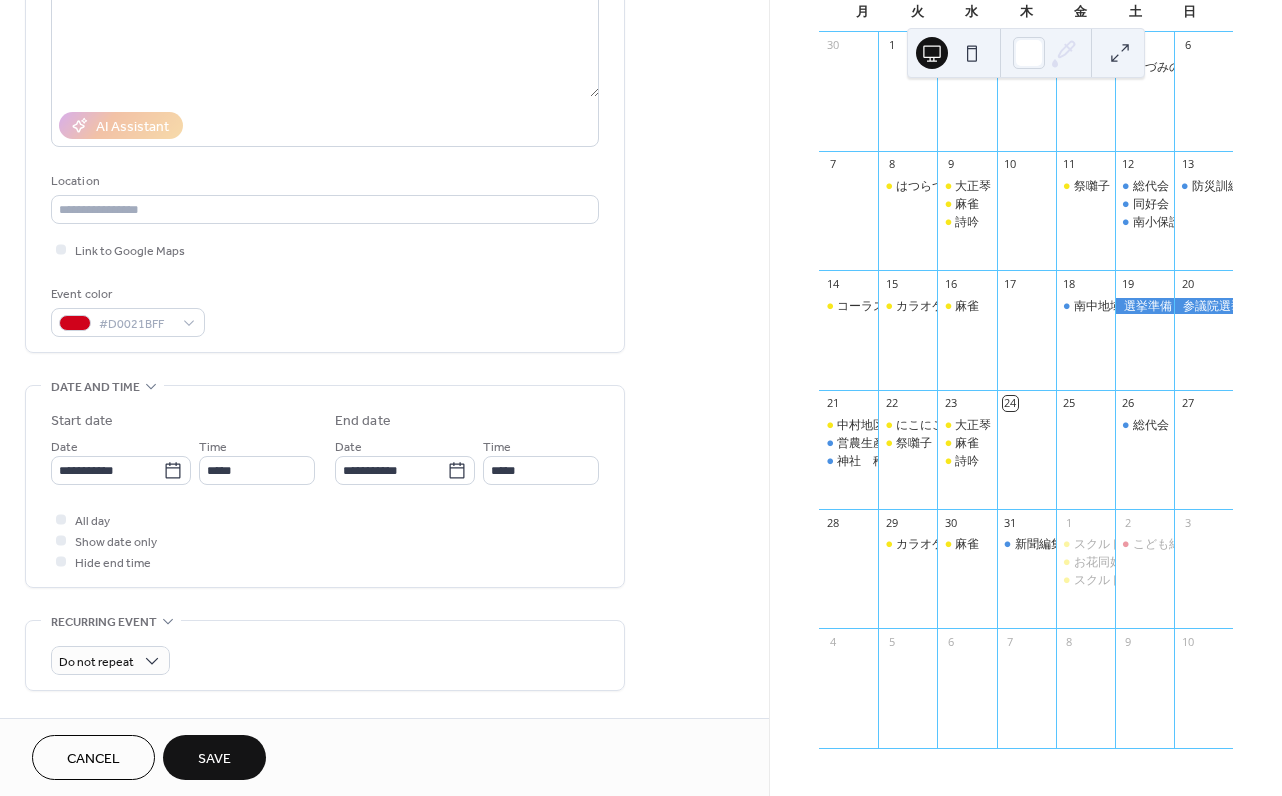 type on "**********" 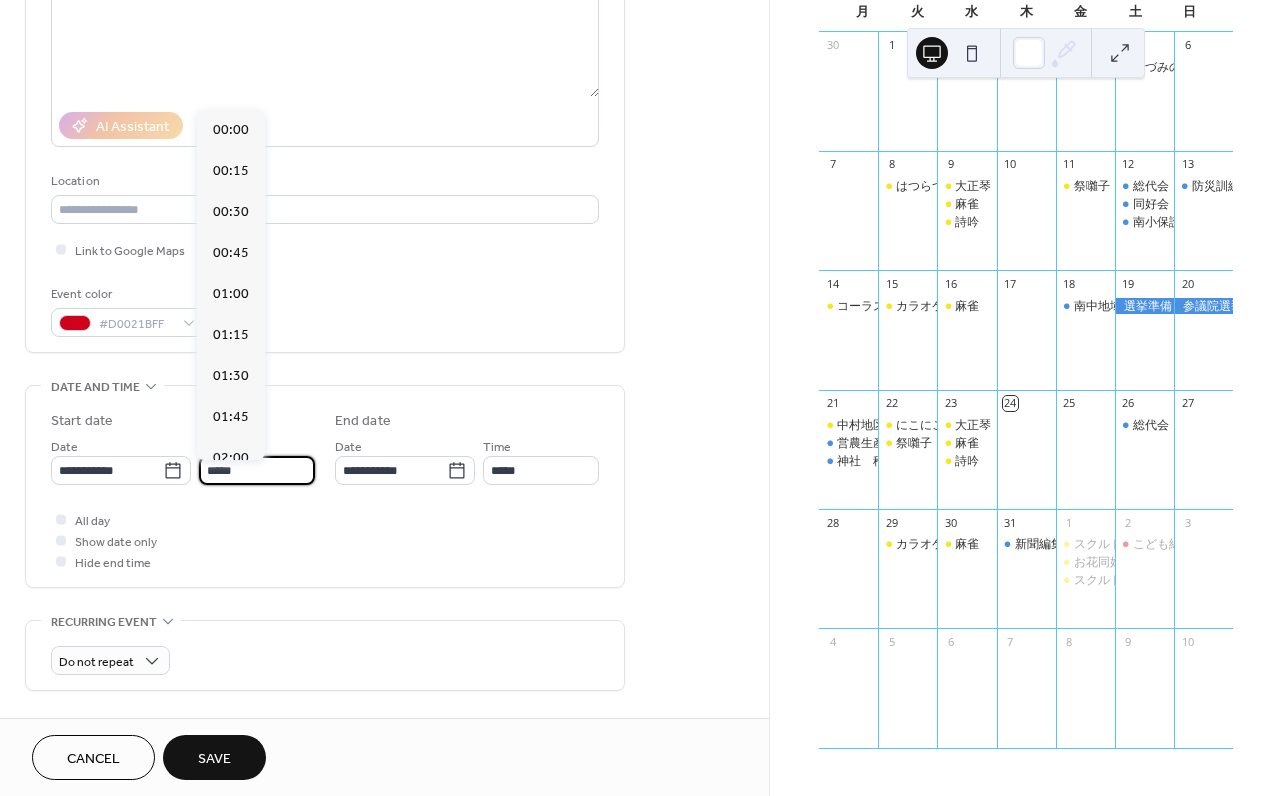 scroll, scrollTop: 2296, scrollLeft: 0, axis: vertical 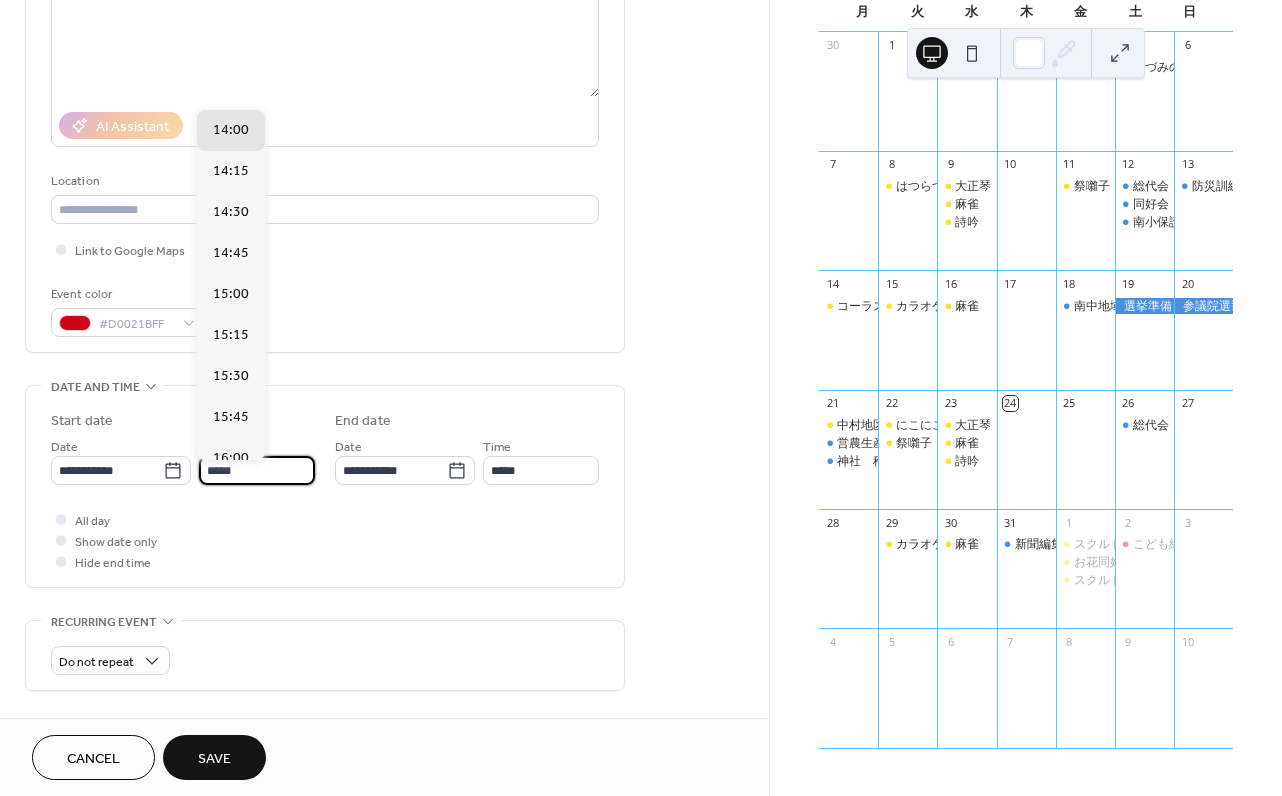 click on "*****" at bounding box center [257, 470] 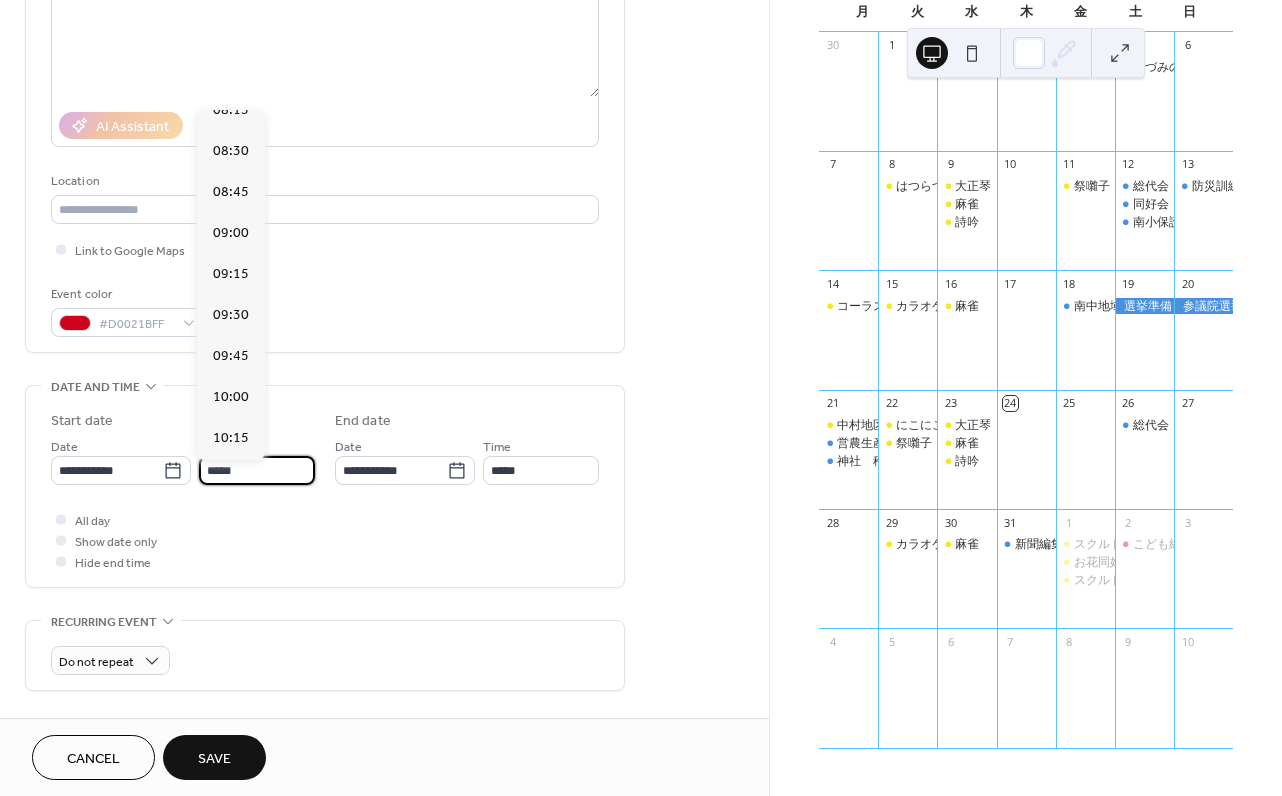 scroll, scrollTop: 1324, scrollLeft: 0, axis: vertical 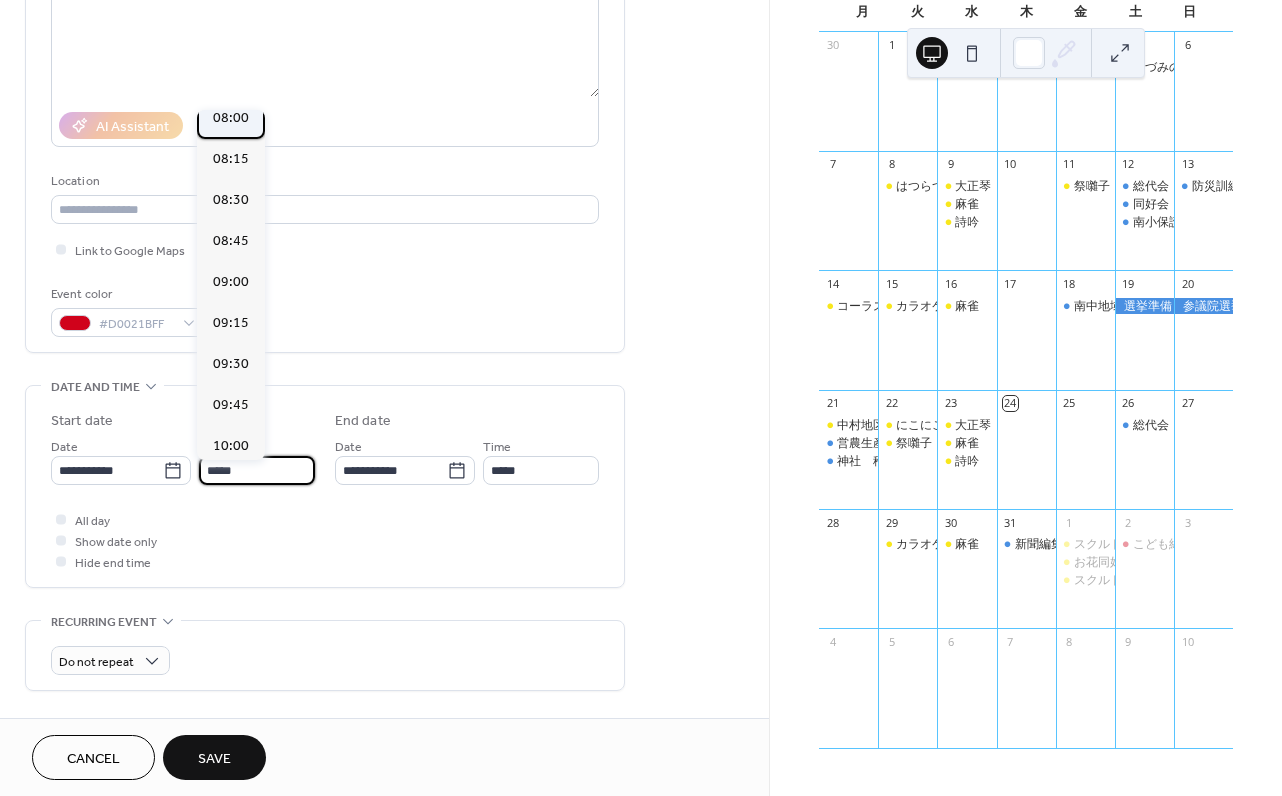 click on "08:00" at bounding box center (231, 118) 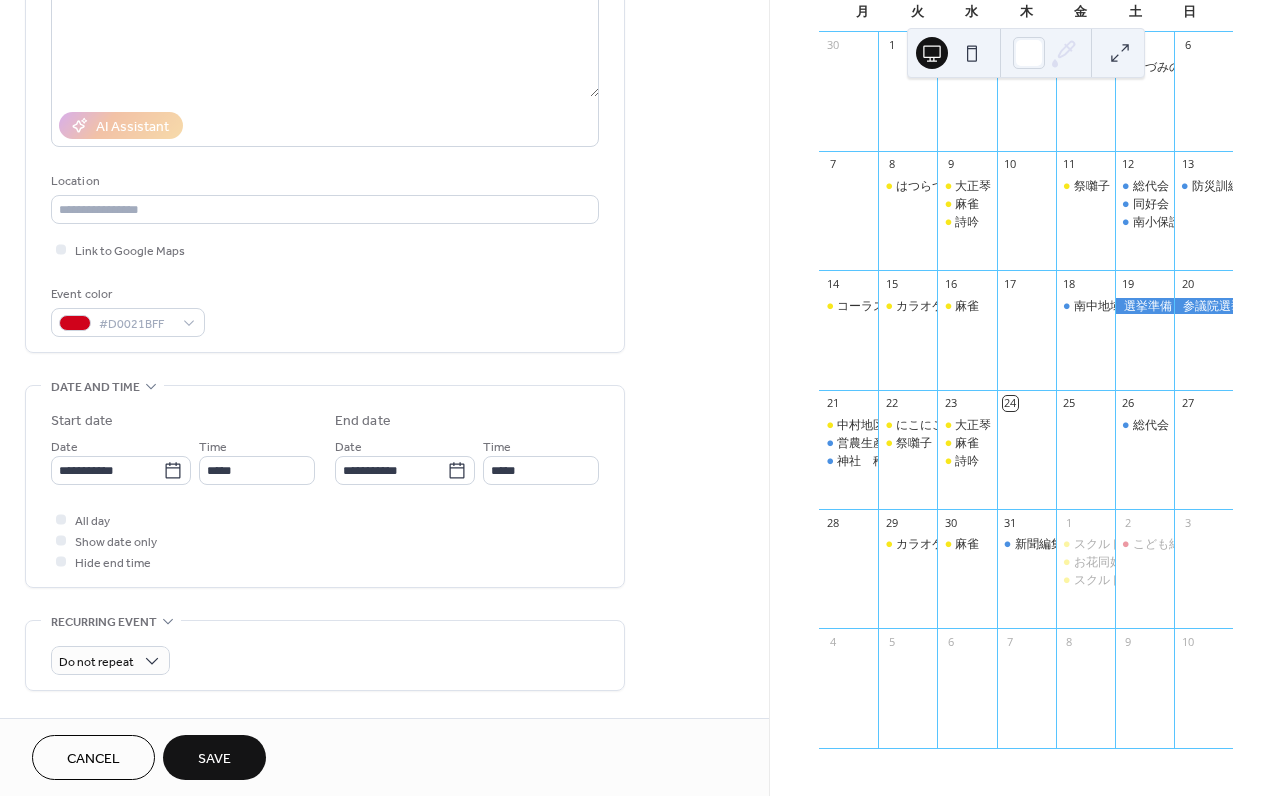 type on "*****" 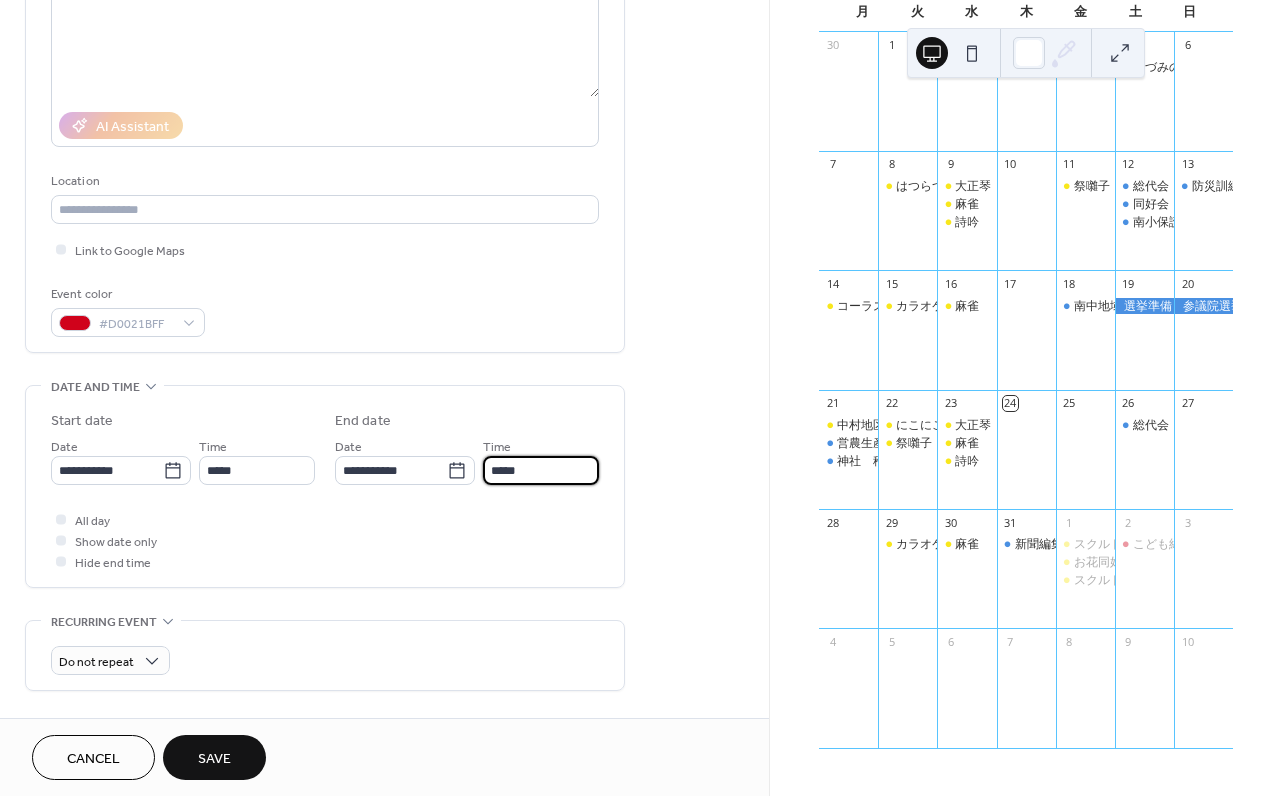 click on "*****" at bounding box center (541, 470) 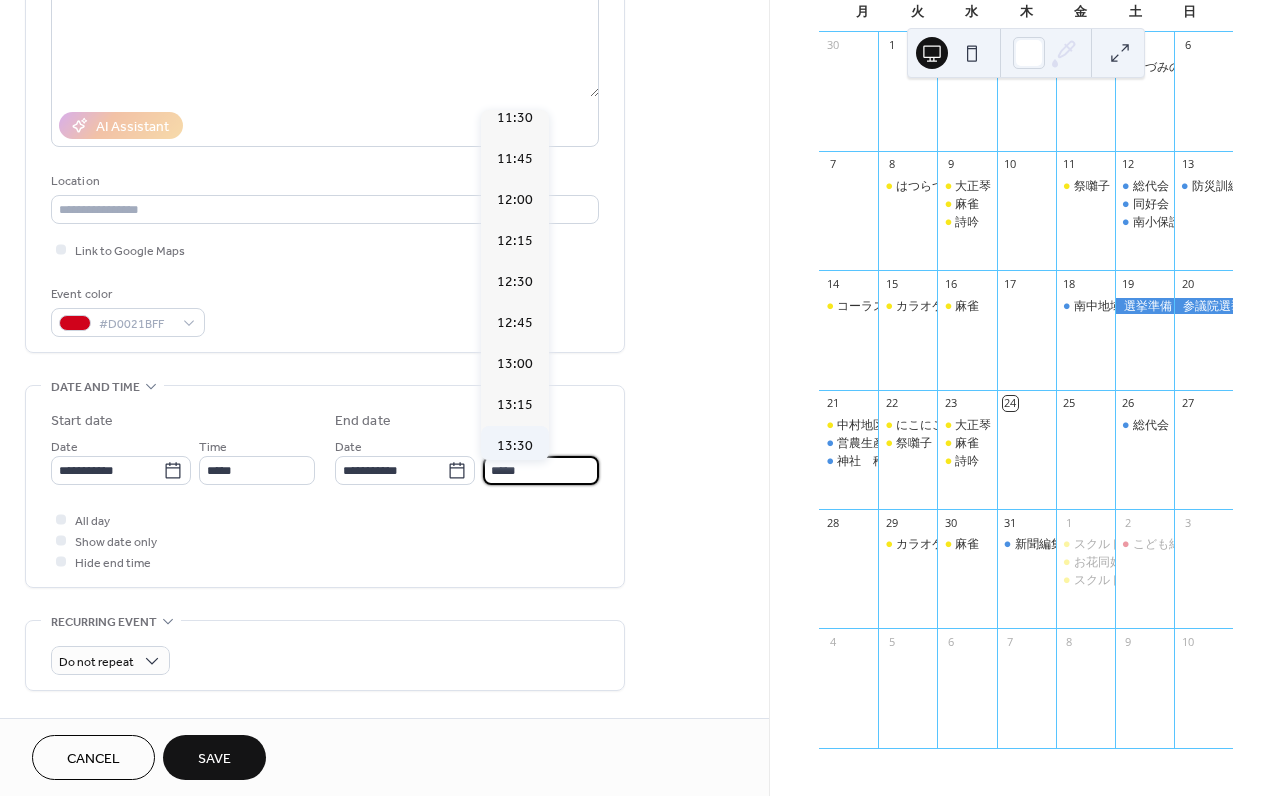 scroll, scrollTop: 632, scrollLeft: 0, axis: vertical 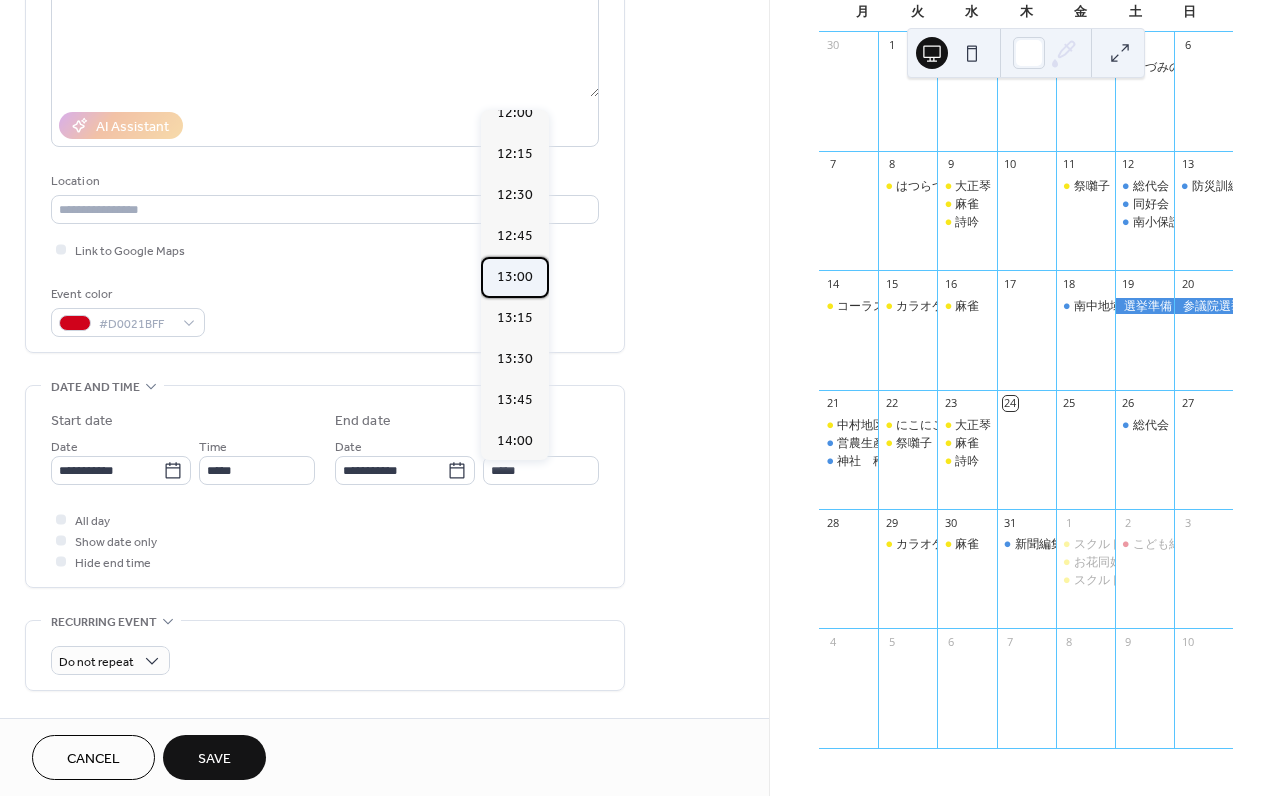 click on "13:00" at bounding box center (515, 277) 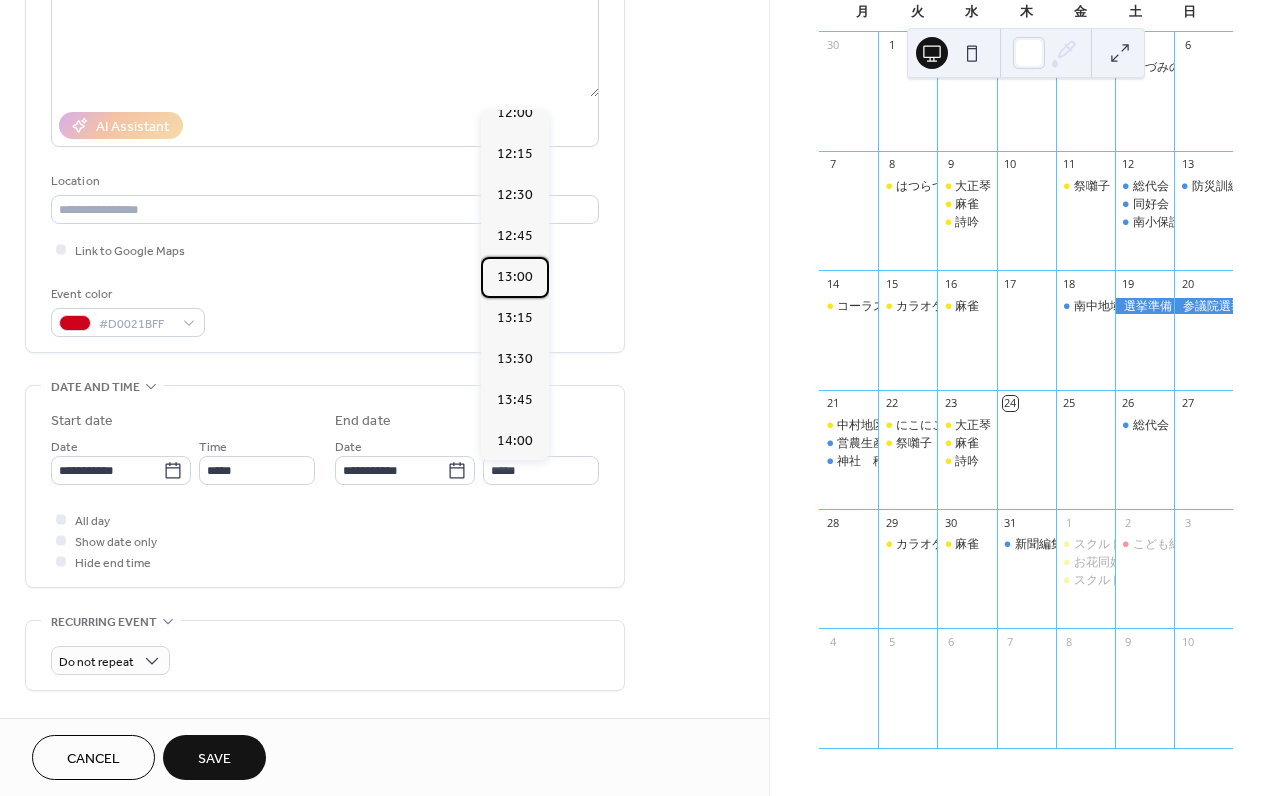 type on "*****" 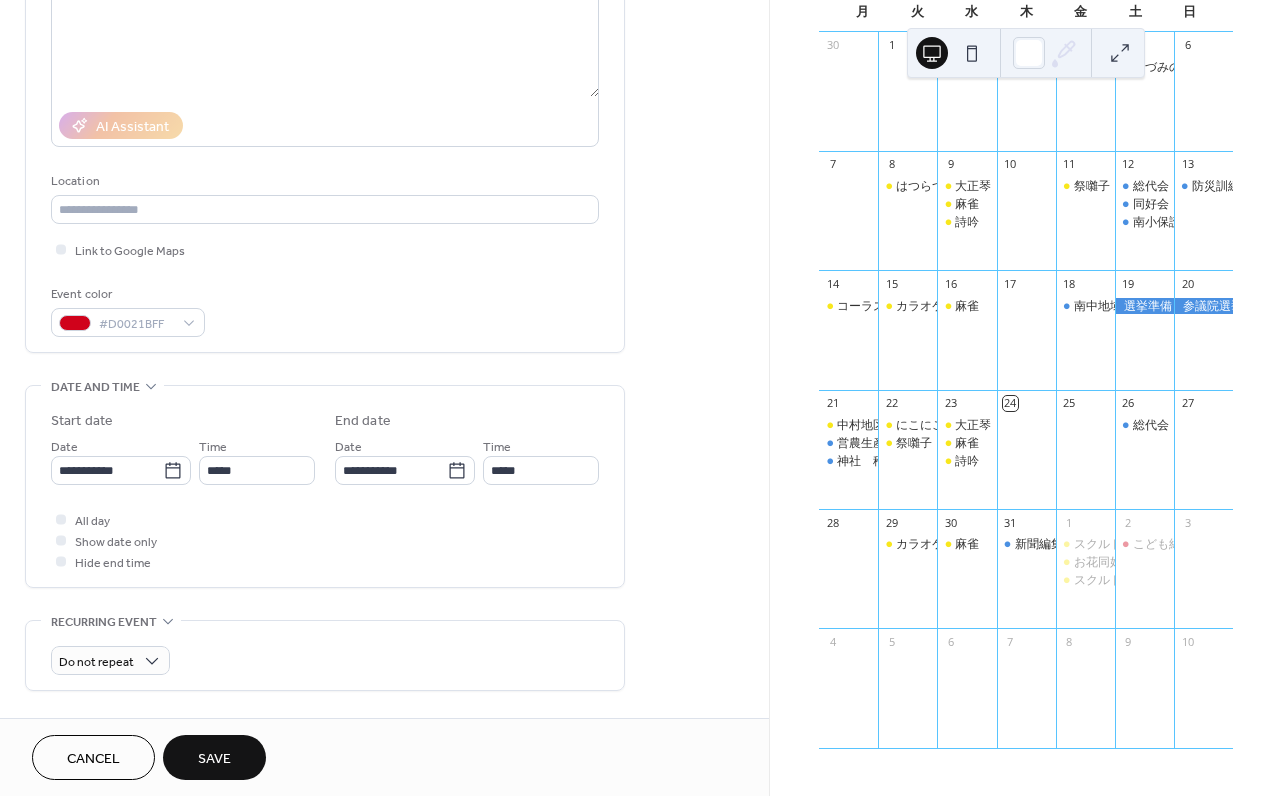 click on "Save" at bounding box center [214, 759] 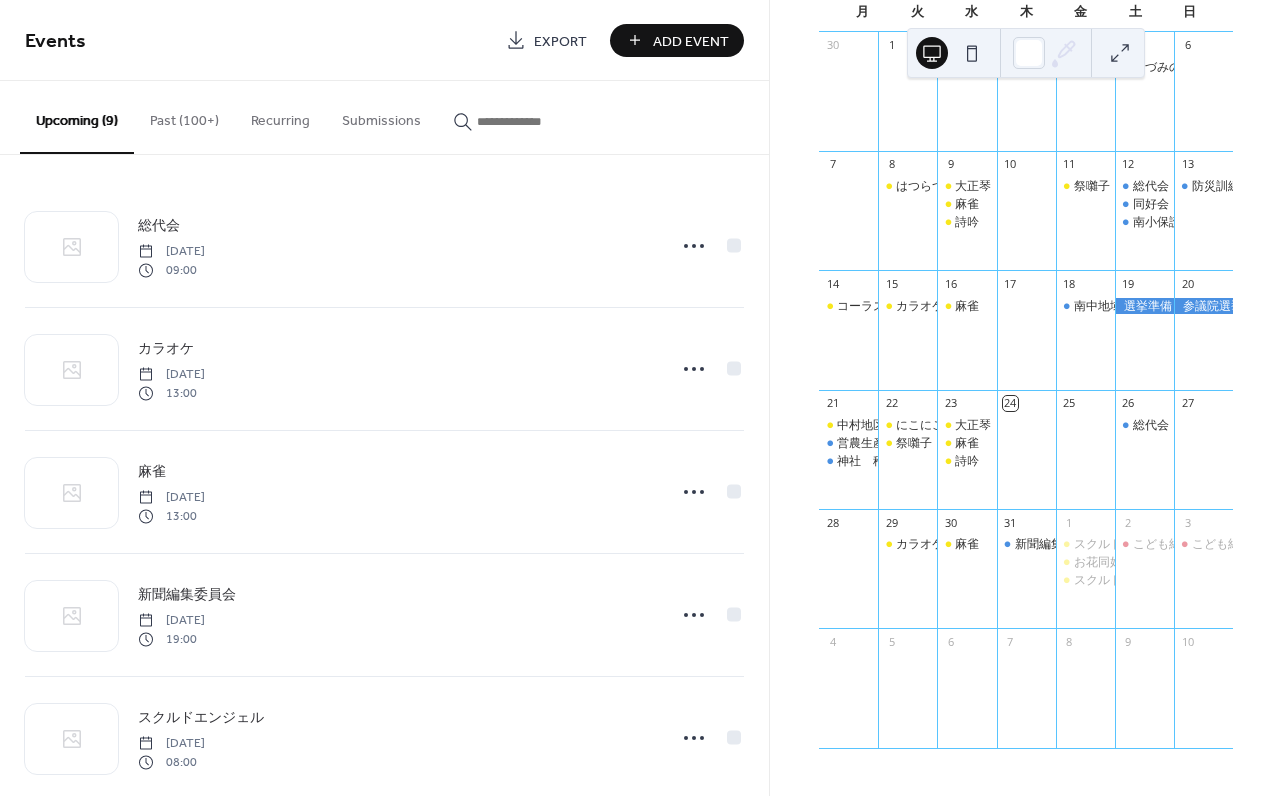 scroll, scrollTop: 0, scrollLeft: 0, axis: both 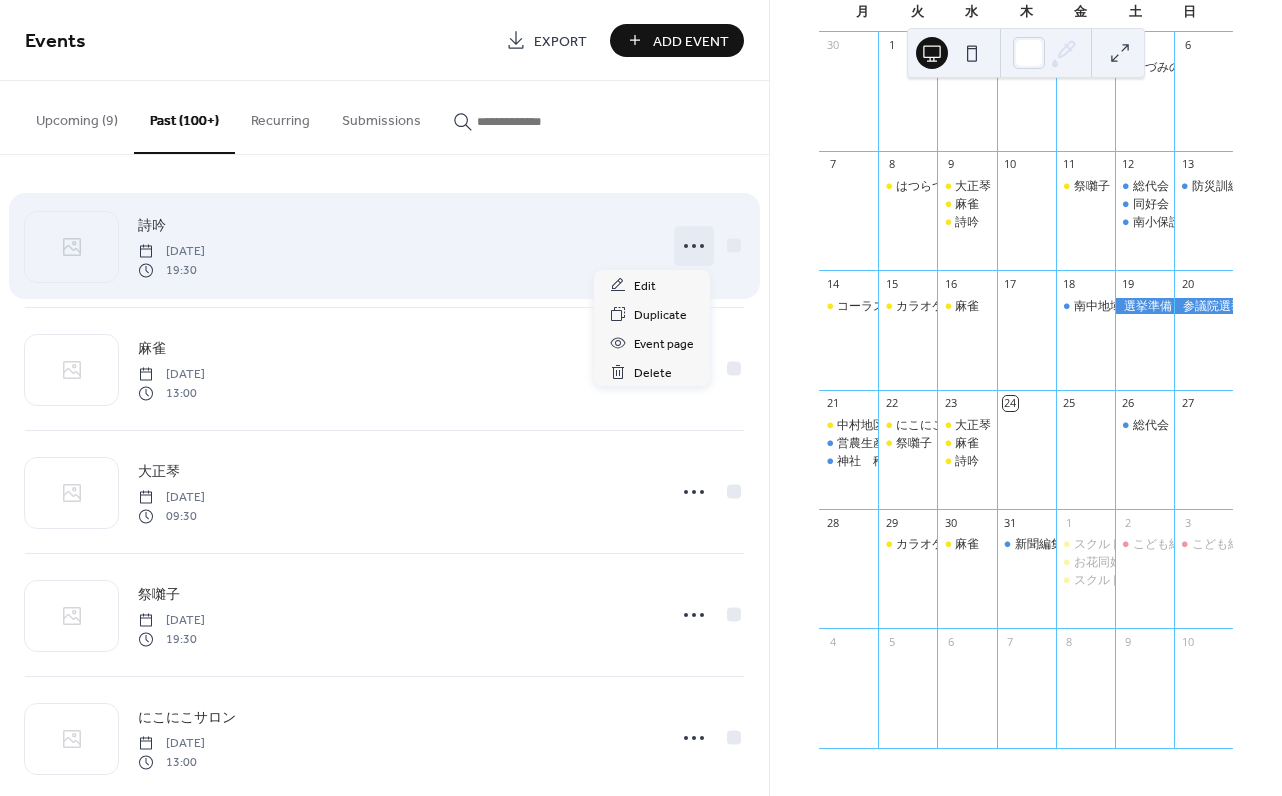 click 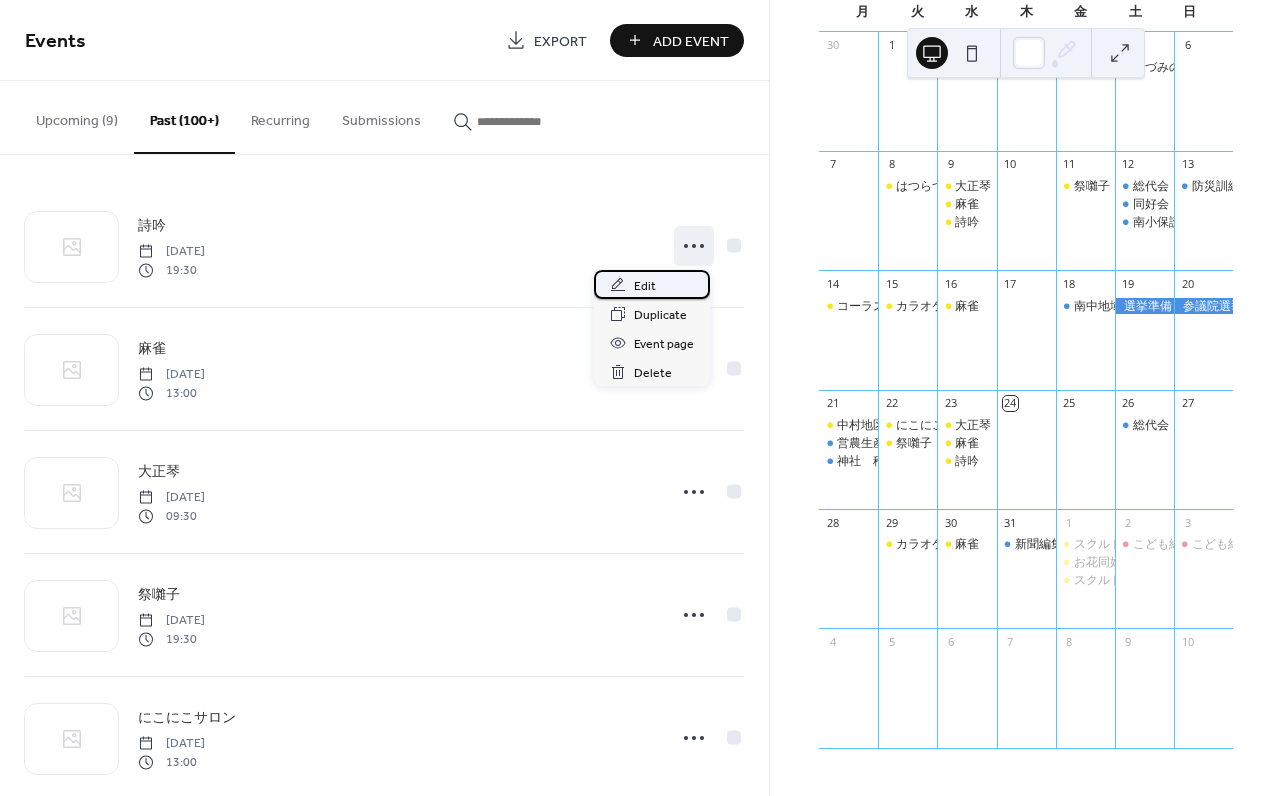 click on "Edit" at bounding box center [645, 286] 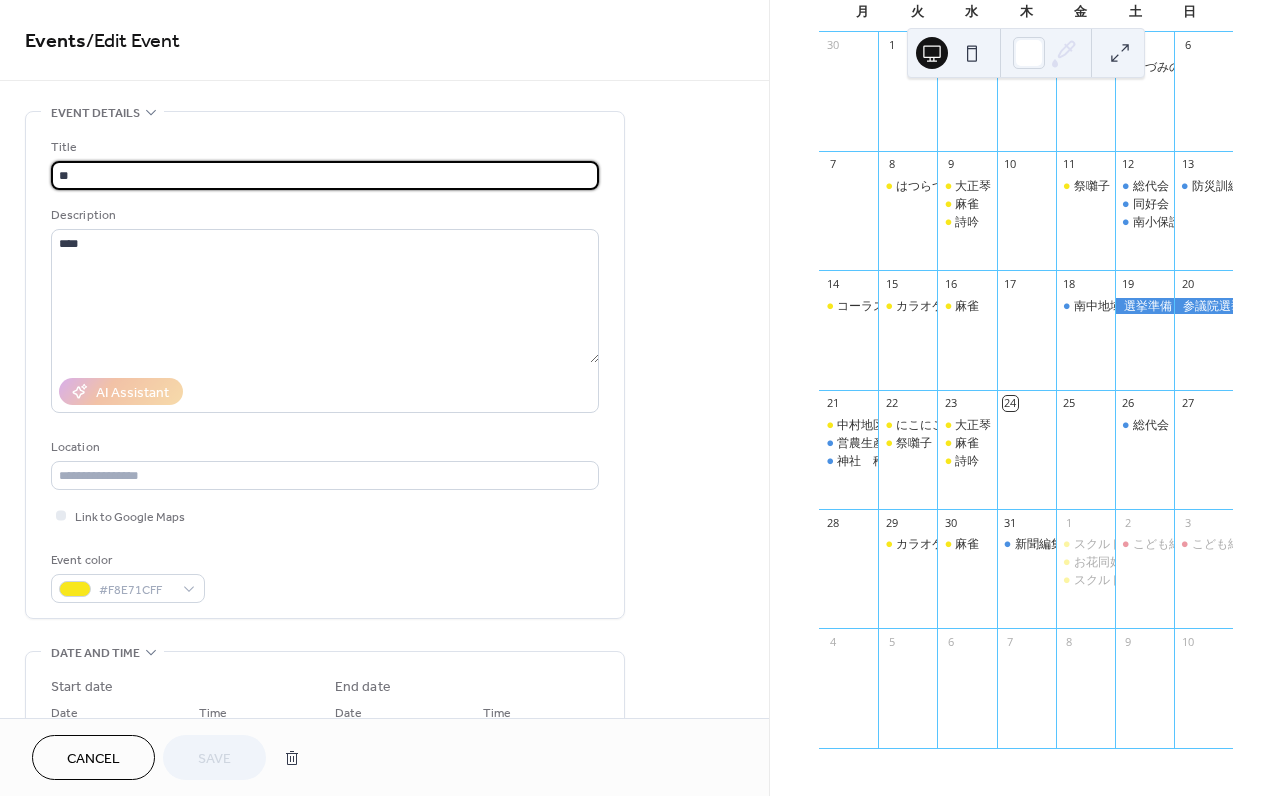 drag, startPoint x: 83, startPoint y: 754, endPoint x: 246, endPoint y: 204, distance: 573.6454 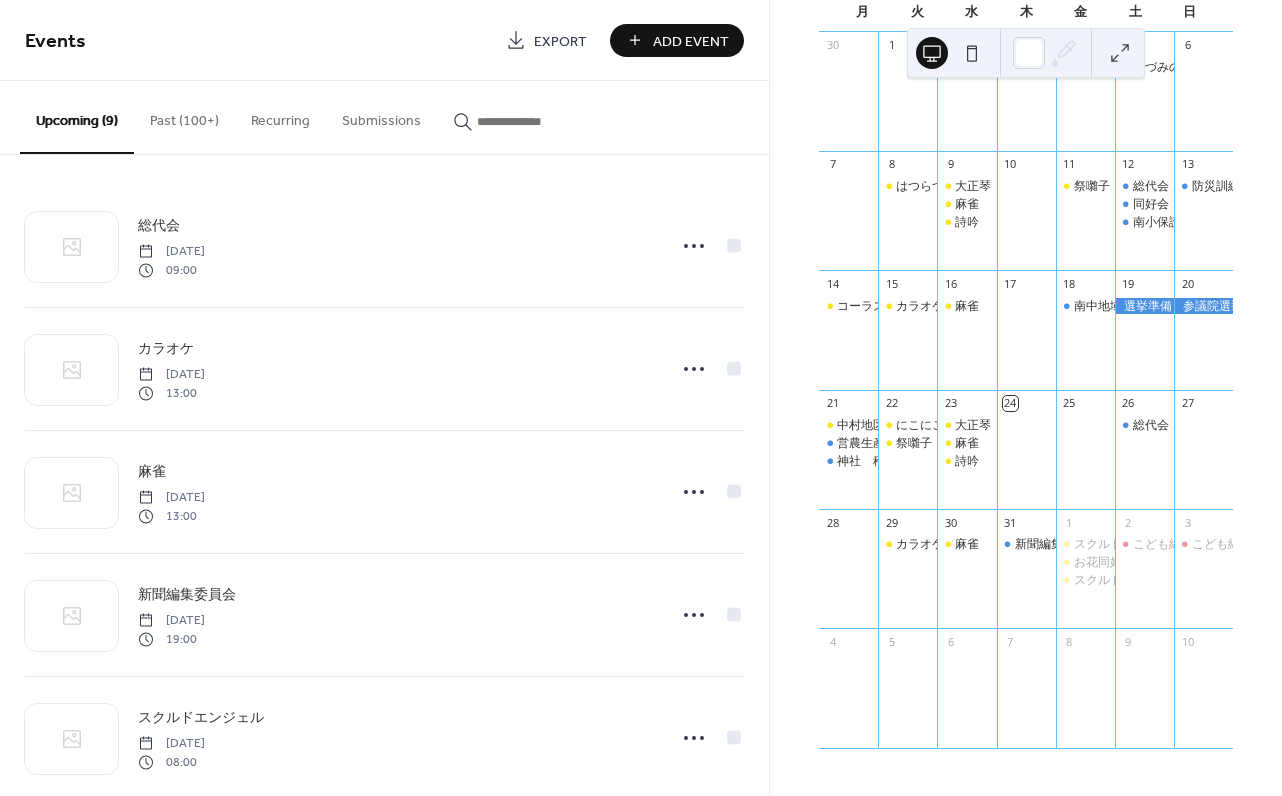 click on "Past (100+)" at bounding box center [184, 116] 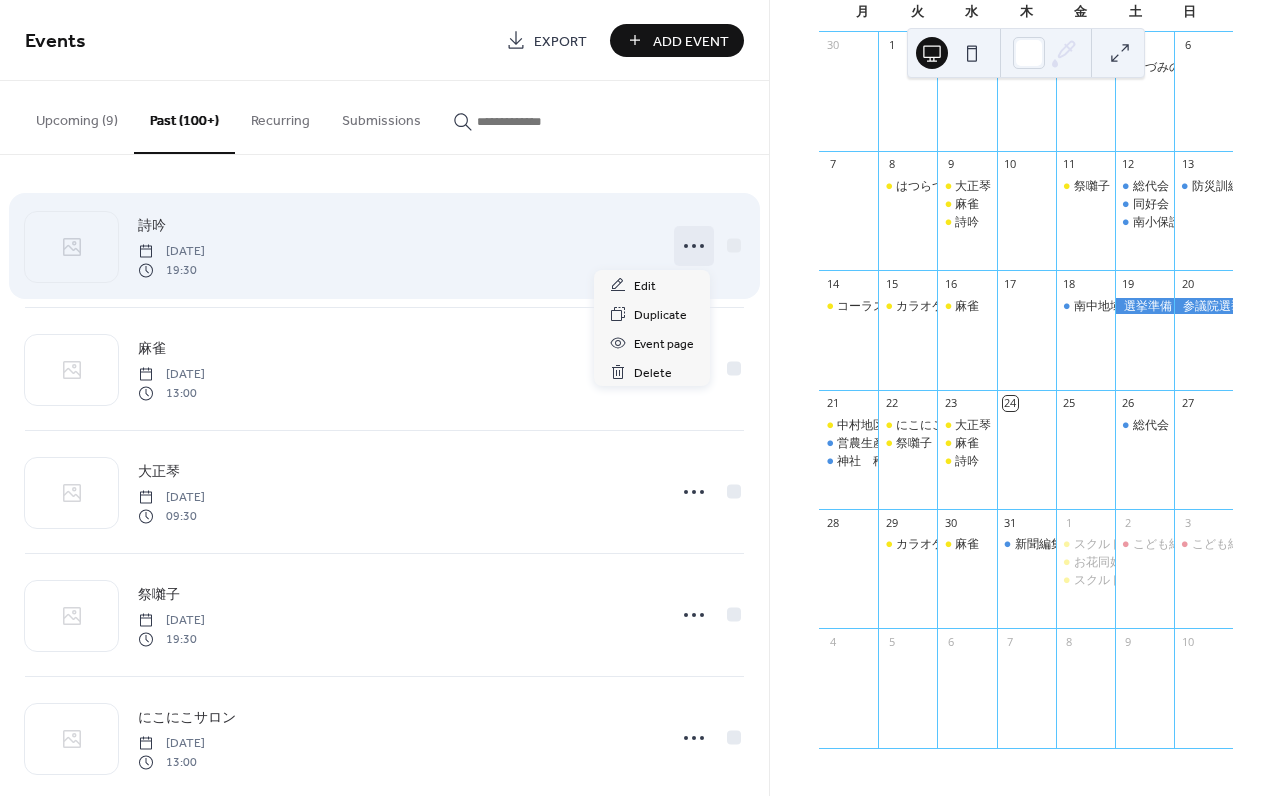 click 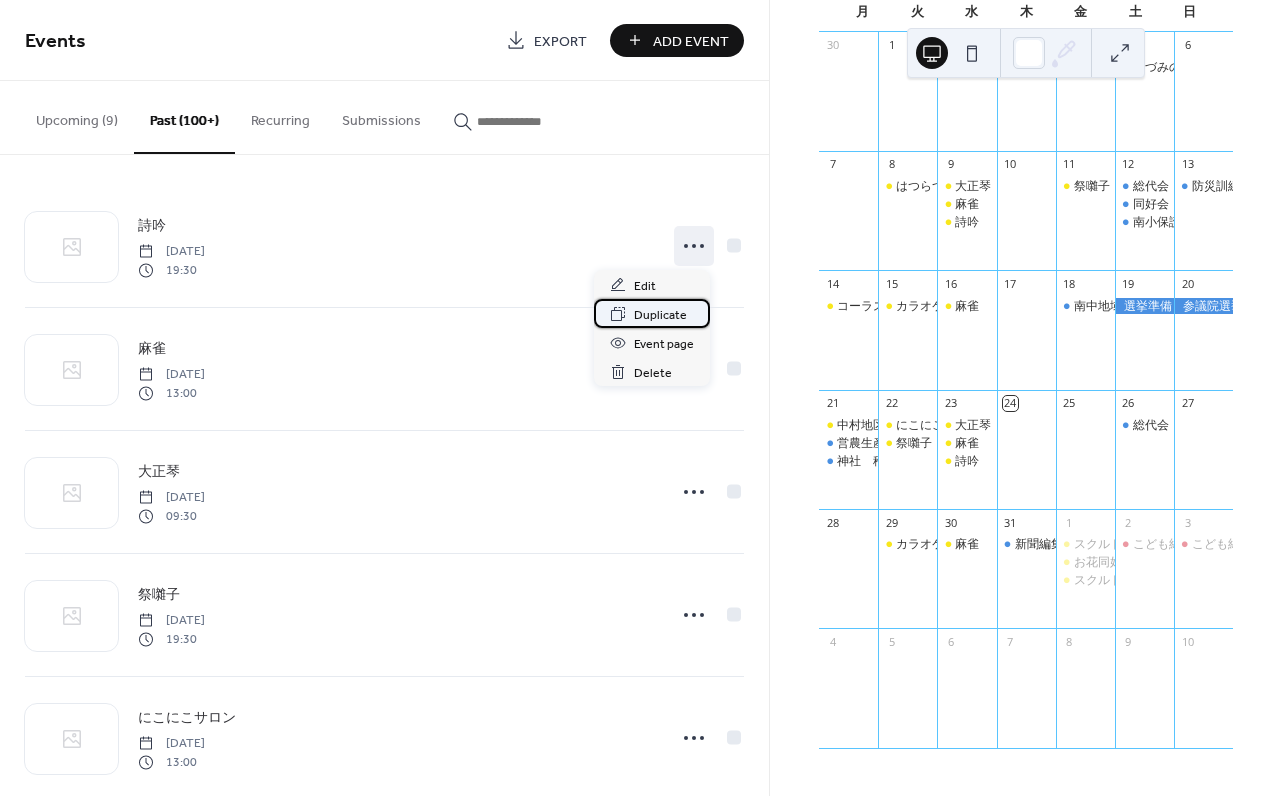 click on "Duplicate" at bounding box center (660, 315) 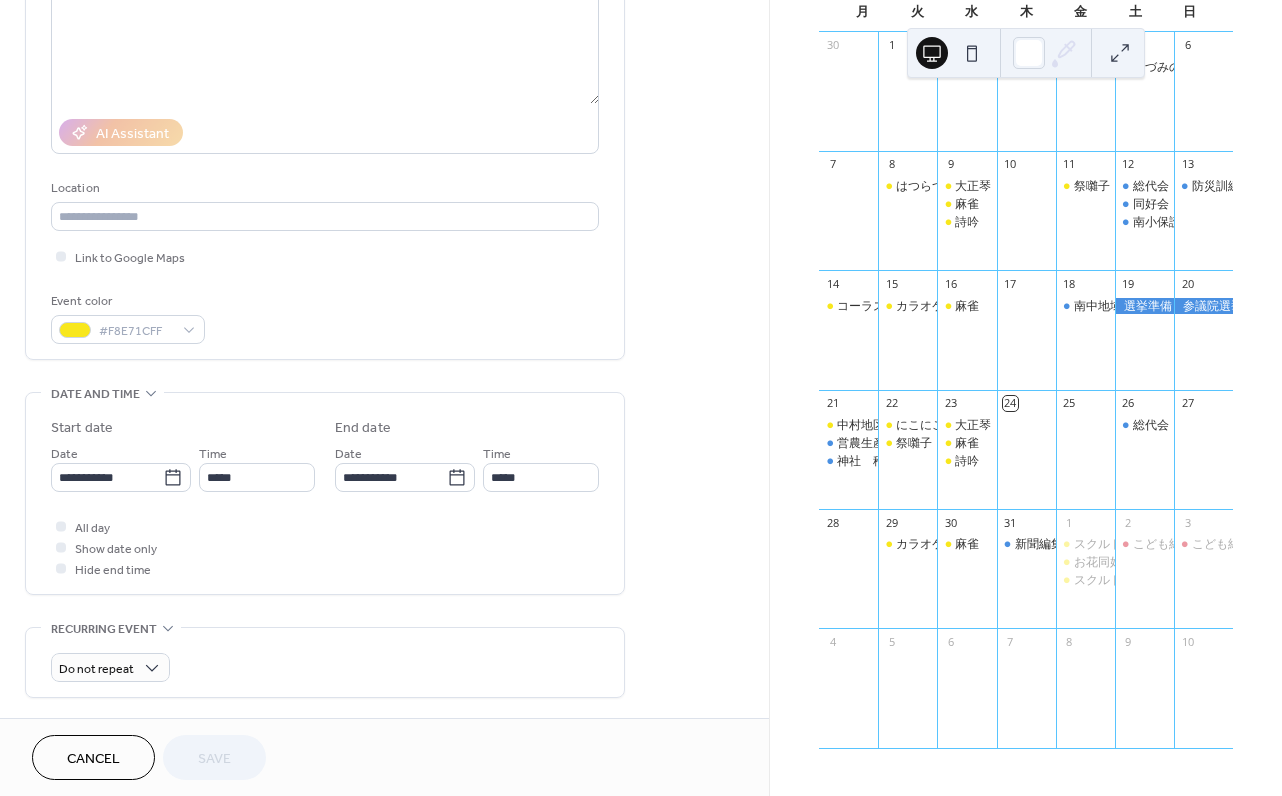 scroll, scrollTop: 343, scrollLeft: 0, axis: vertical 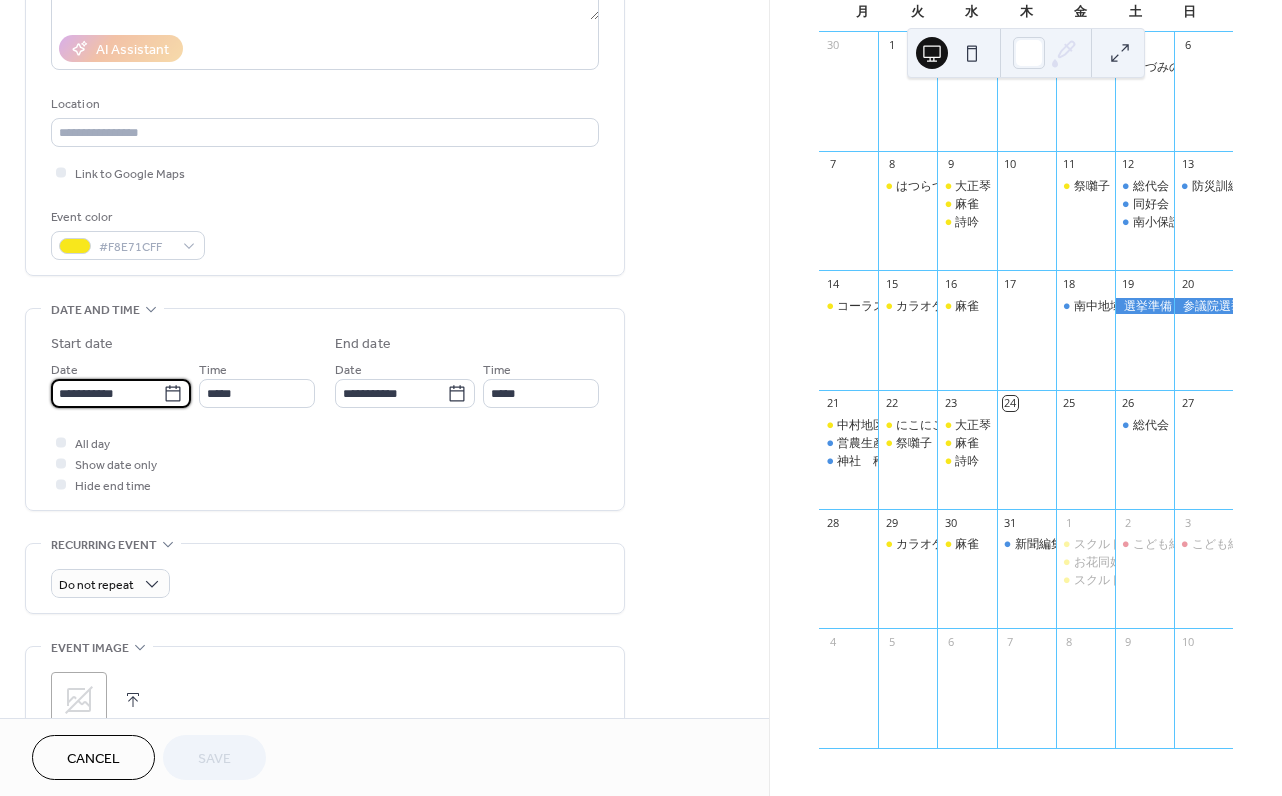 click on "**********" at bounding box center [107, 393] 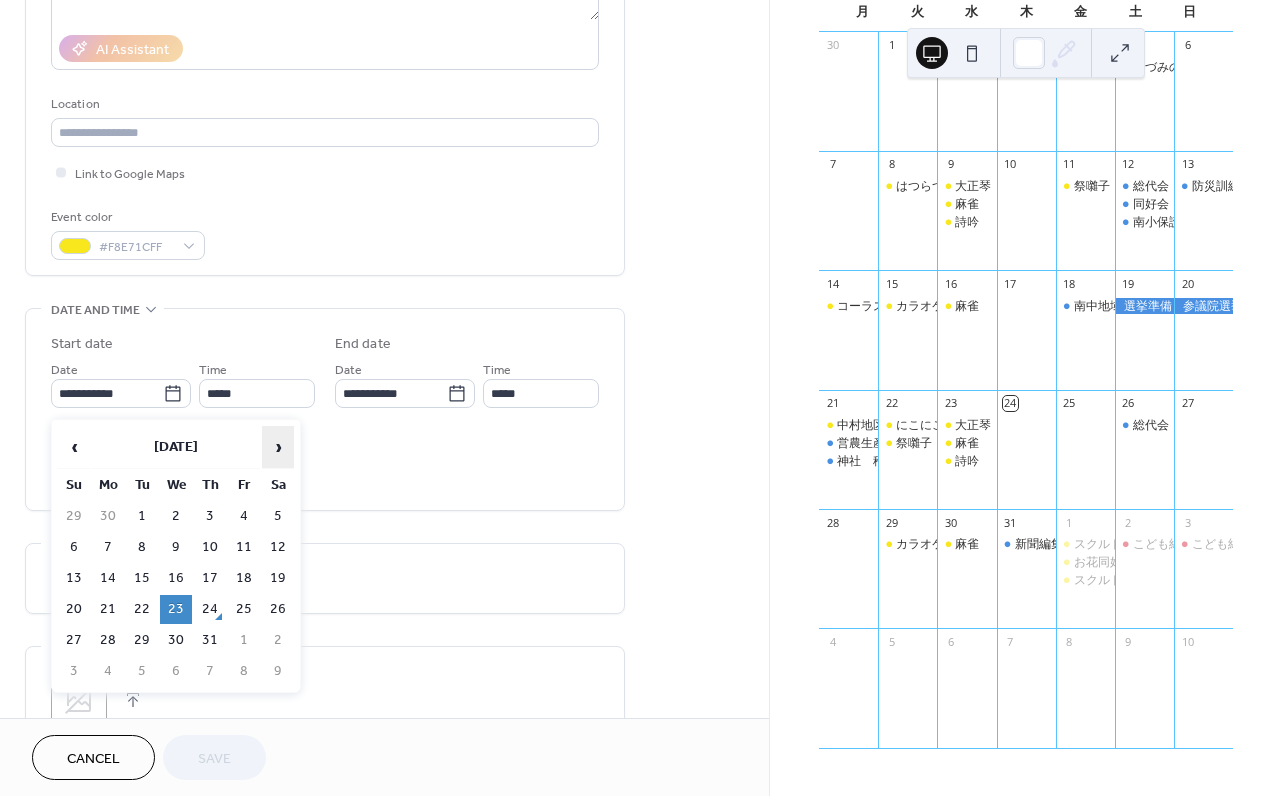 click on "›" at bounding box center (278, 447) 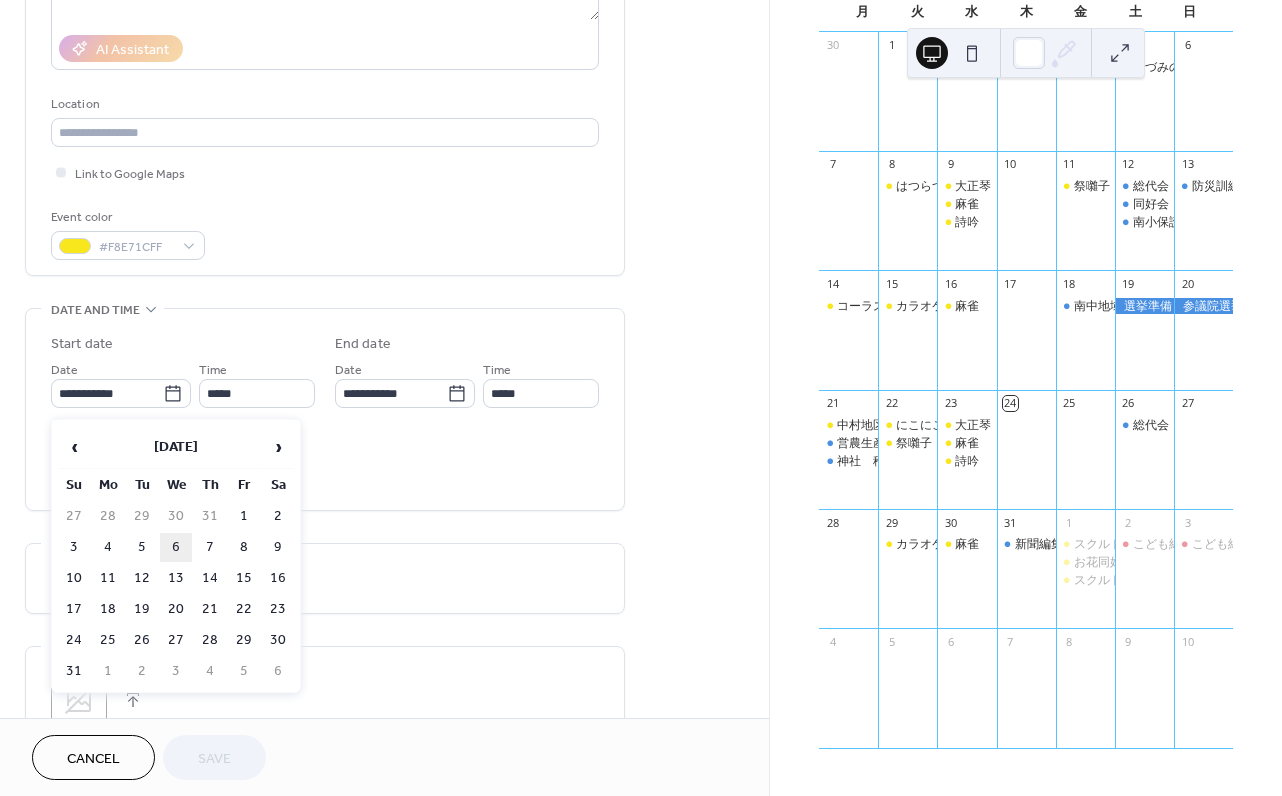 click on "6" at bounding box center (176, 547) 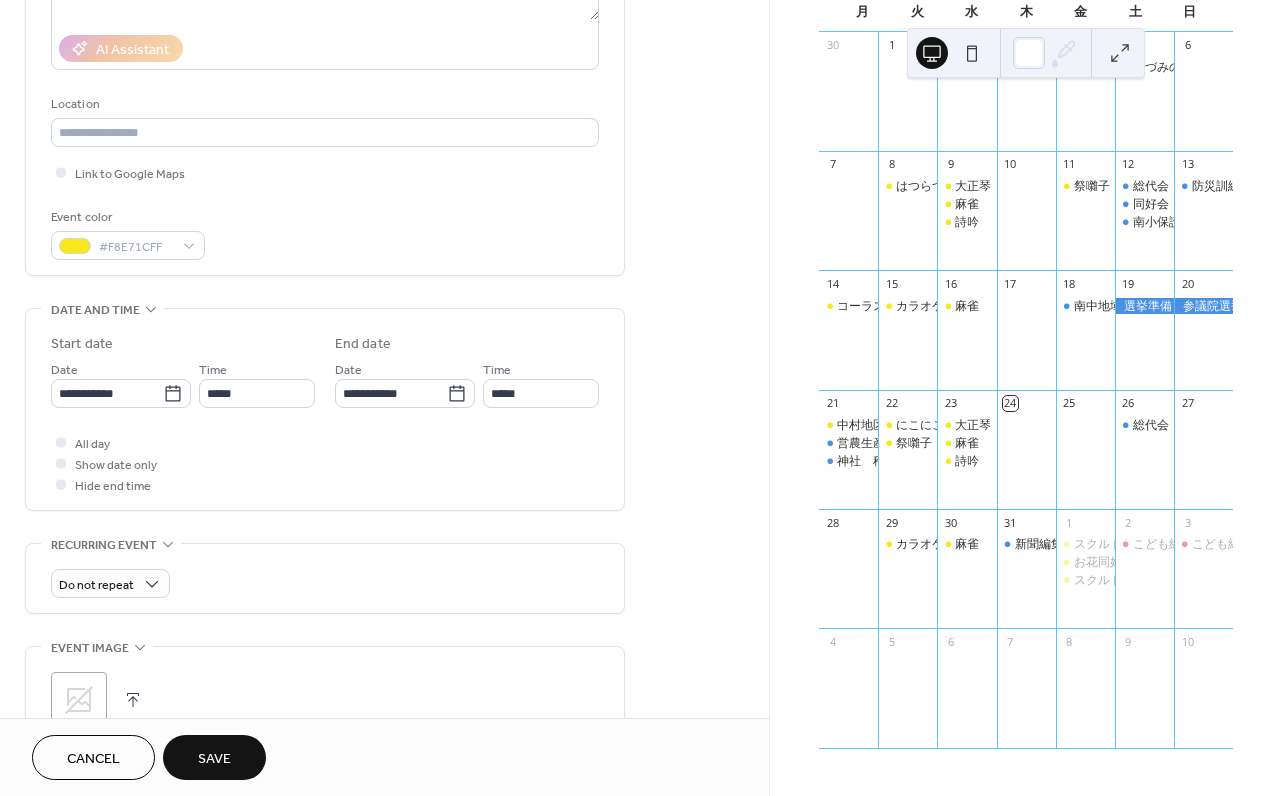 type on "**********" 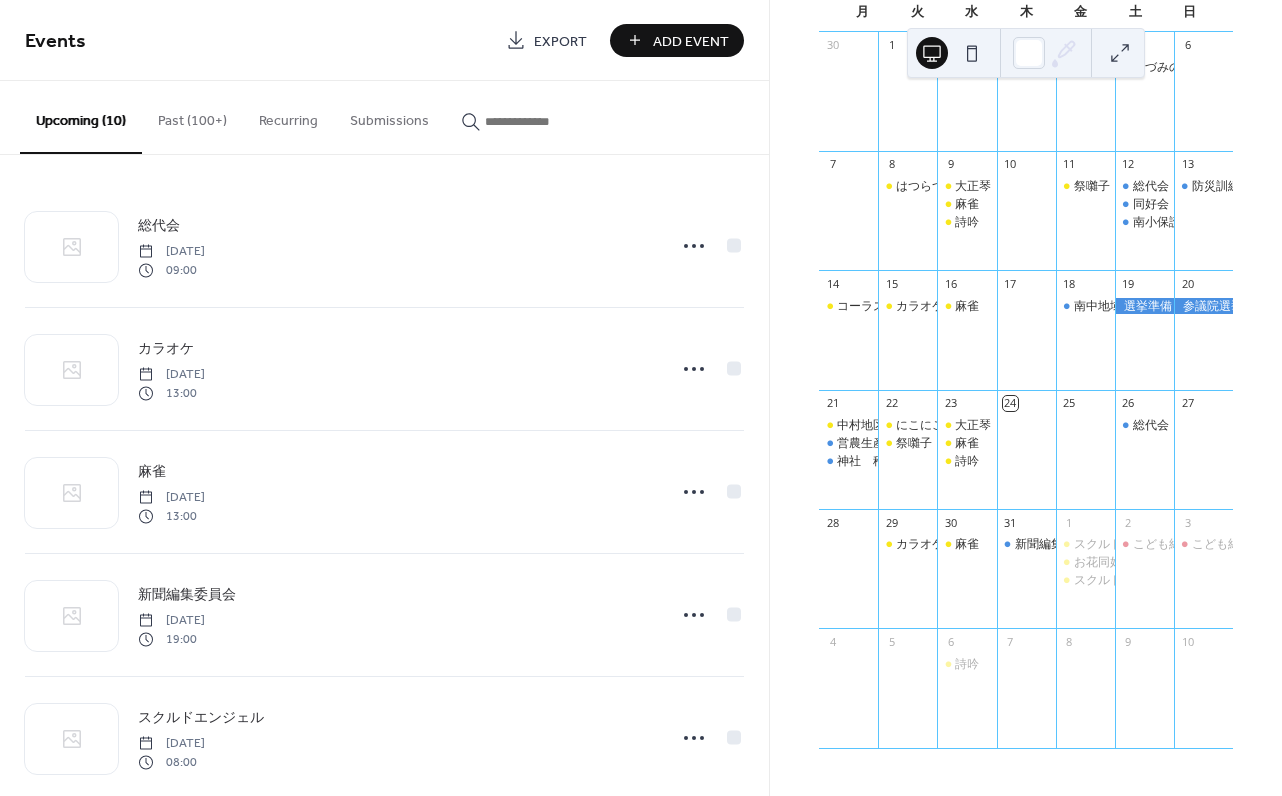 click on "Past (100+)" at bounding box center (192, 116) 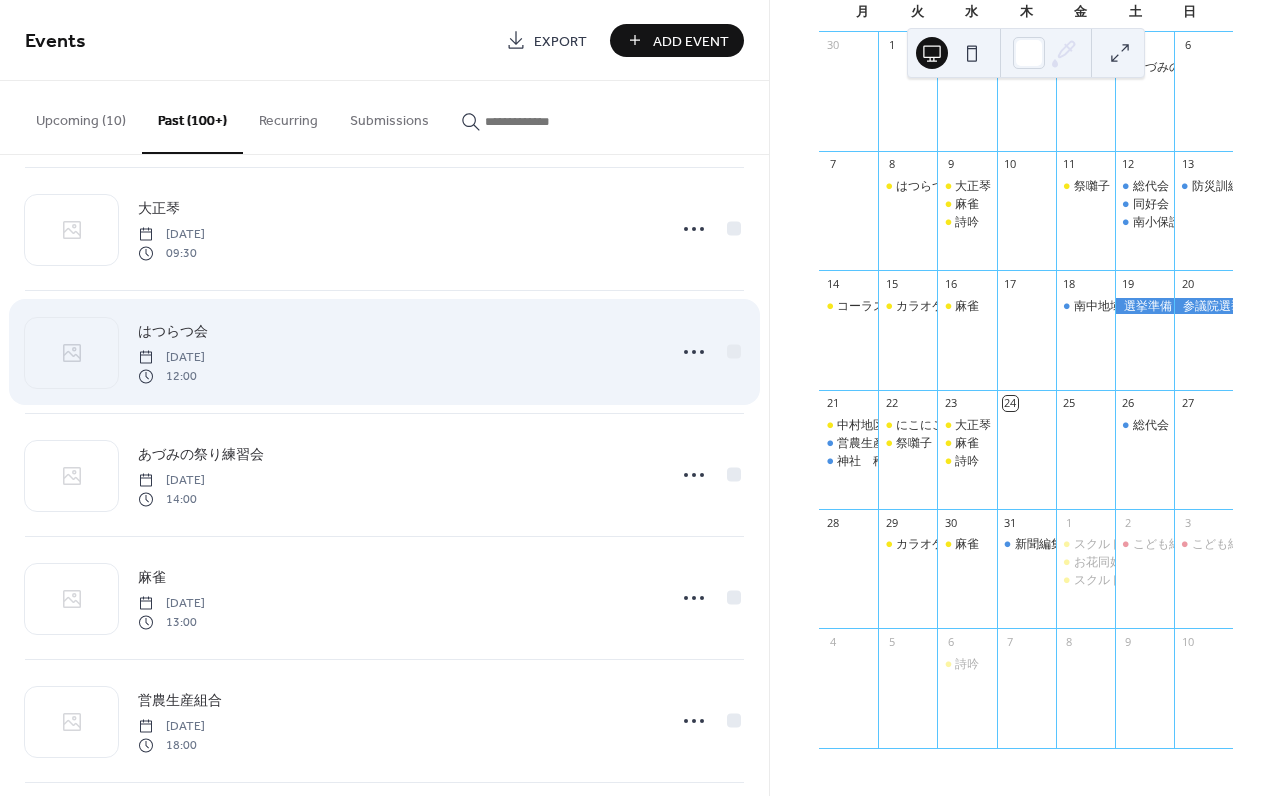 scroll, scrollTop: 2627, scrollLeft: 0, axis: vertical 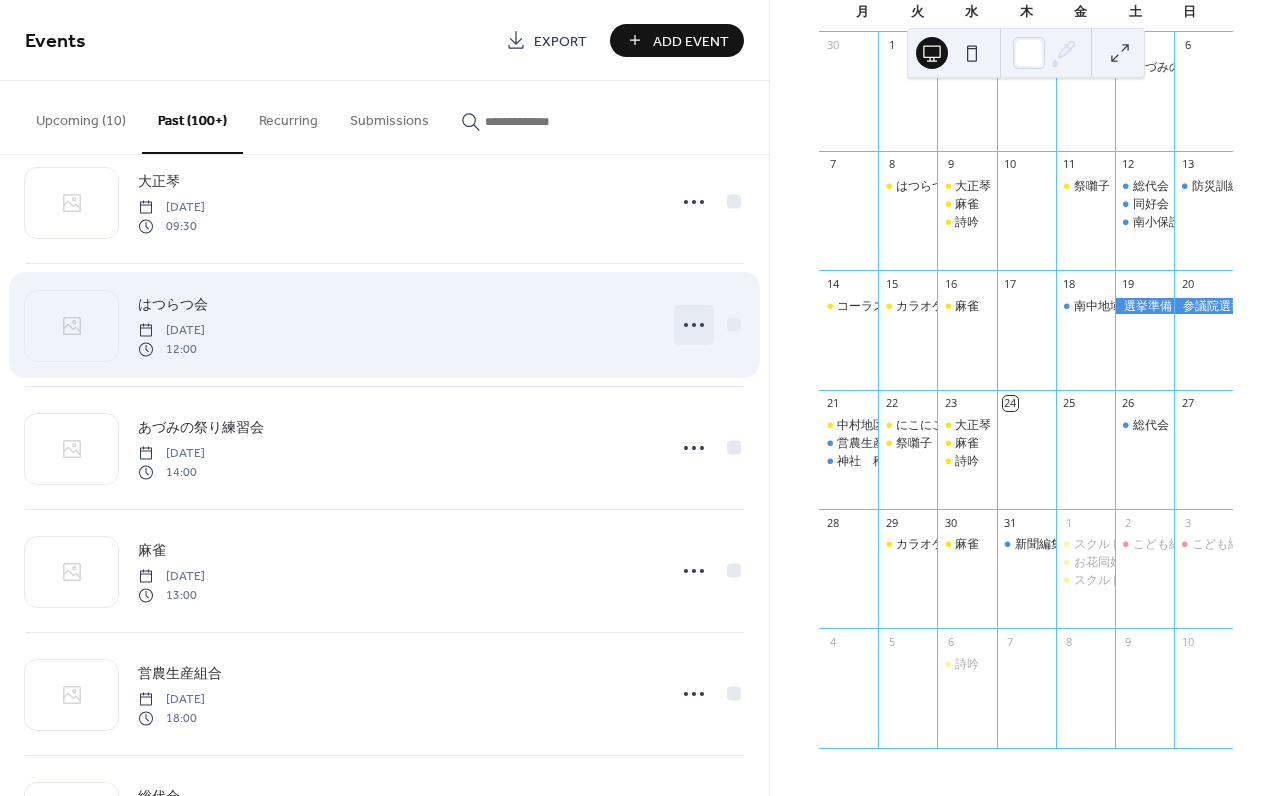 click 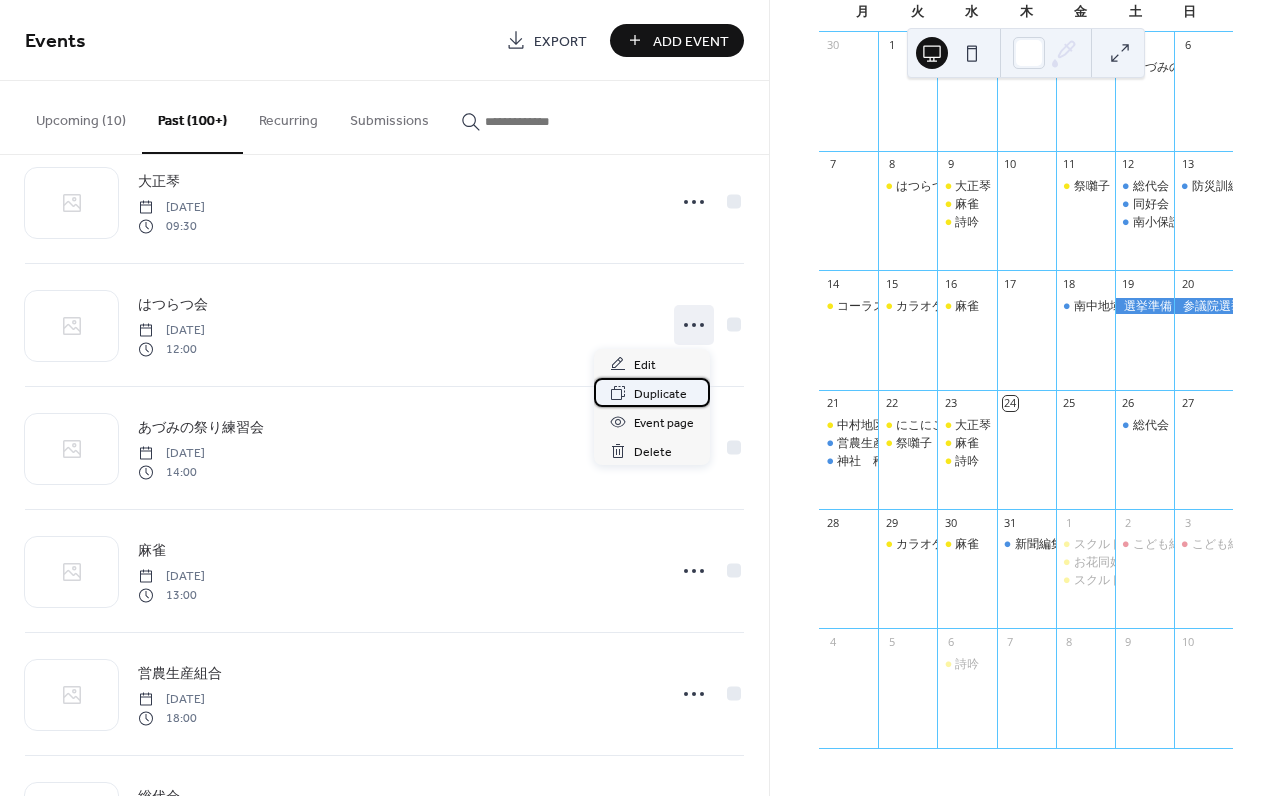 click on "Duplicate" at bounding box center [660, 394] 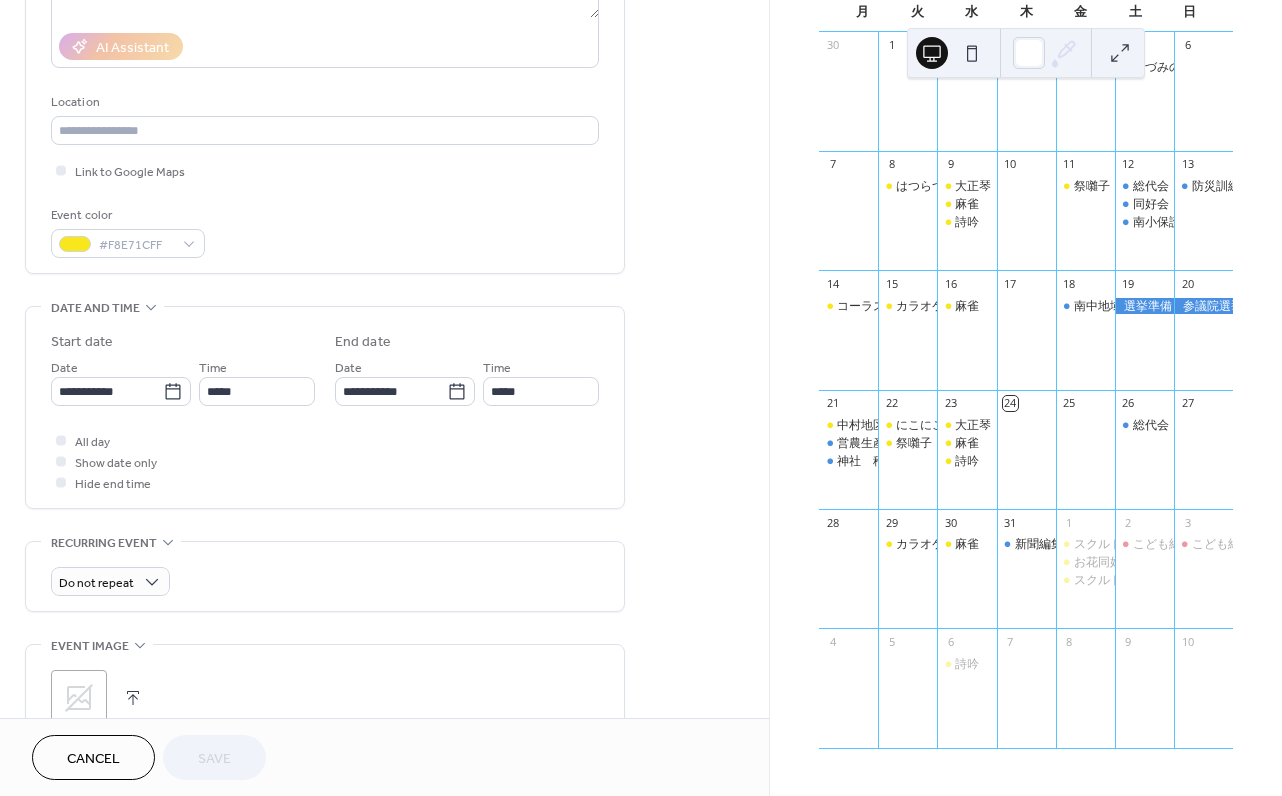 scroll, scrollTop: 365, scrollLeft: 0, axis: vertical 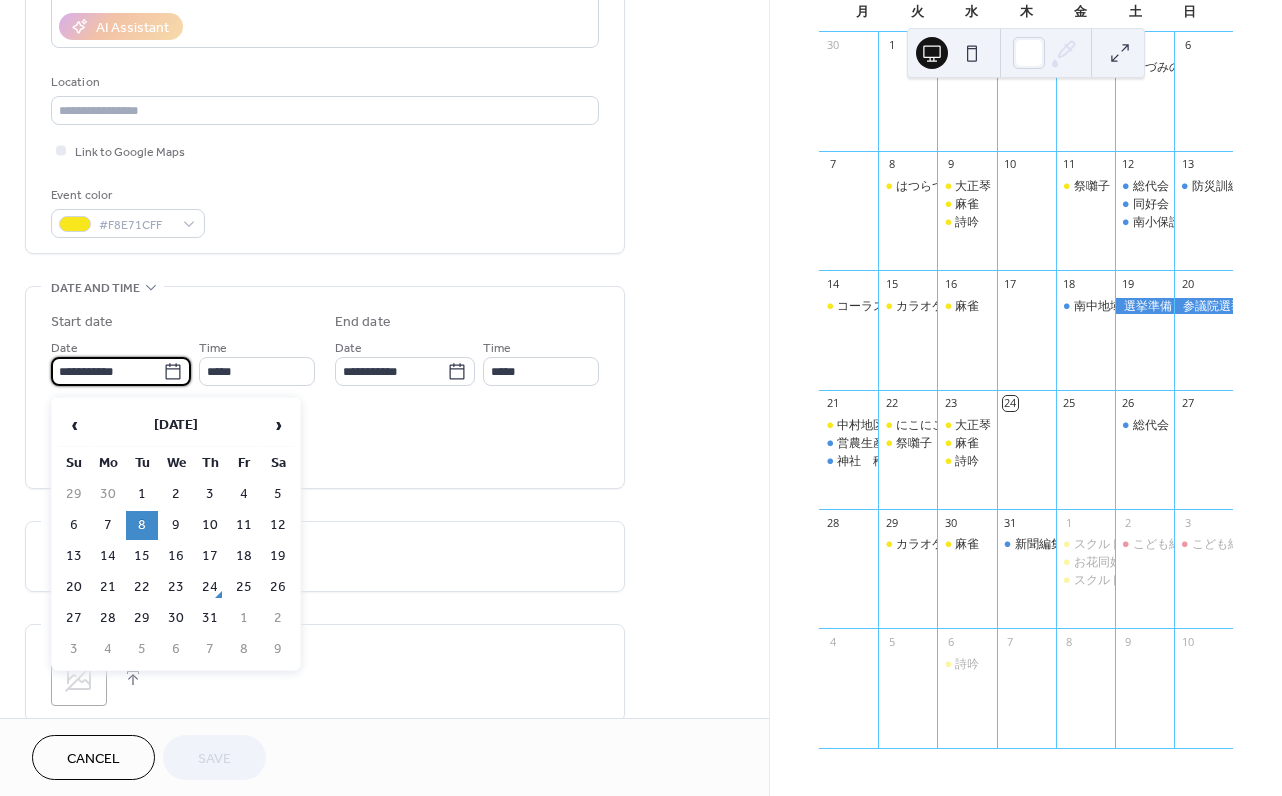click on "**********" at bounding box center (107, 371) 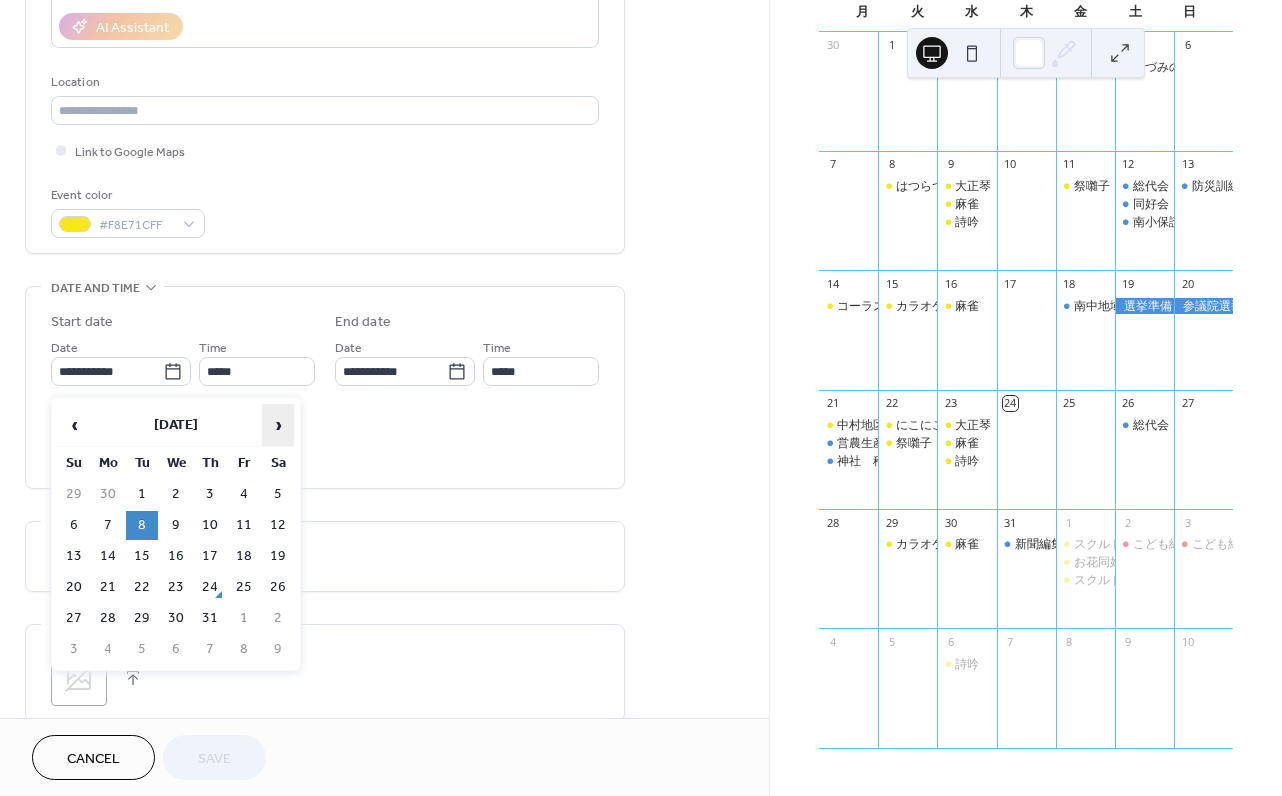 click on "›" at bounding box center [278, 425] 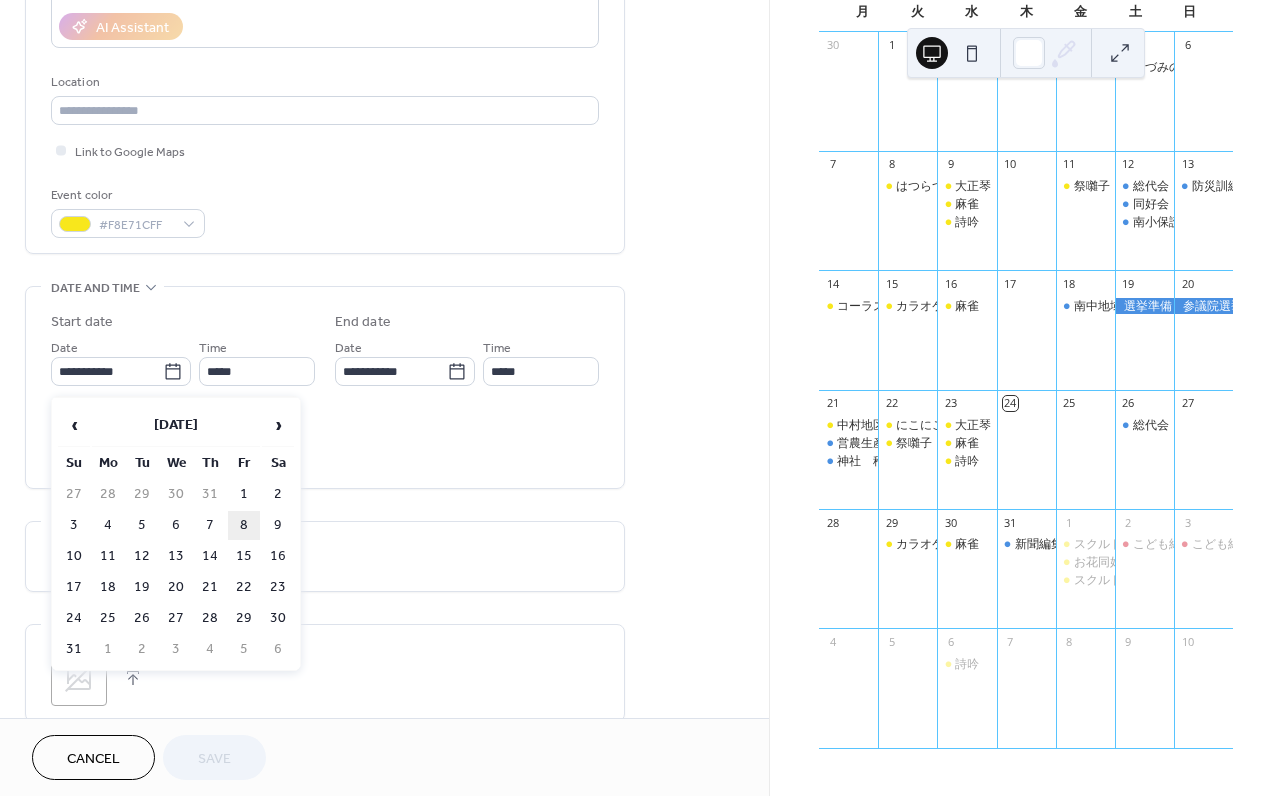 click on "8" at bounding box center [244, 525] 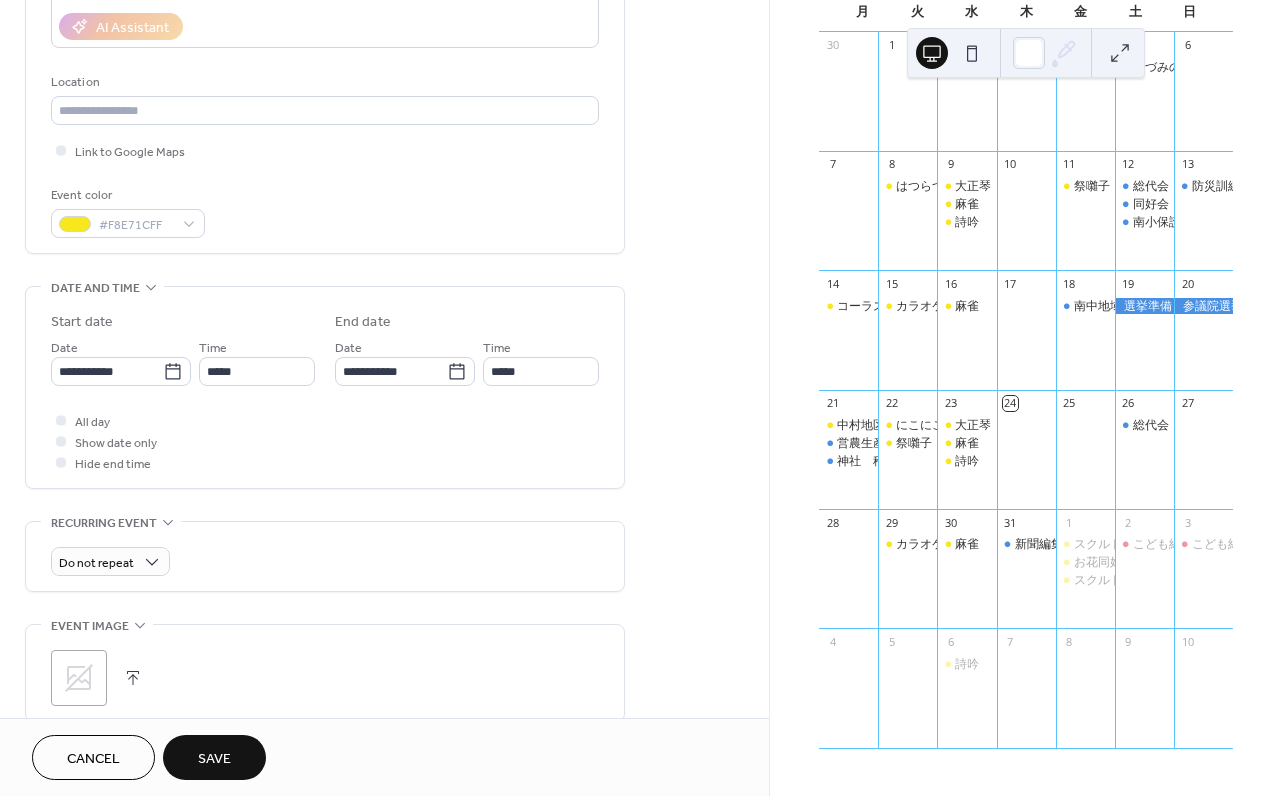 type on "**********" 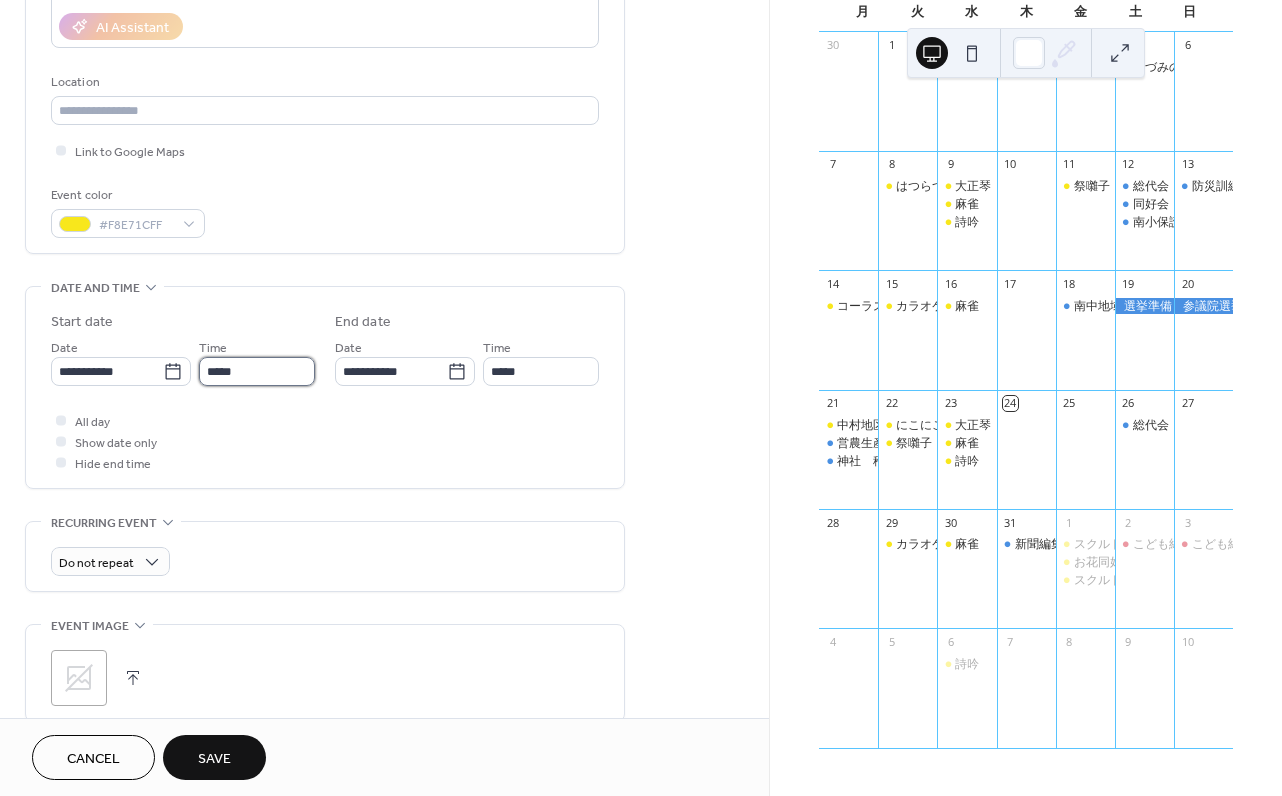 click on "*****" at bounding box center (257, 371) 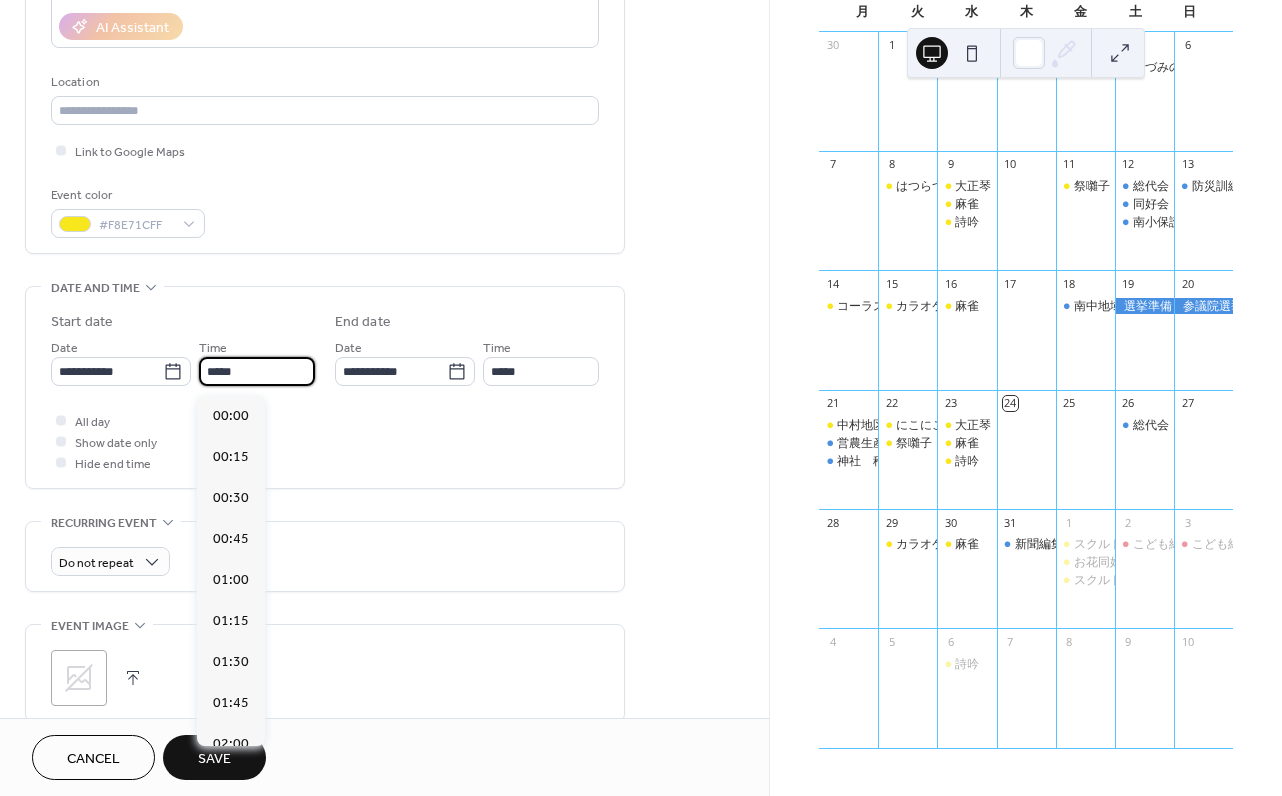 scroll, scrollTop: 1968, scrollLeft: 0, axis: vertical 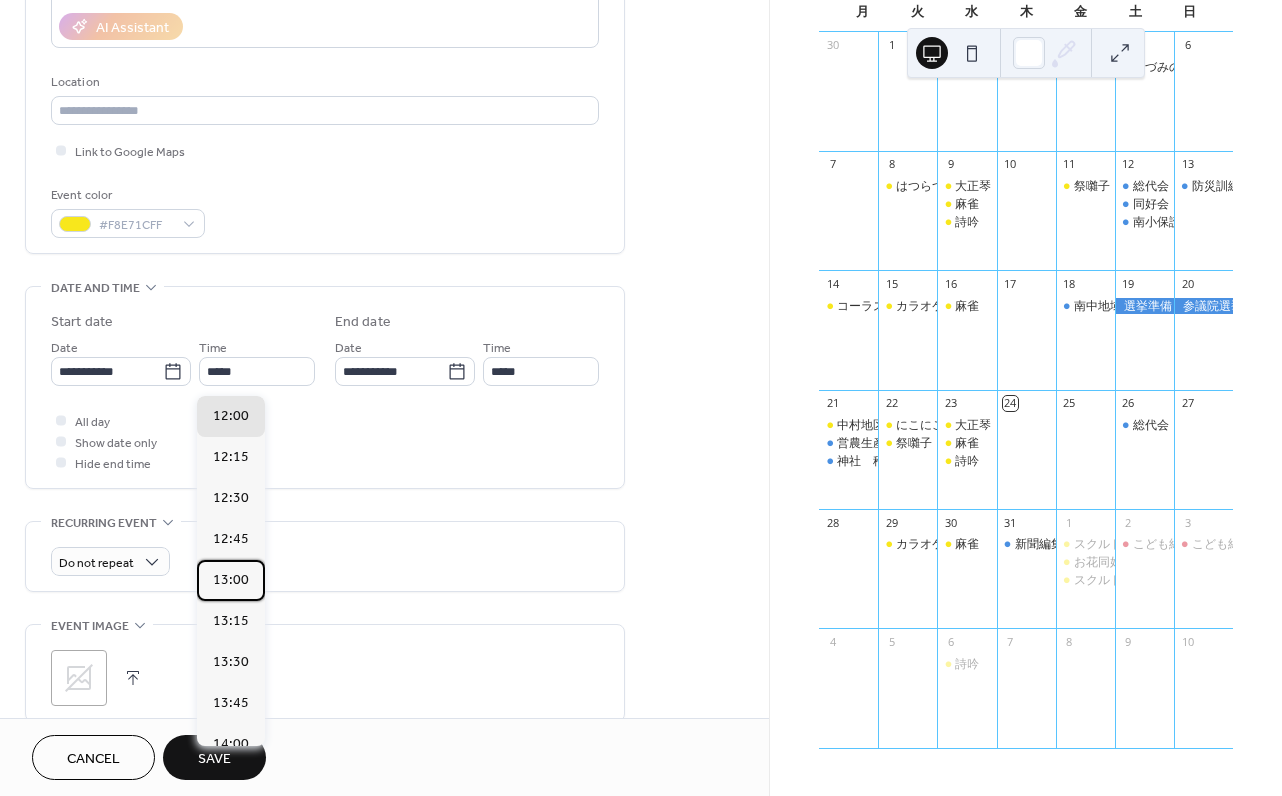 click on "13:00" at bounding box center [231, 580] 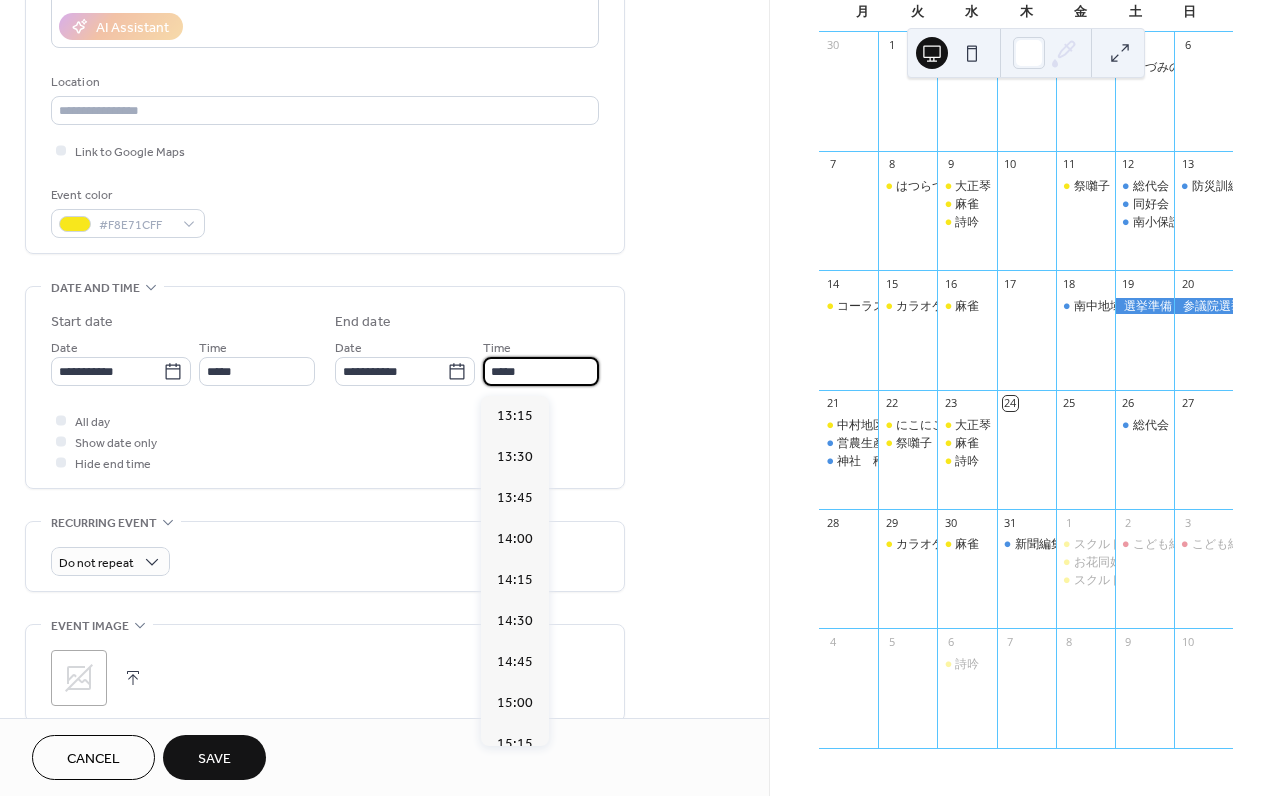 click on "*****" at bounding box center (541, 371) 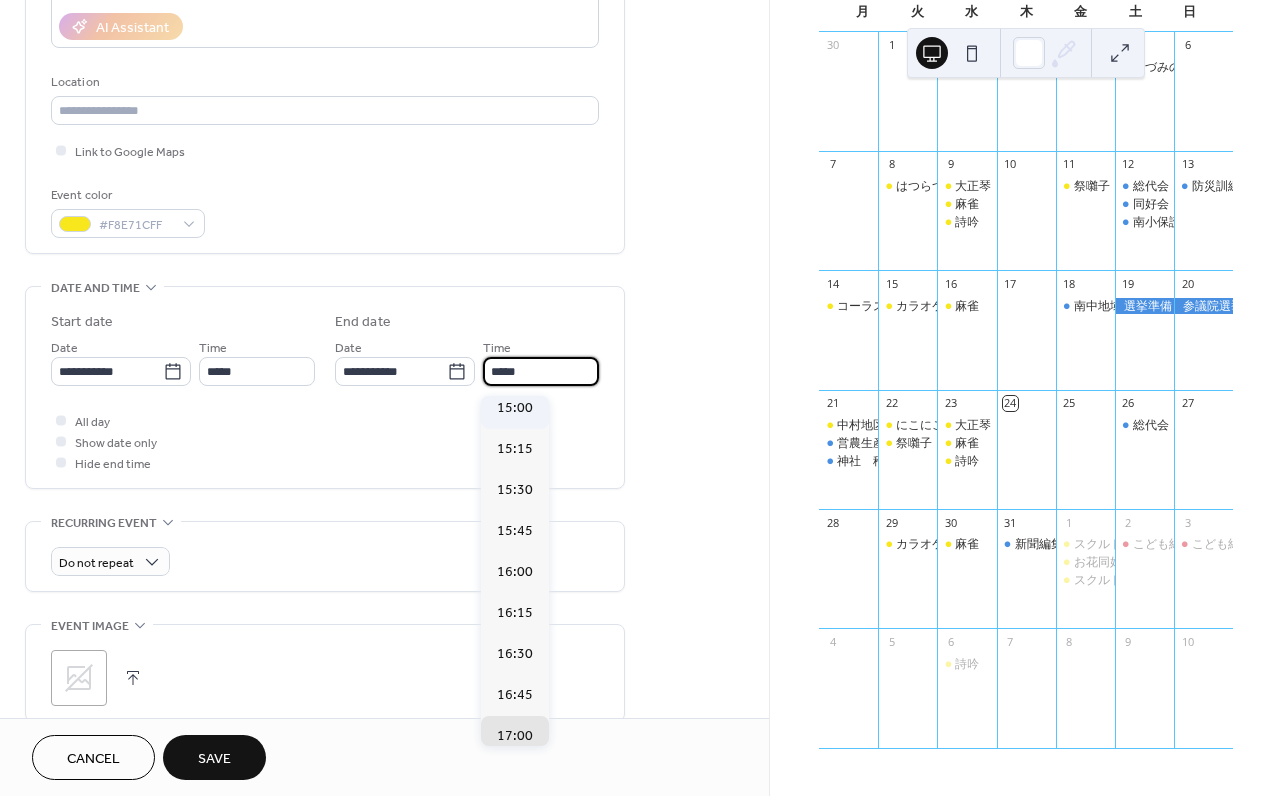 scroll, scrollTop: 304, scrollLeft: 0, axis: vertical 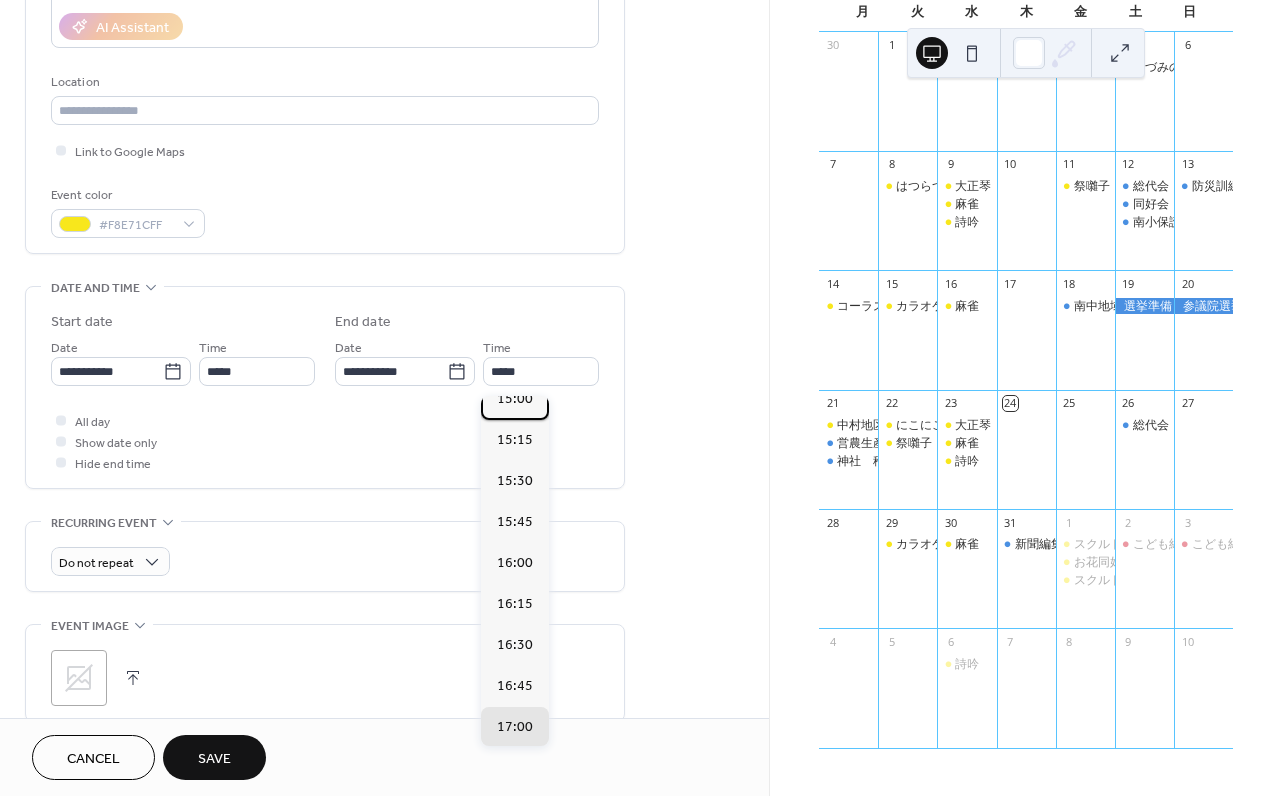 click on "15:00" at bounding box center [515, 399] 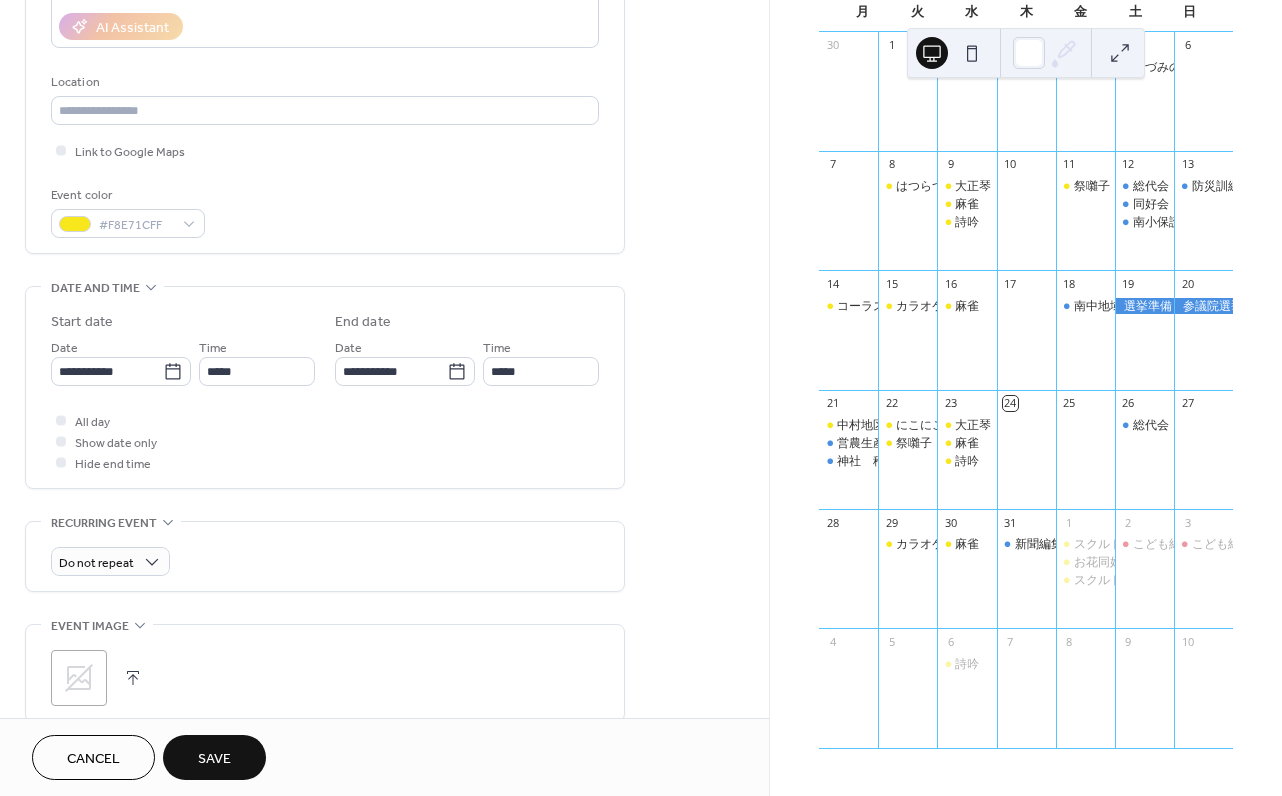 click on "Save" at bounding box center (214, 759) 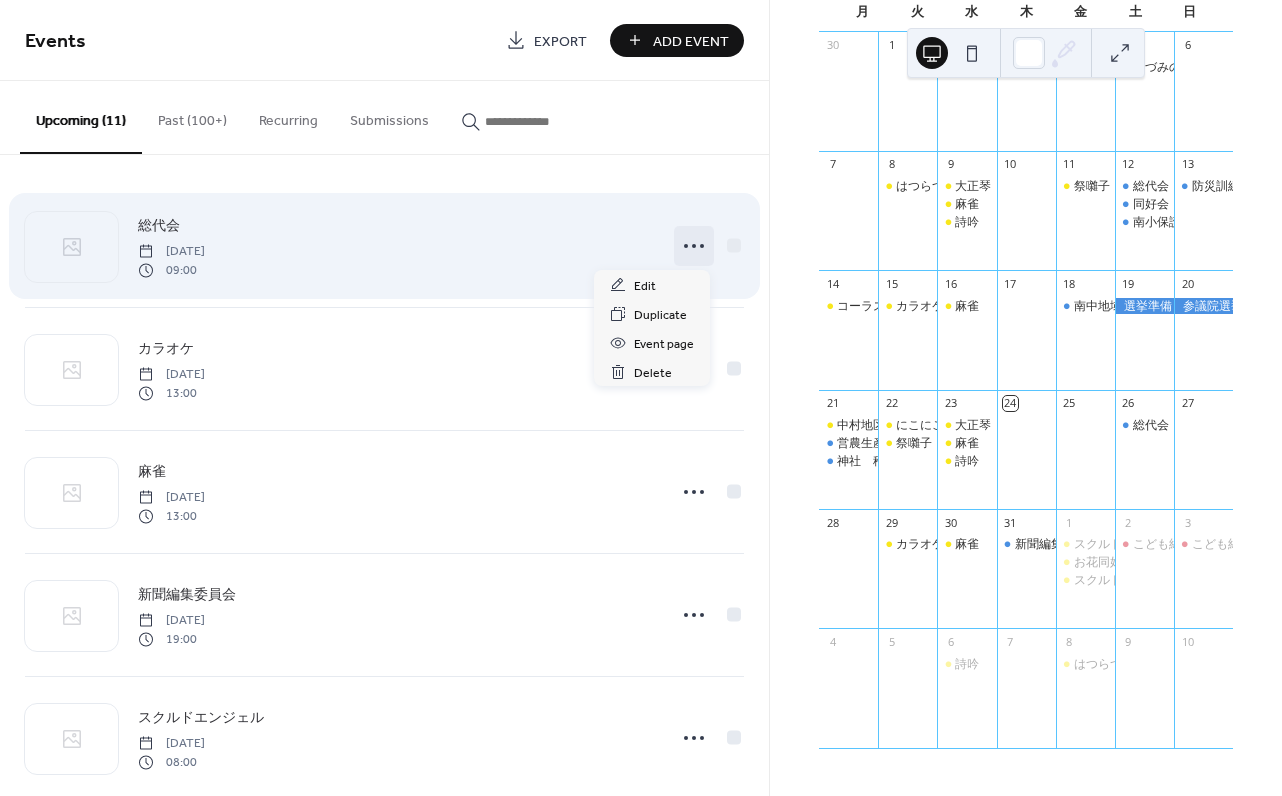 click 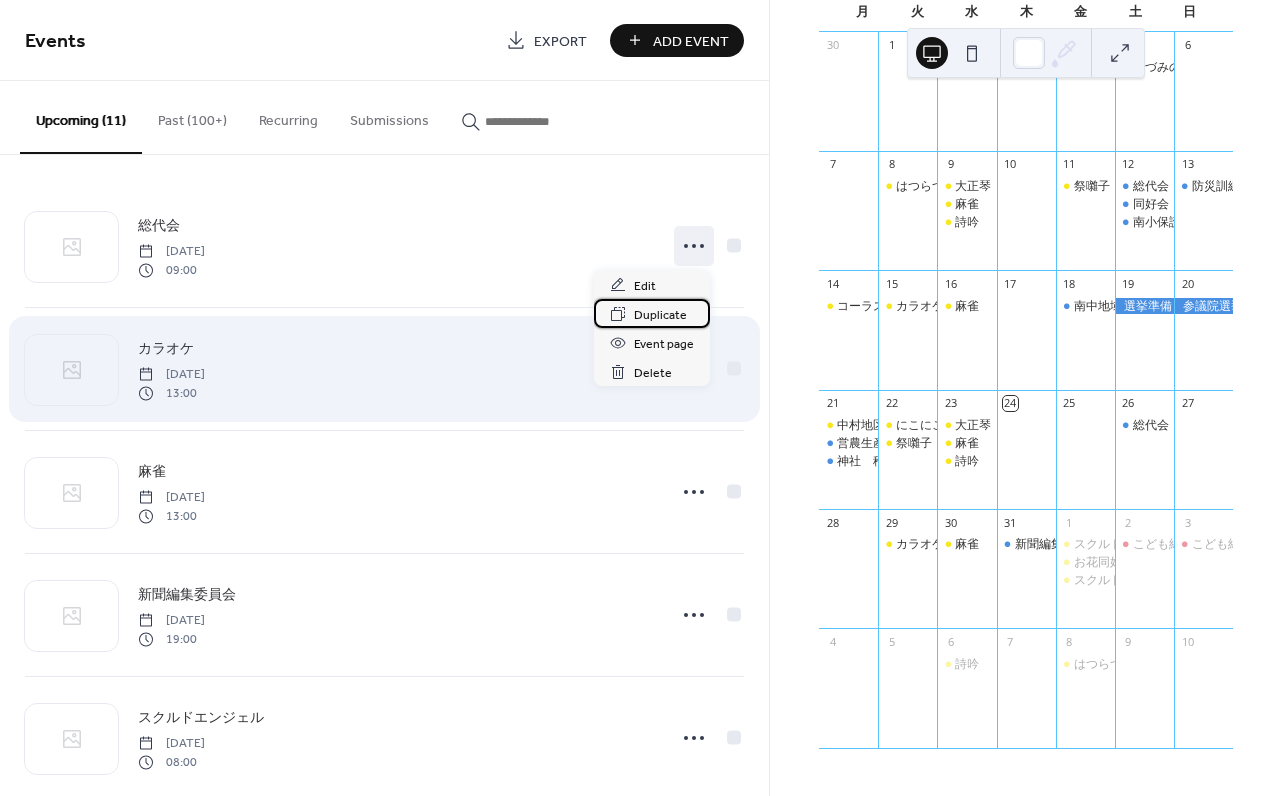click on "Duplicate" at bounding box center [660, 315] 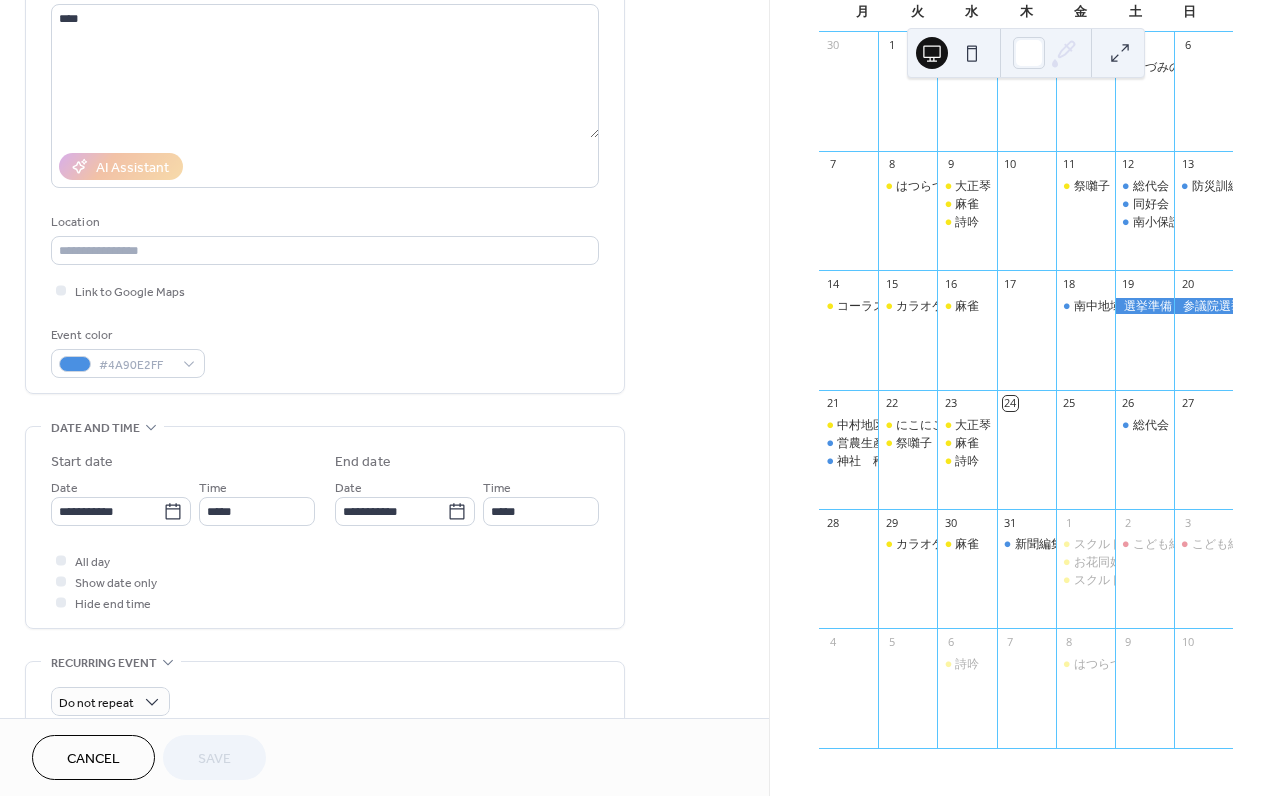scroll, scrollTop: 289, scrollLeft: 0, axis: vertical 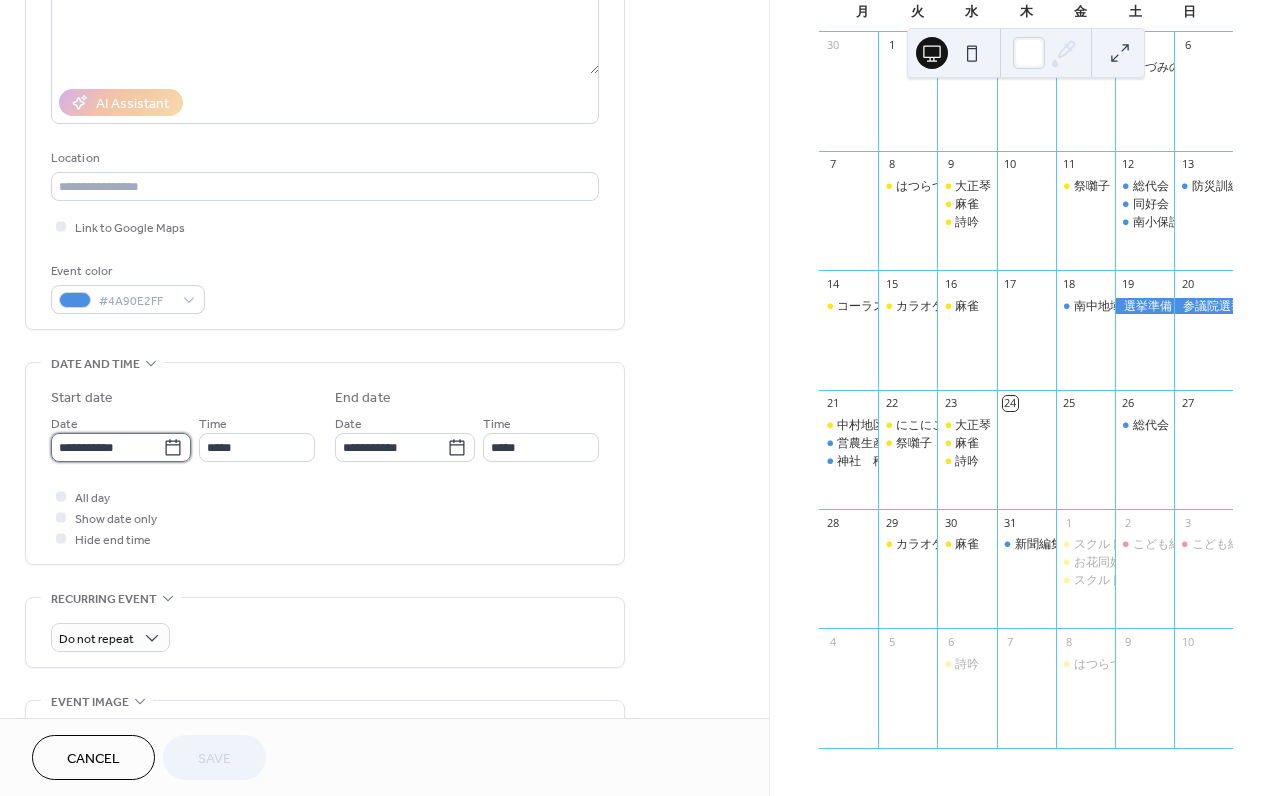 click on "**********" at bounding box center (107, 447) 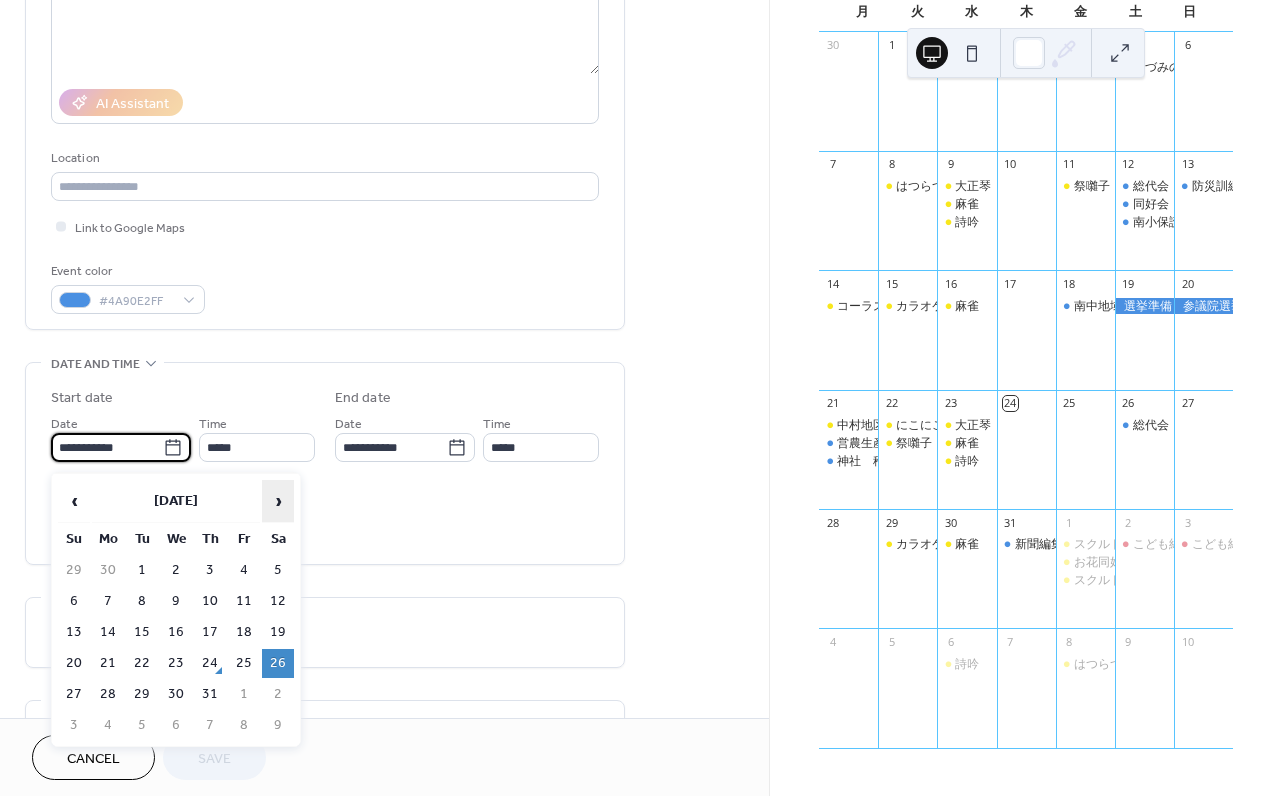 click on "›" at bounding box center [278, 501] 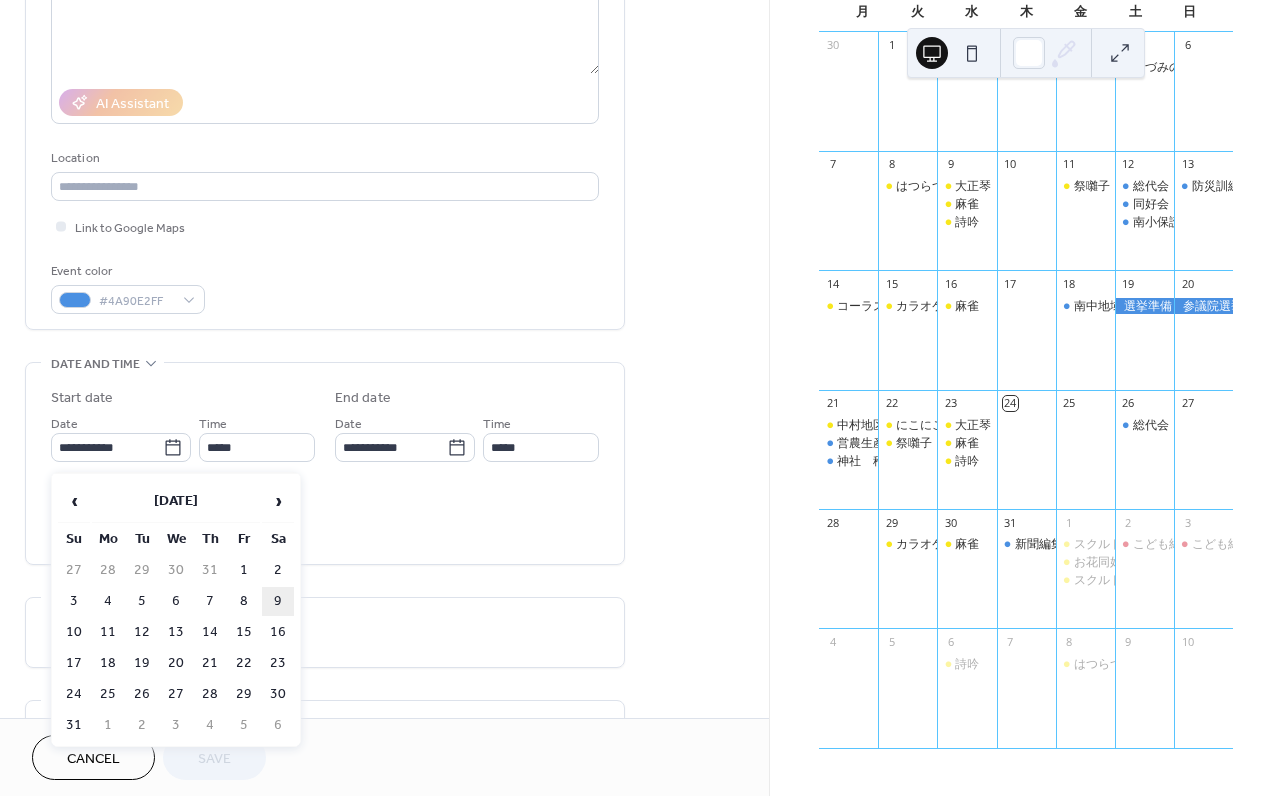 click on "9" at bounding box center (278, 601) 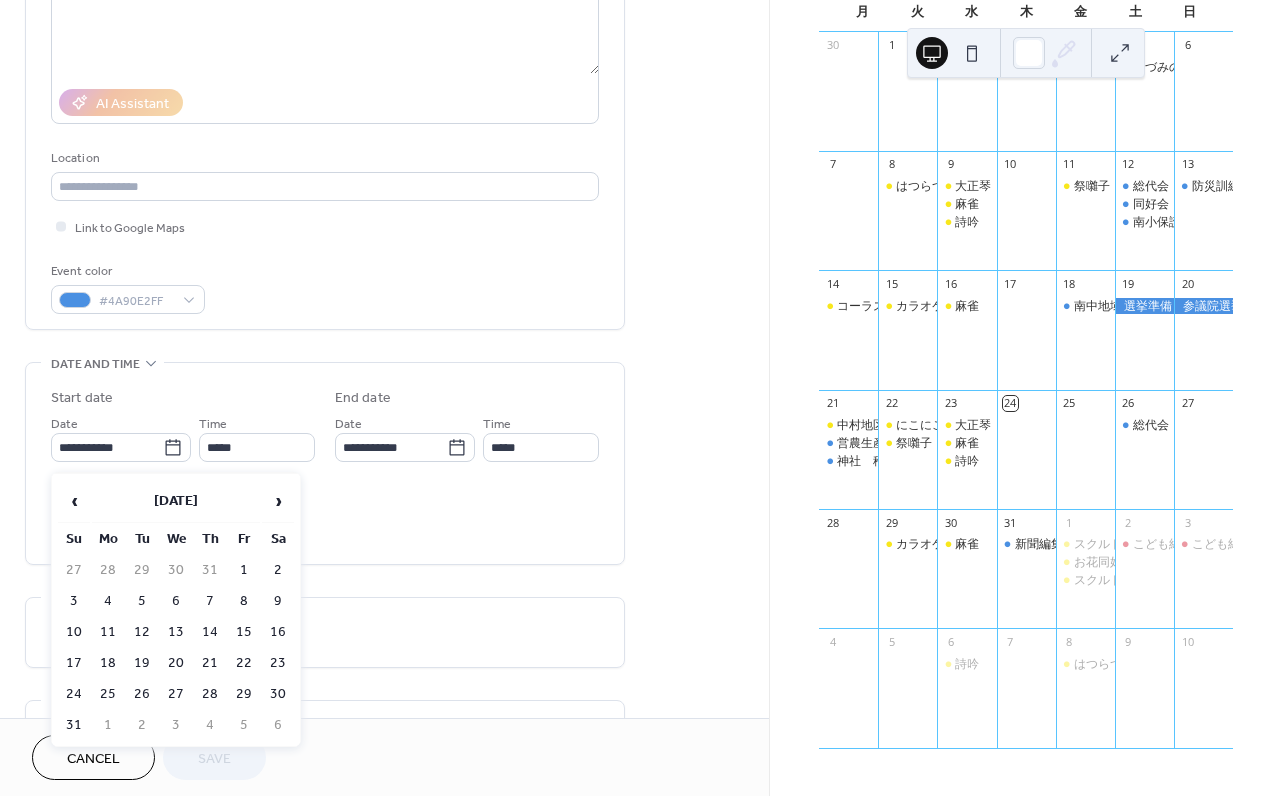 type on "**********" 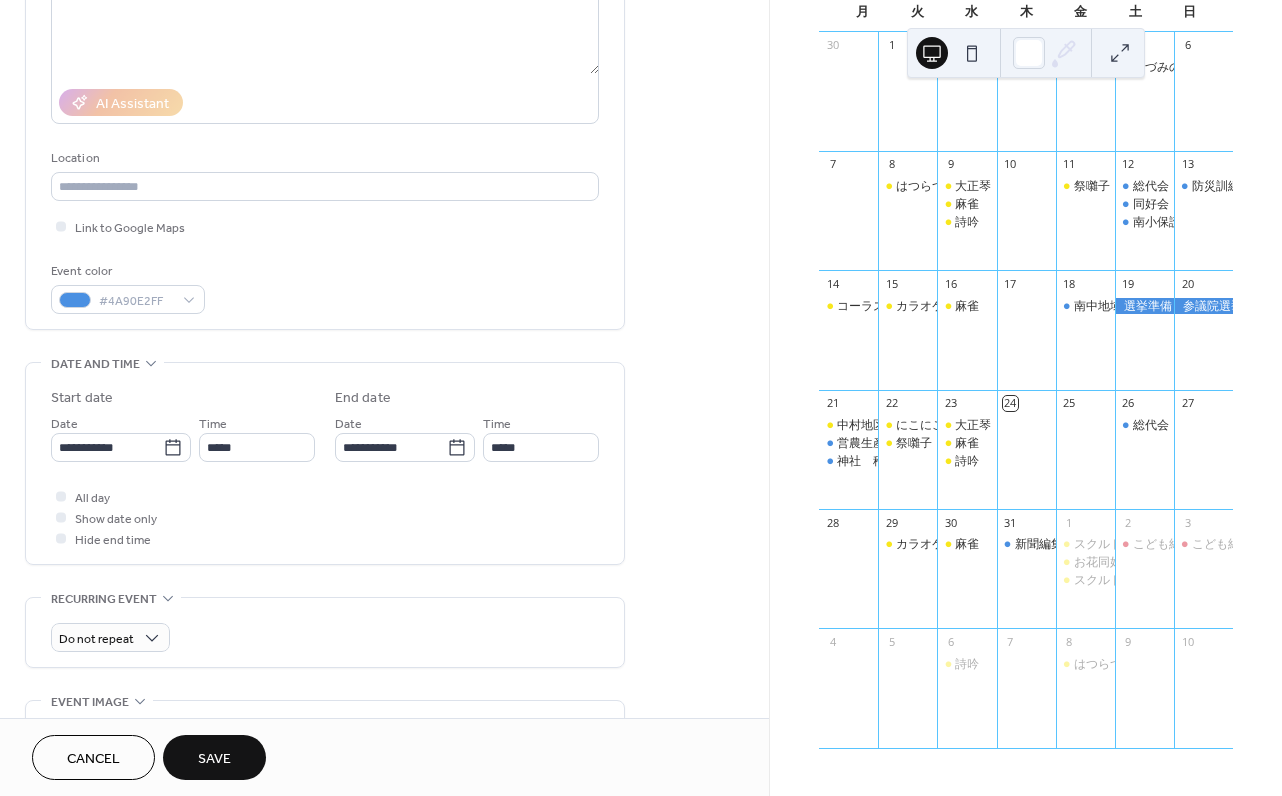 click on "Save" at bounding box center (214, 759) 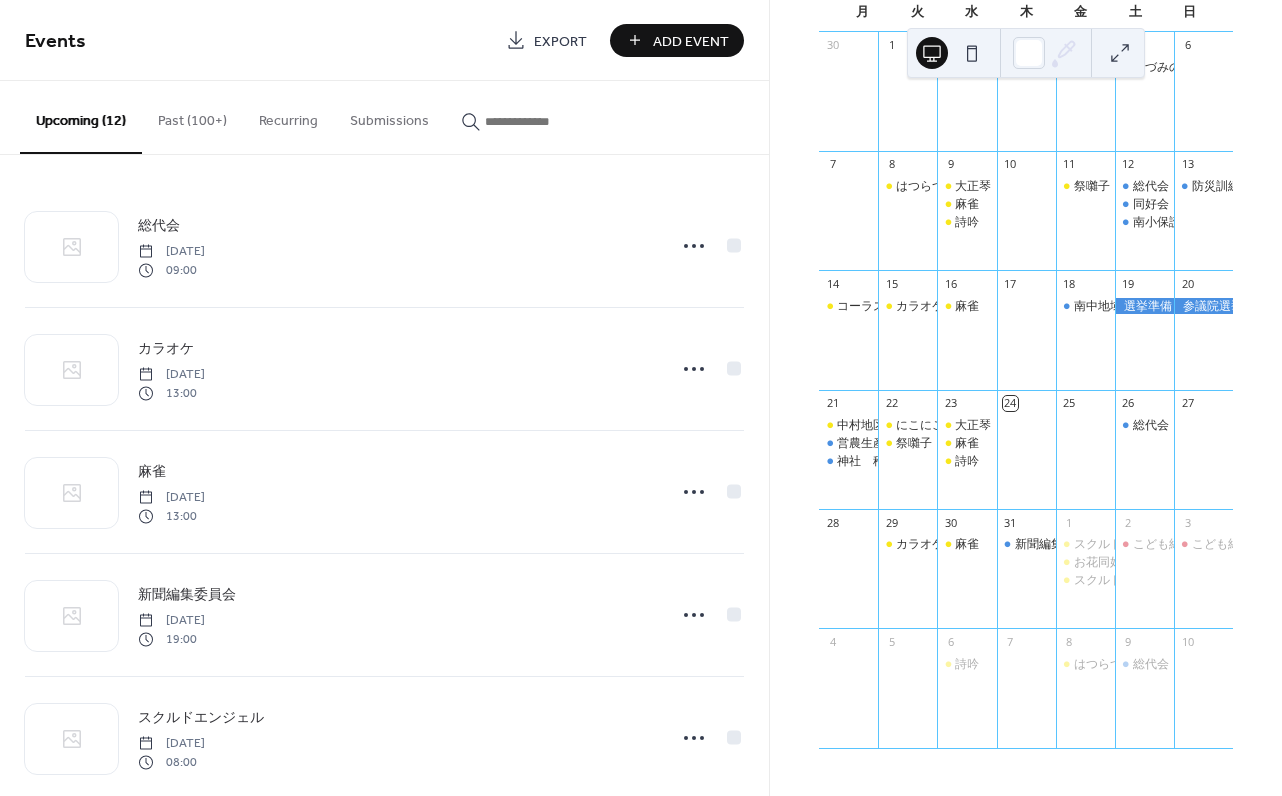 drag, startPoint x: 671, startPoint y: 34, endPoint x: 663, endPoint y: 42, distance: 11.313708 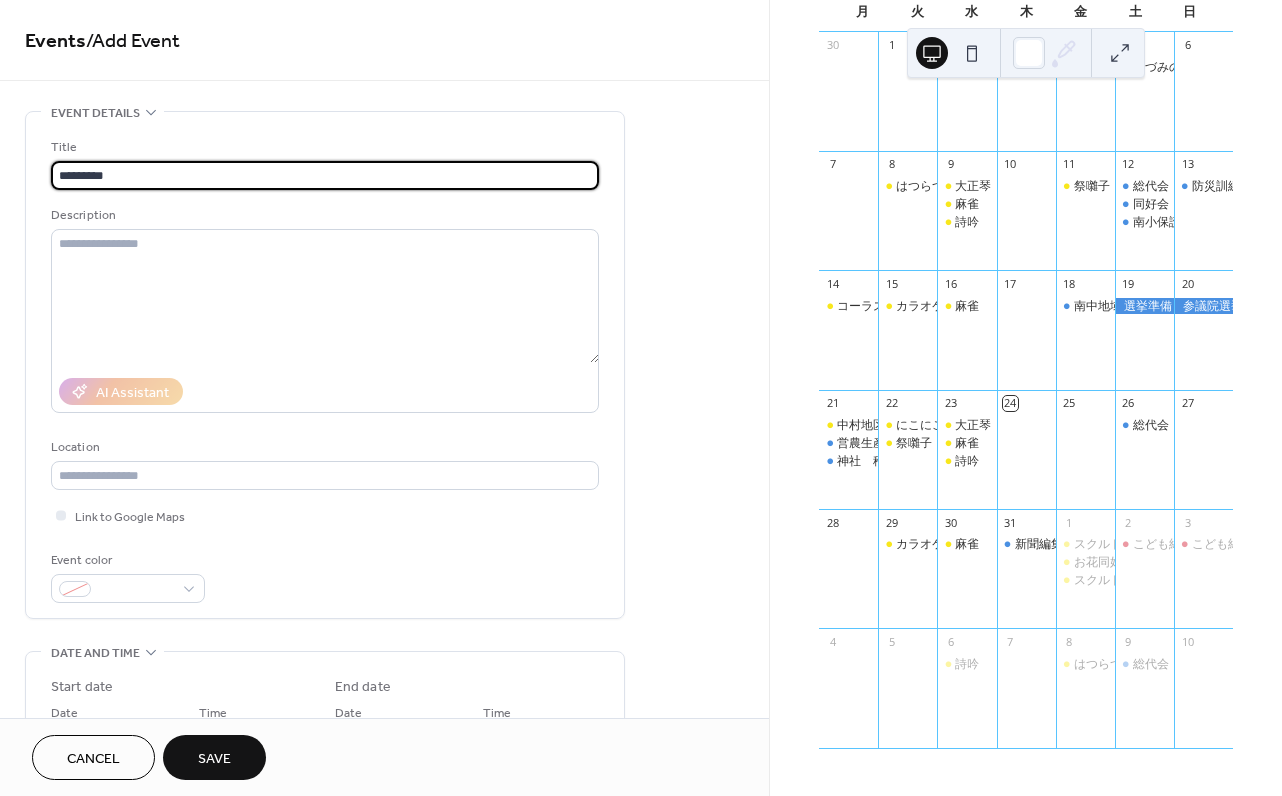 type on "*********" 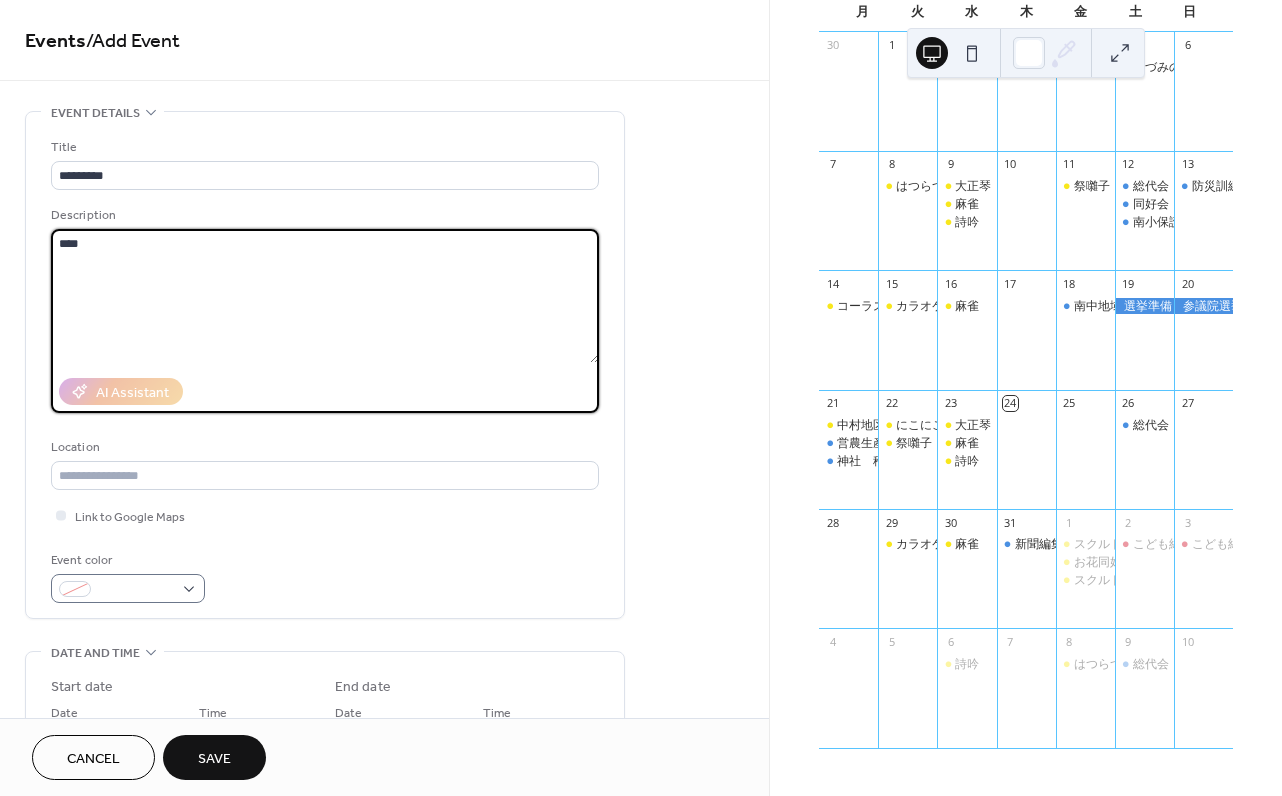 type on "****" 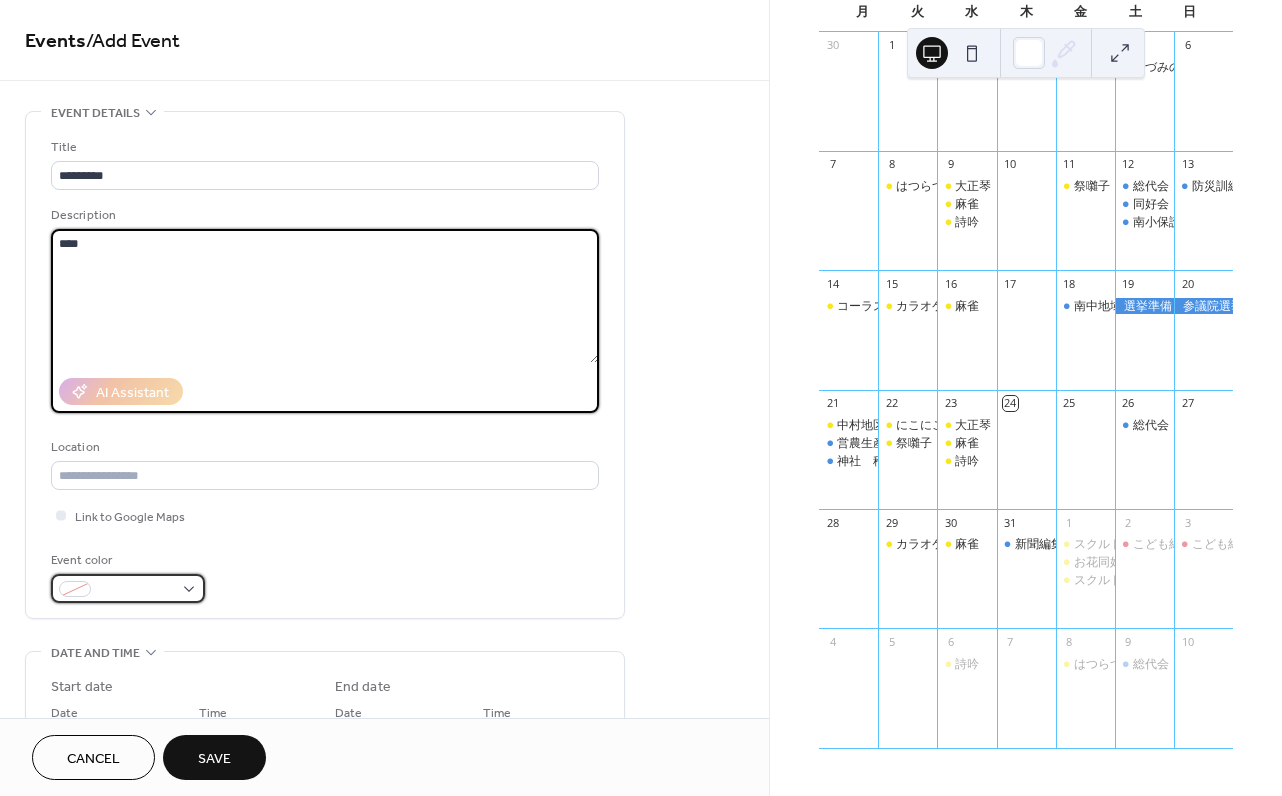 click at bounding box center [136, 590] 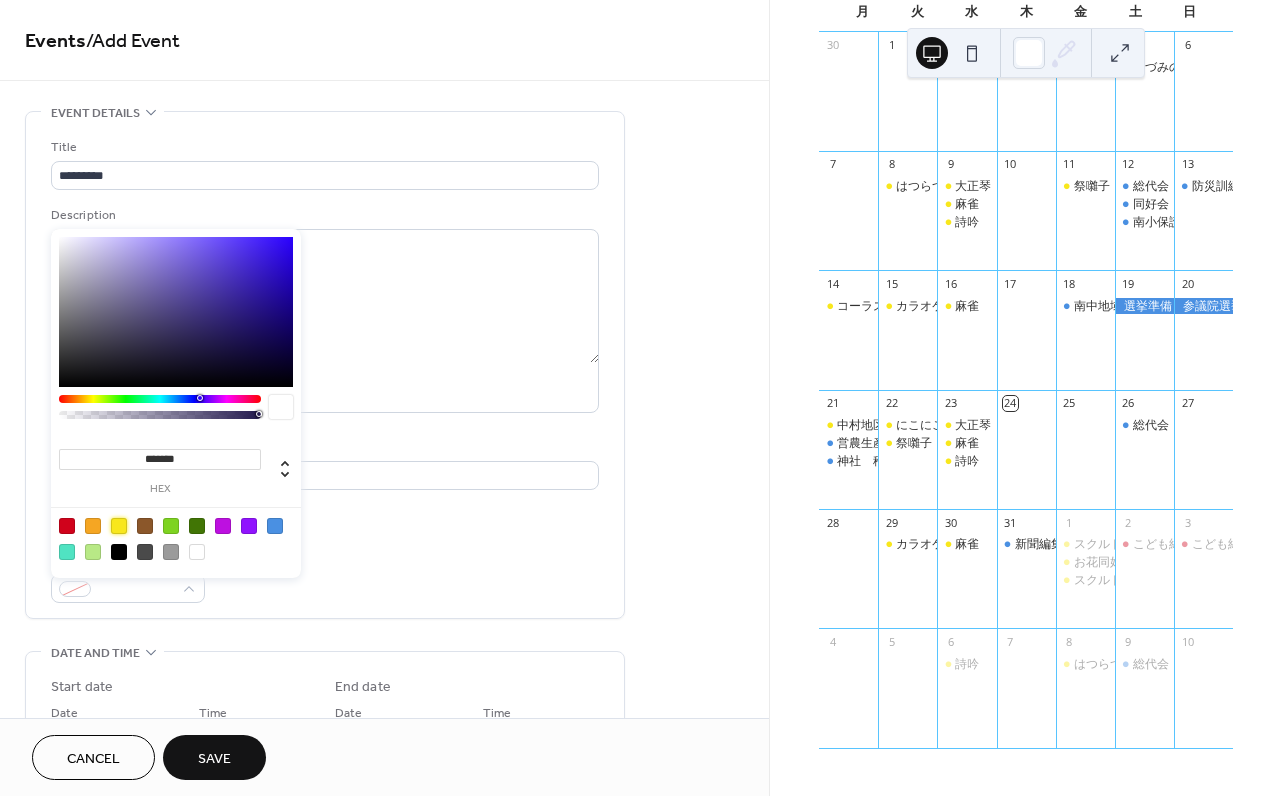 click at bounding box center [119, 526] 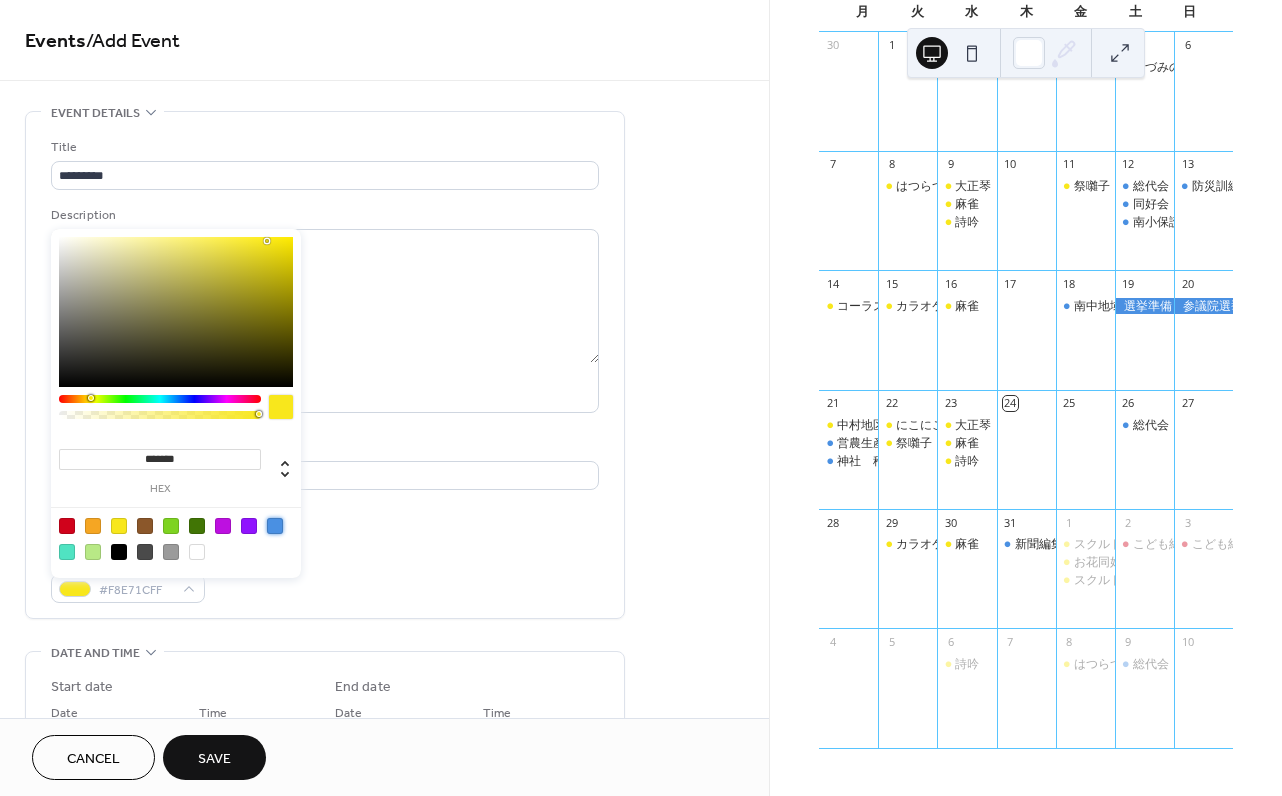 drag, startPoint x: 271, startPoint y: 523, endPoint x: 303, endPoint y: 555, distance: 45.254833 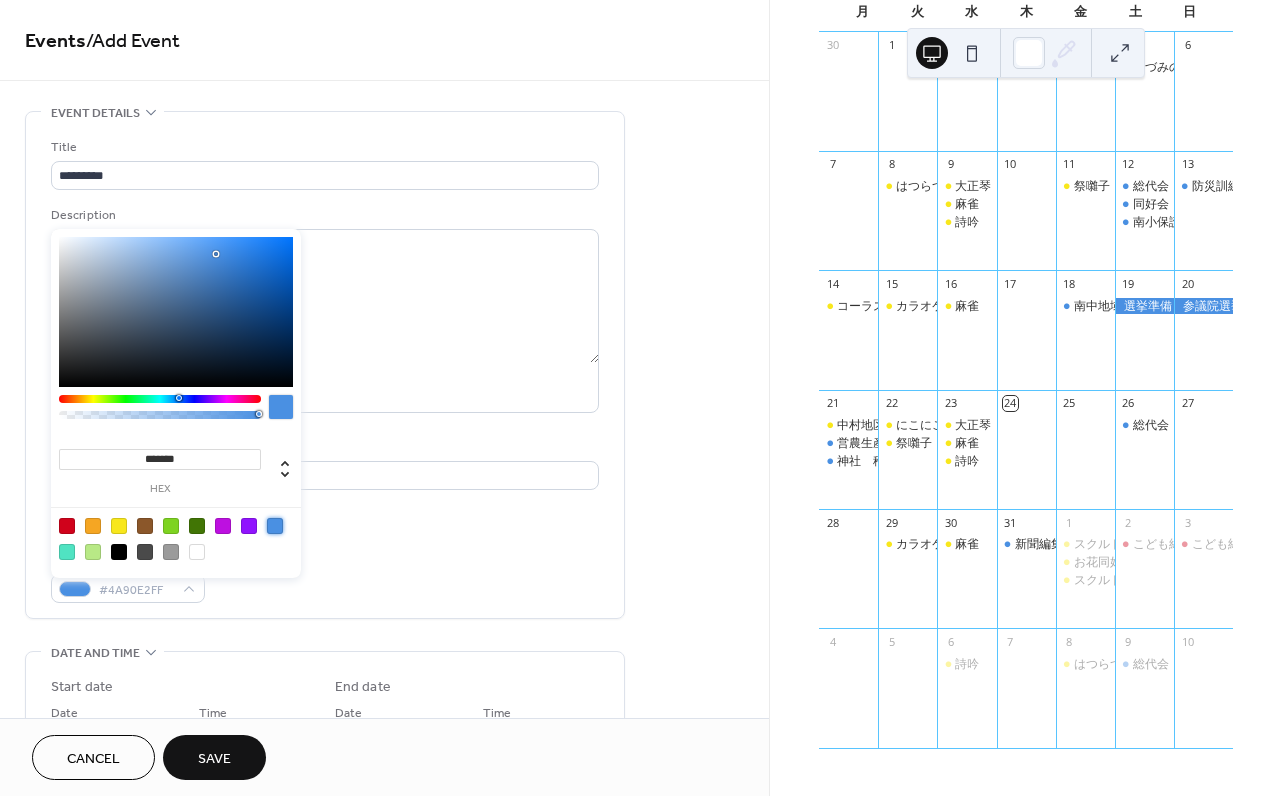 scroll, scrollTop: 223, scrollLeft: 0, axis: vertical 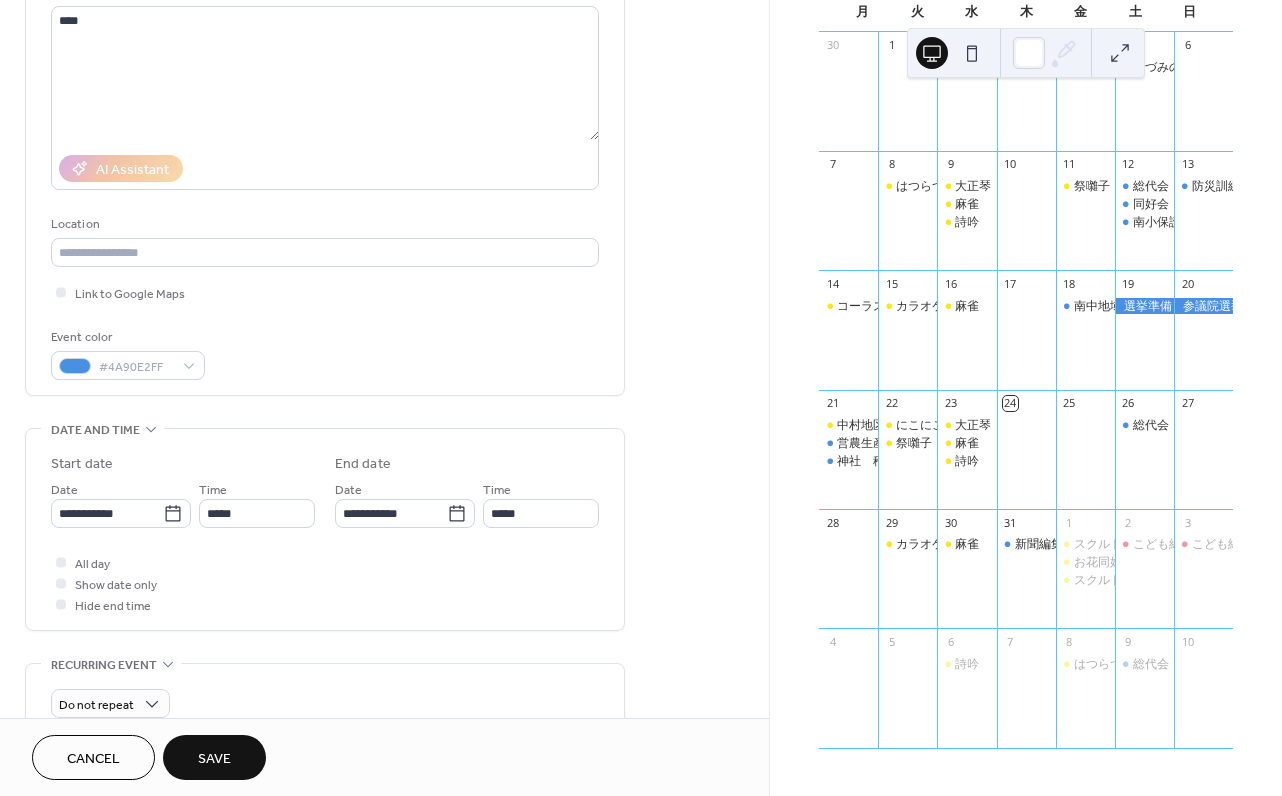 drag, startPoint x: 490, startPoint y: 626, endPoint x: 226, endPoint y: 631, distance: 264.04733 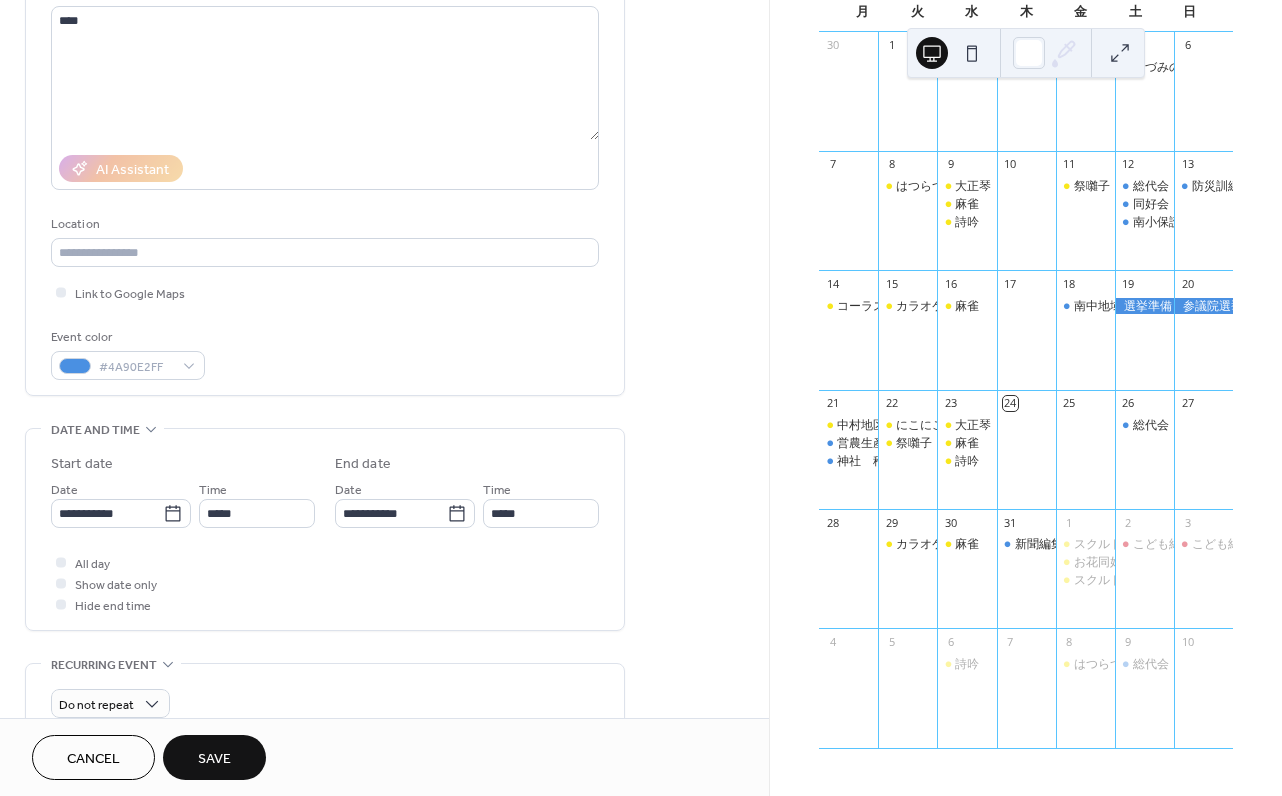 click on "**********" at bounding box center [325, 529] 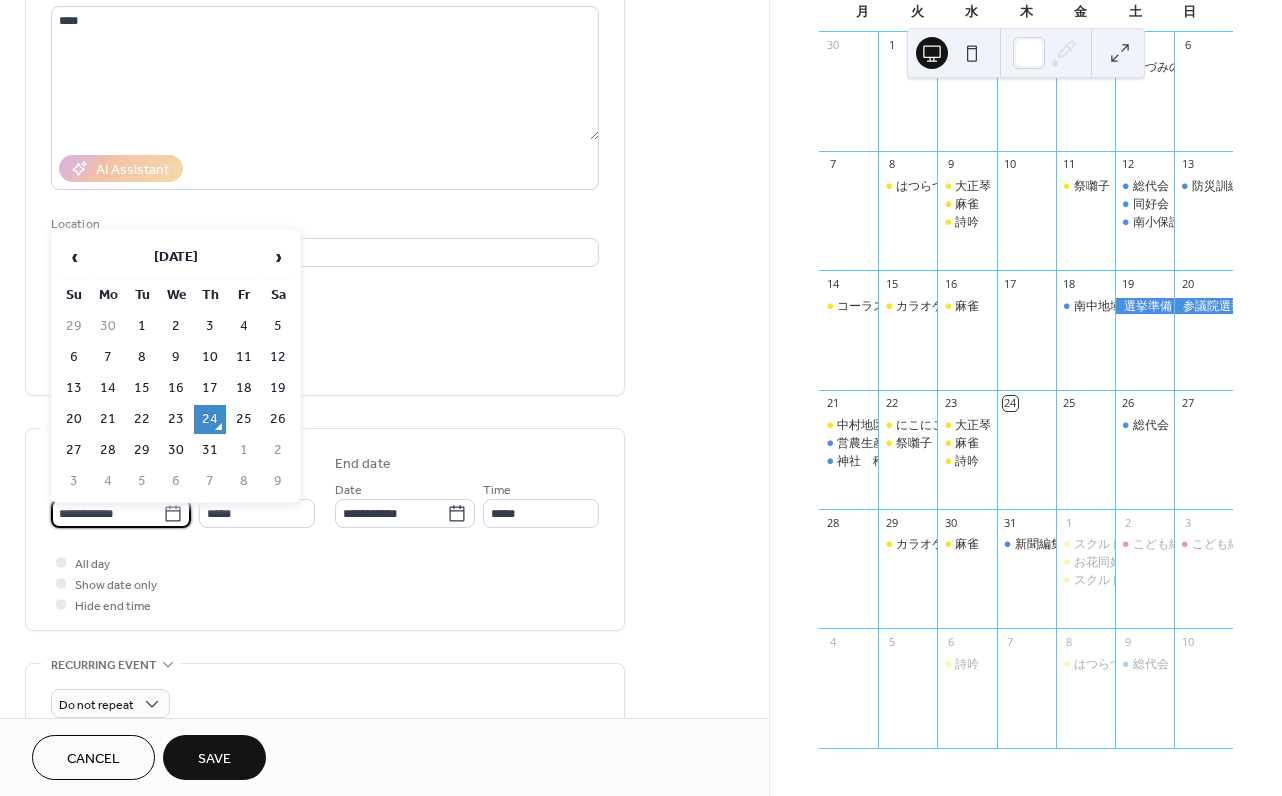 click on "**********" at bounding box center [107, 513] 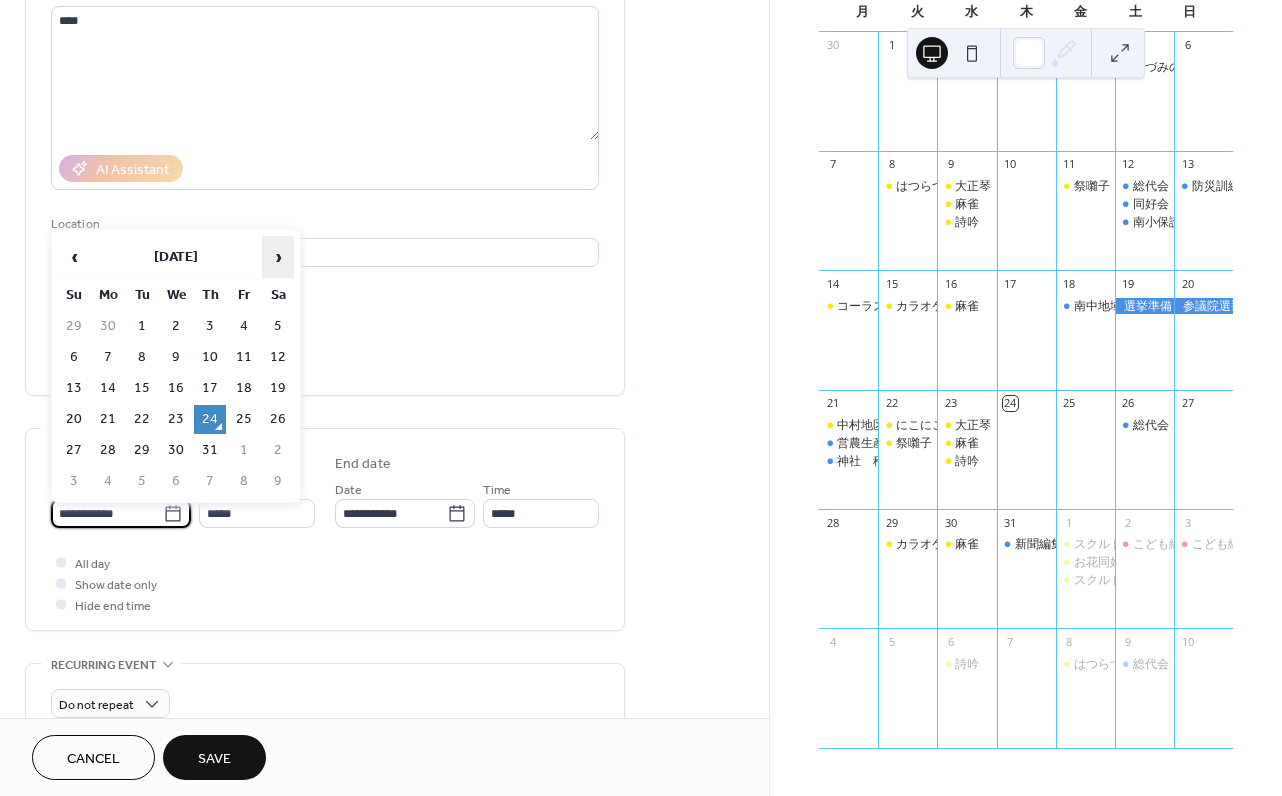 click on "›" at bounding box center [278, 257] 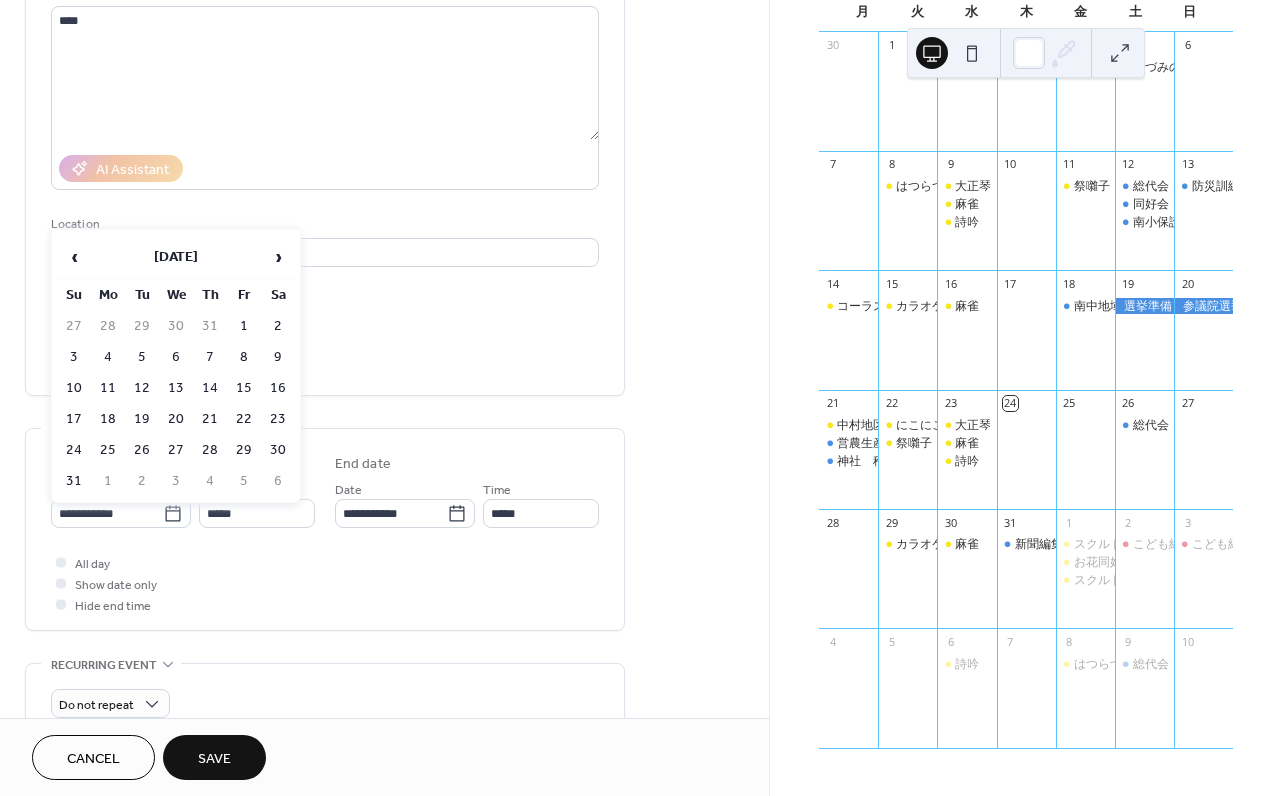 drag, startPoint x: 274, startPoint y: 356, endPoint x: 266, endPoint y: 494, distance: 138.23169 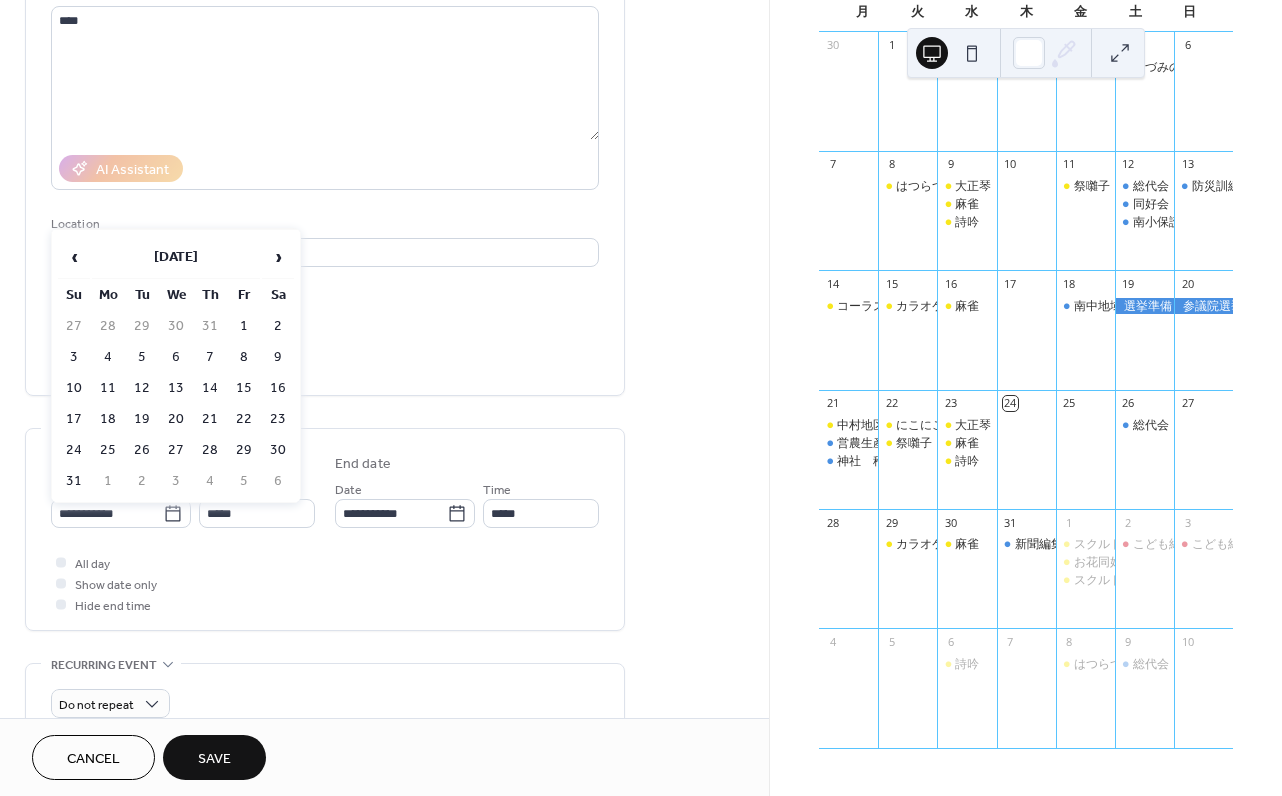 click on "9" at bounding box center (278, 357) 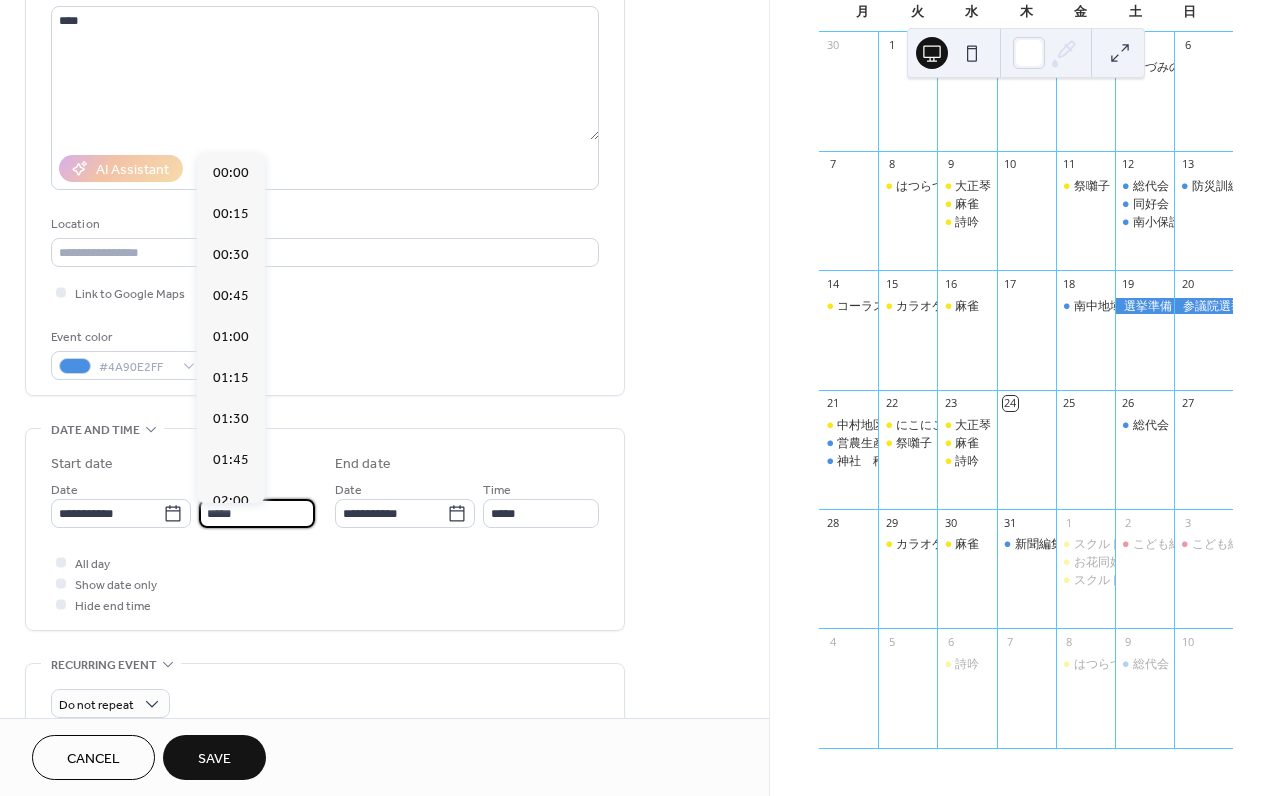 click on "*****" at bounding box center [257, 513] 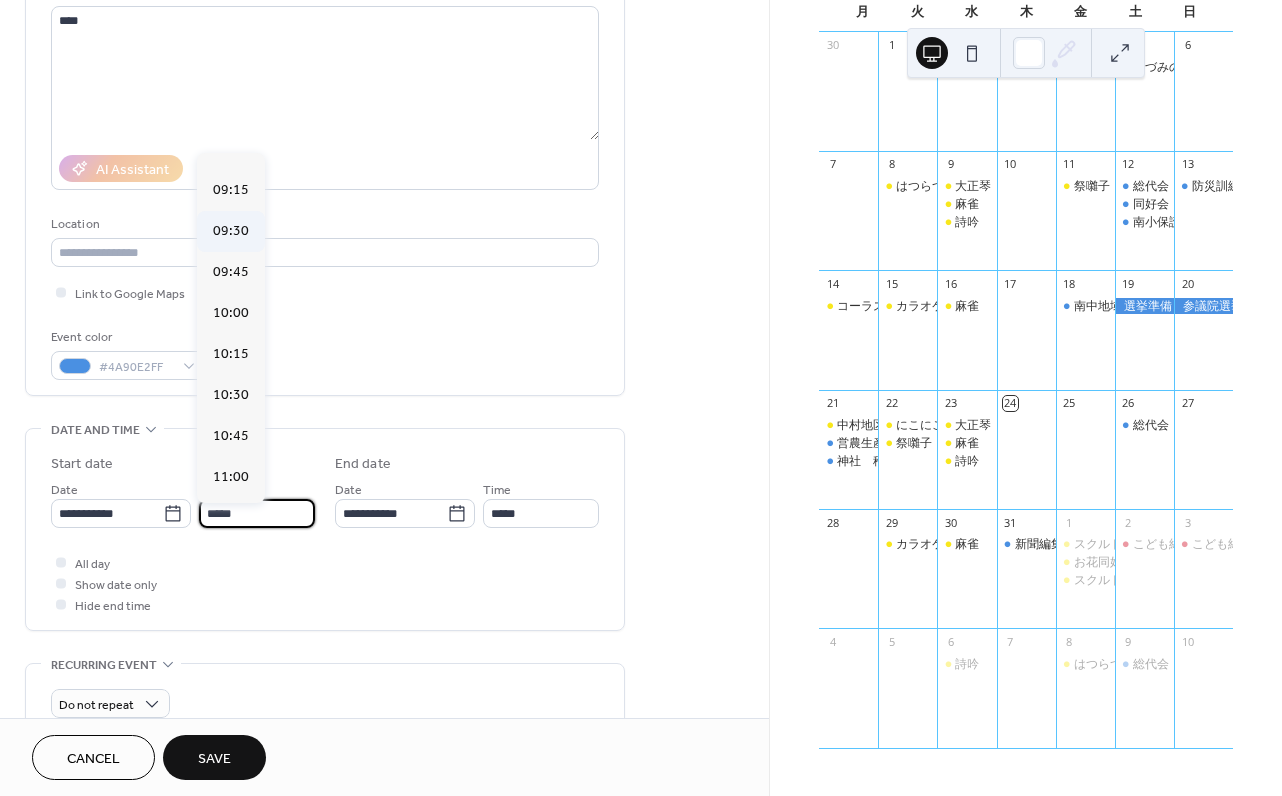 scroll, scrollTop: 1454, scrollLeft: 0, axis: vertical 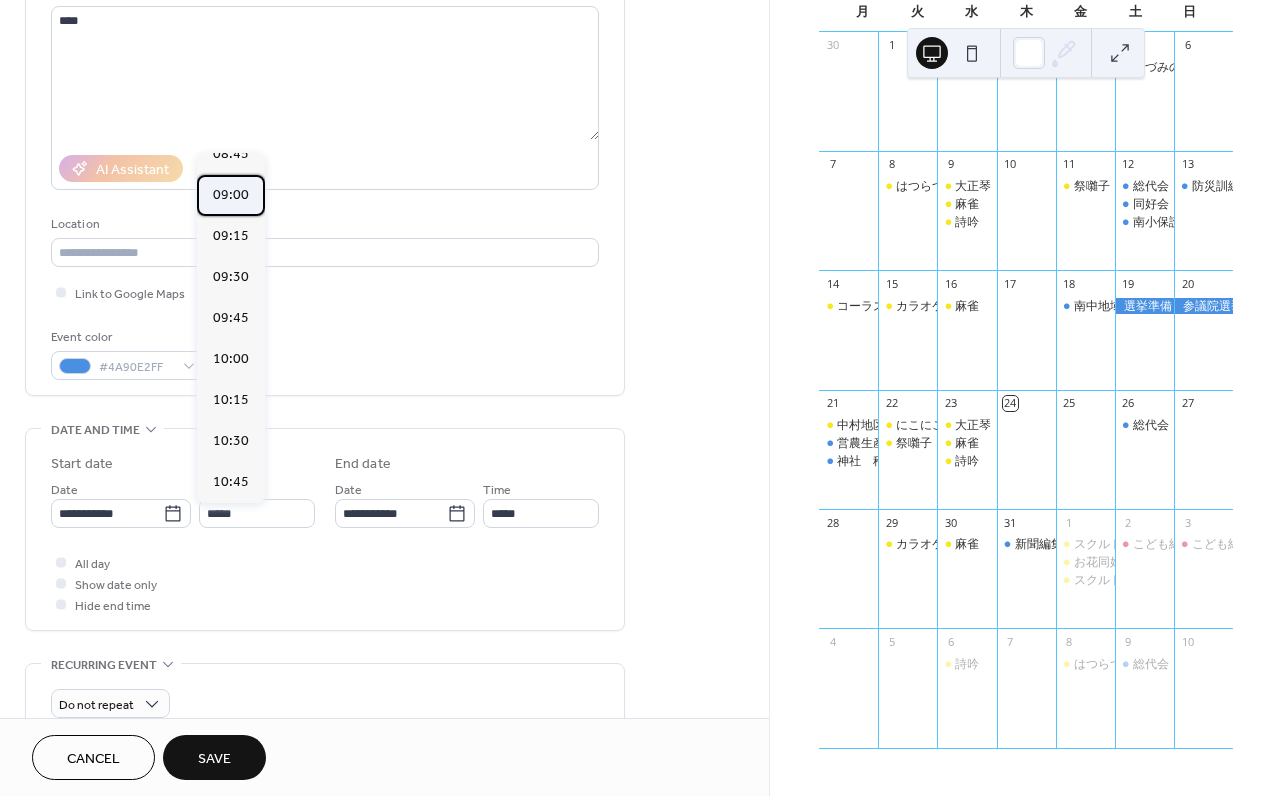 click on "09:00" at bounding box center (231, 195) 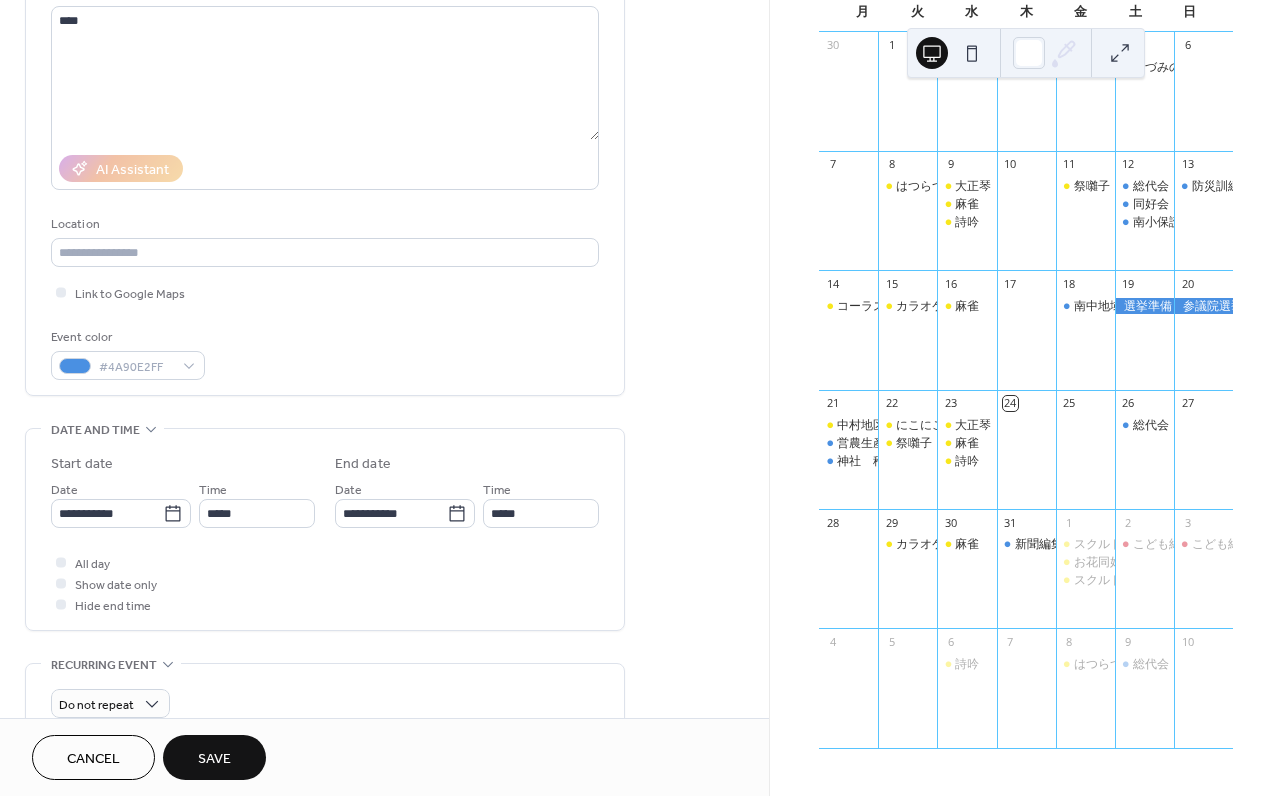 type on "*****" 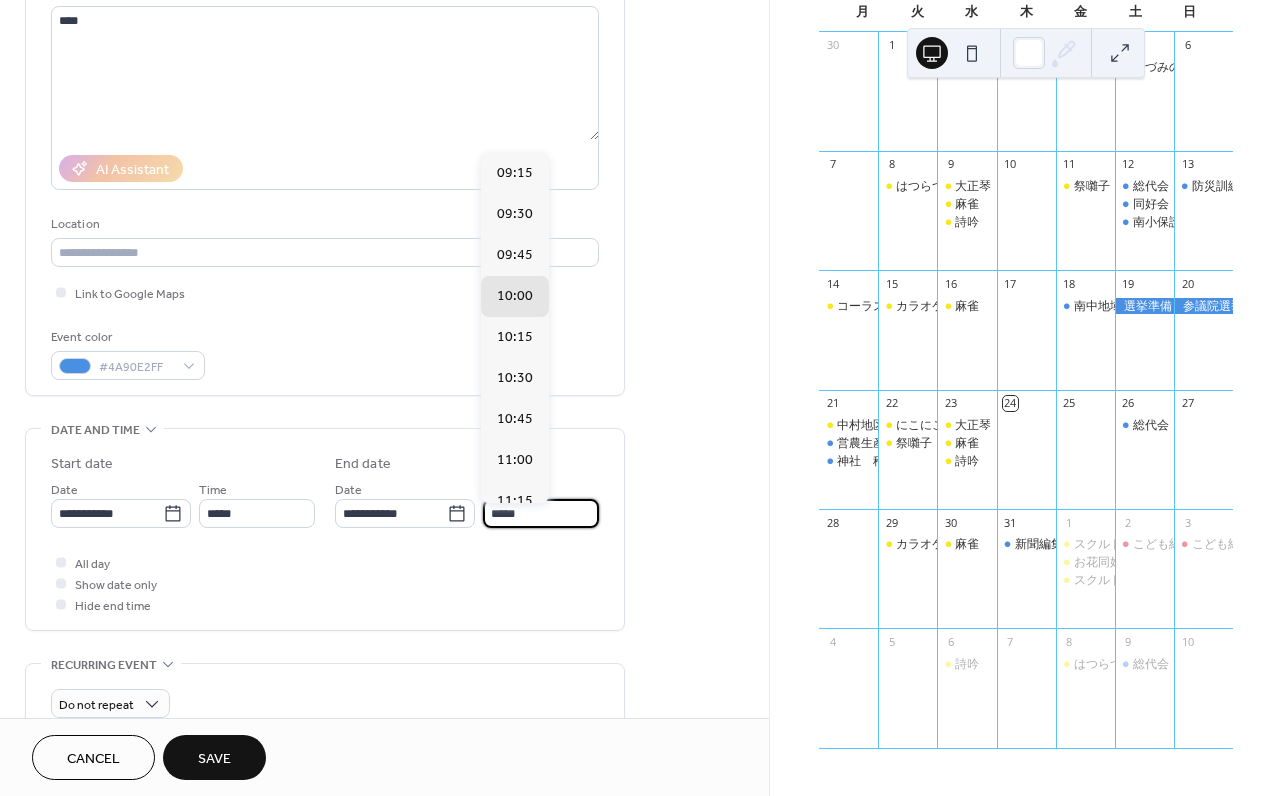 click on "*****" at bounding box center [541, 513] 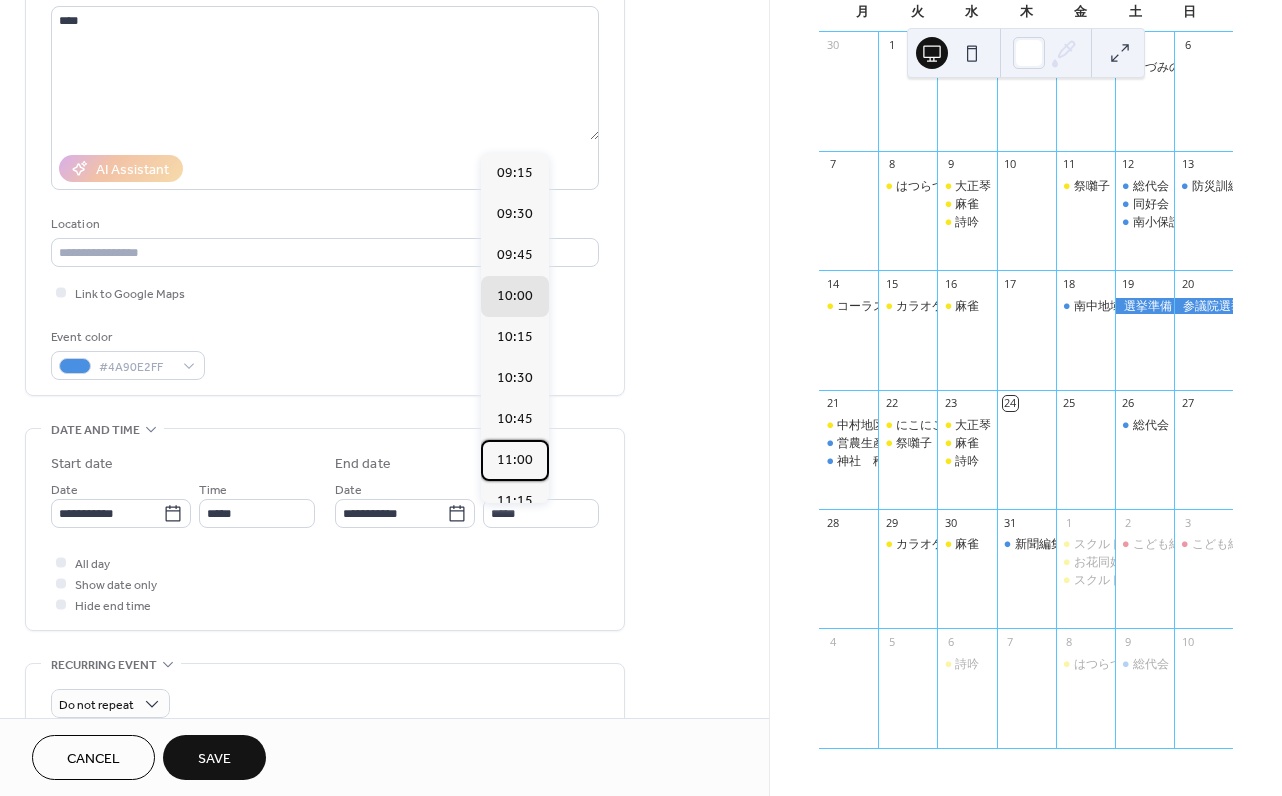 drag, startPoint x: 517, startPoint y: 464, endPoint x: 514, endPoint y: 551, distance: 87.05171 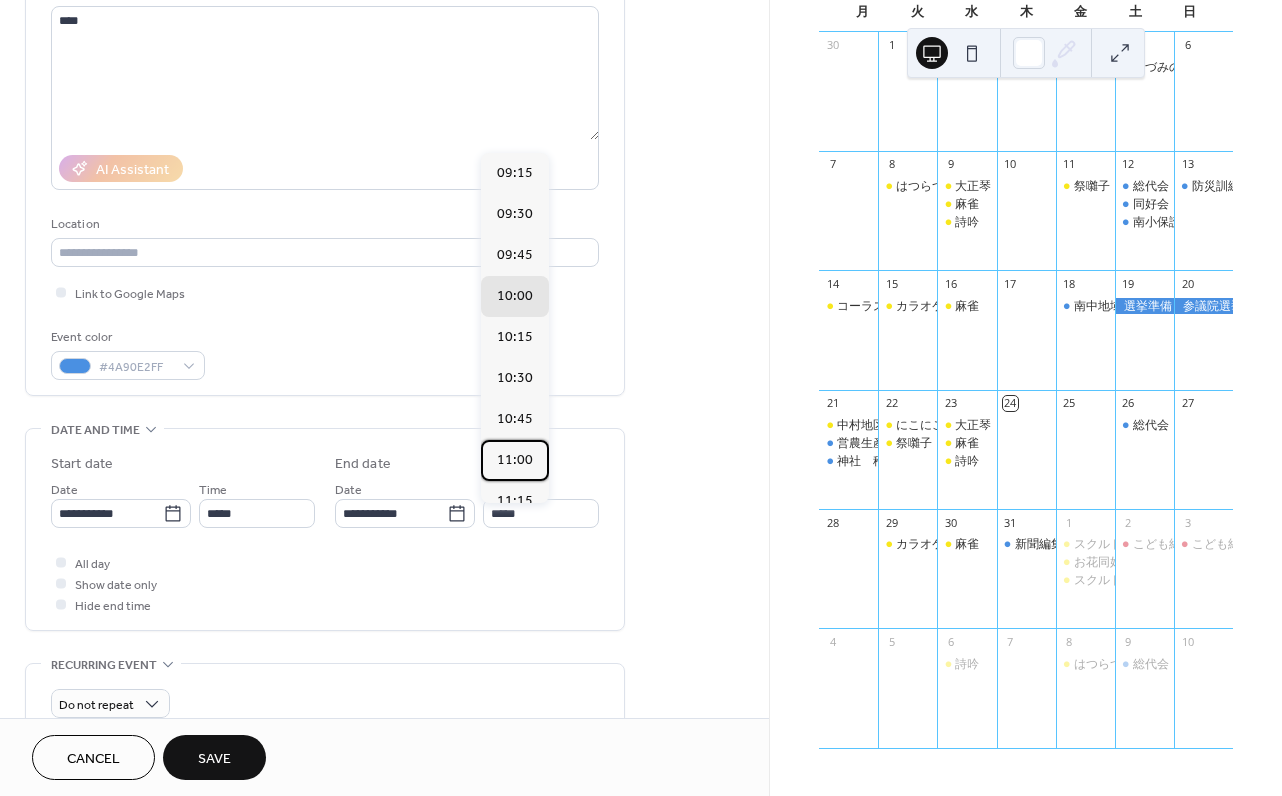 click on "11:00" at bounding box center (515, 460) 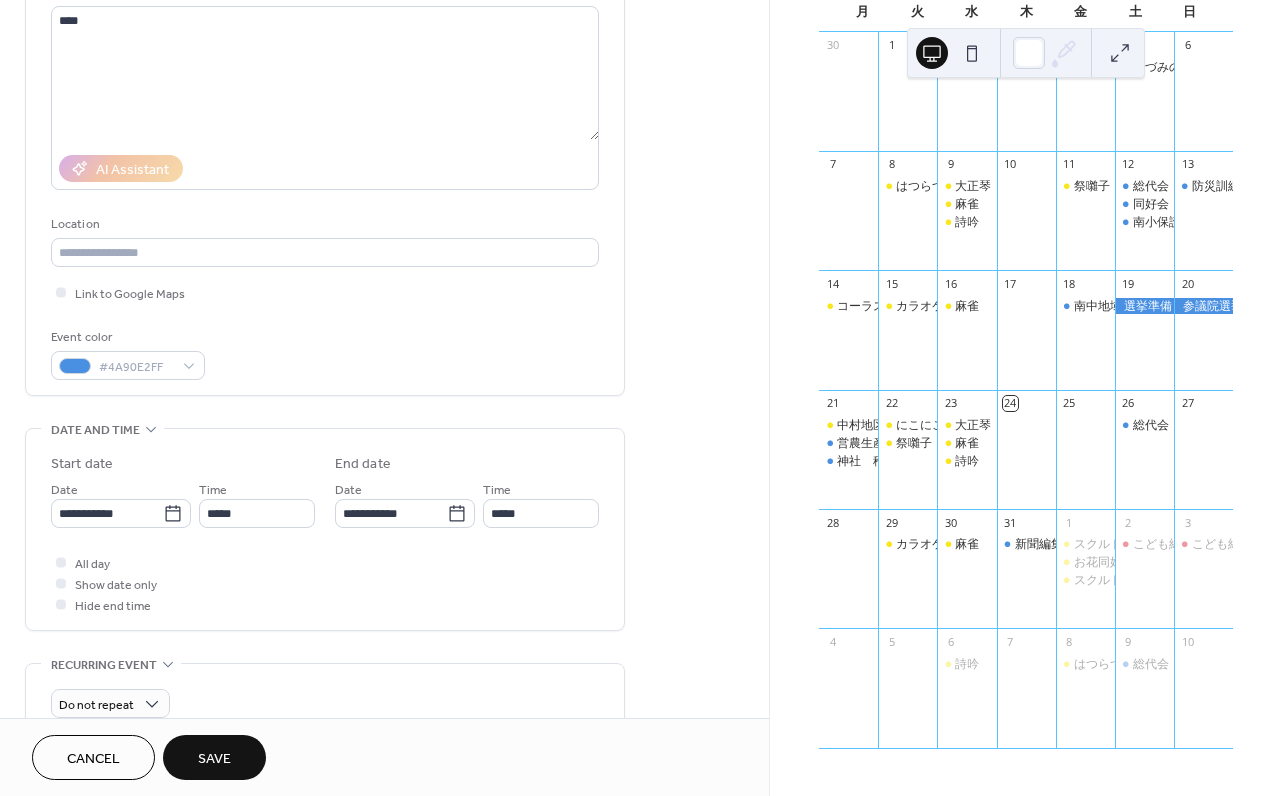click on "Save" at bounding box center [214, 759] 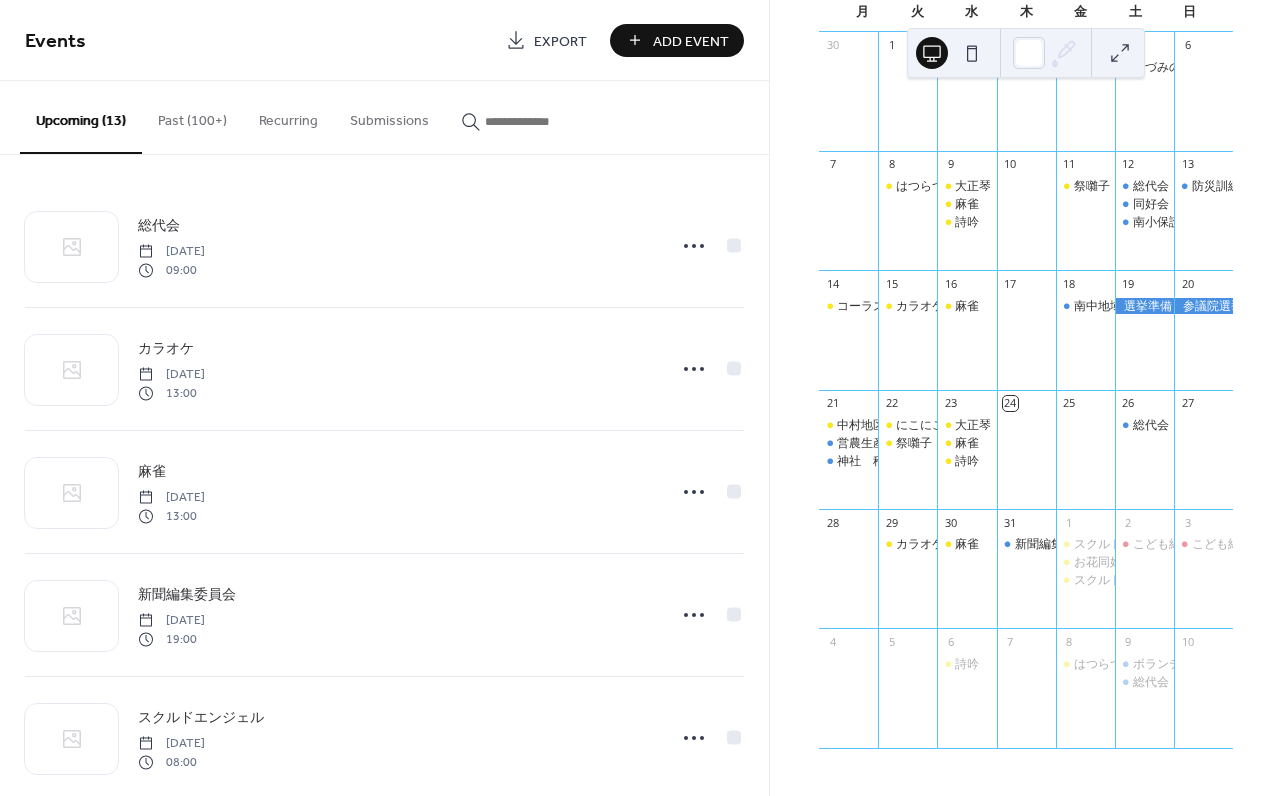 click on "Add Event" at bounding box center (691, 41) 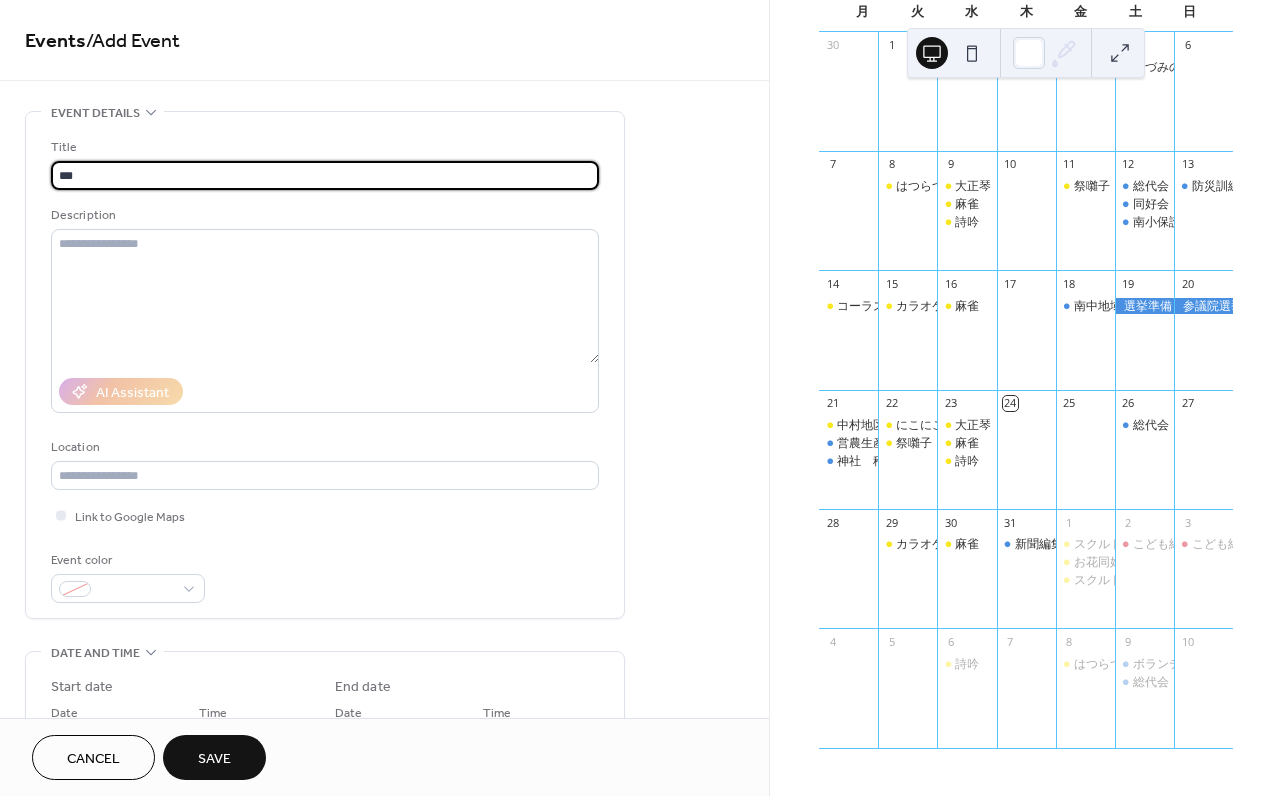 type on "***" 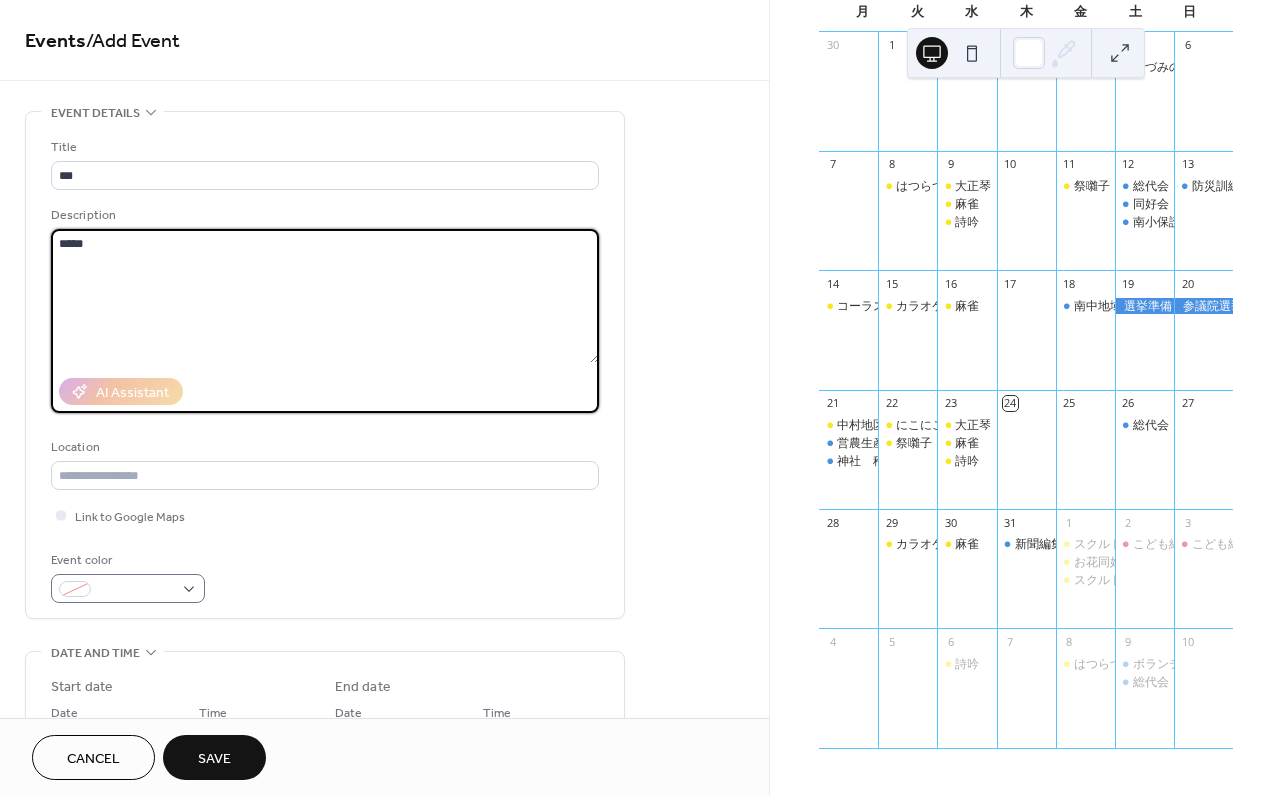 type on "****" 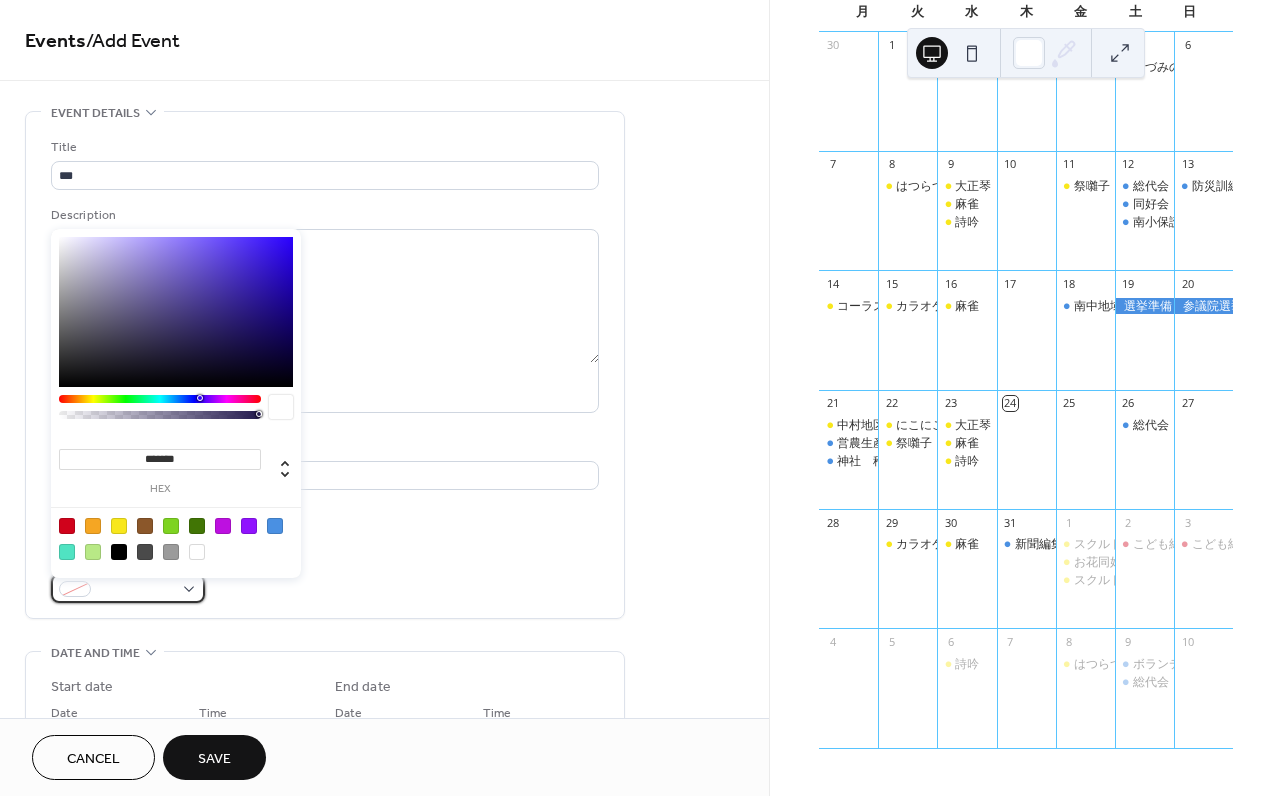 click at bounding box center [136, 590] 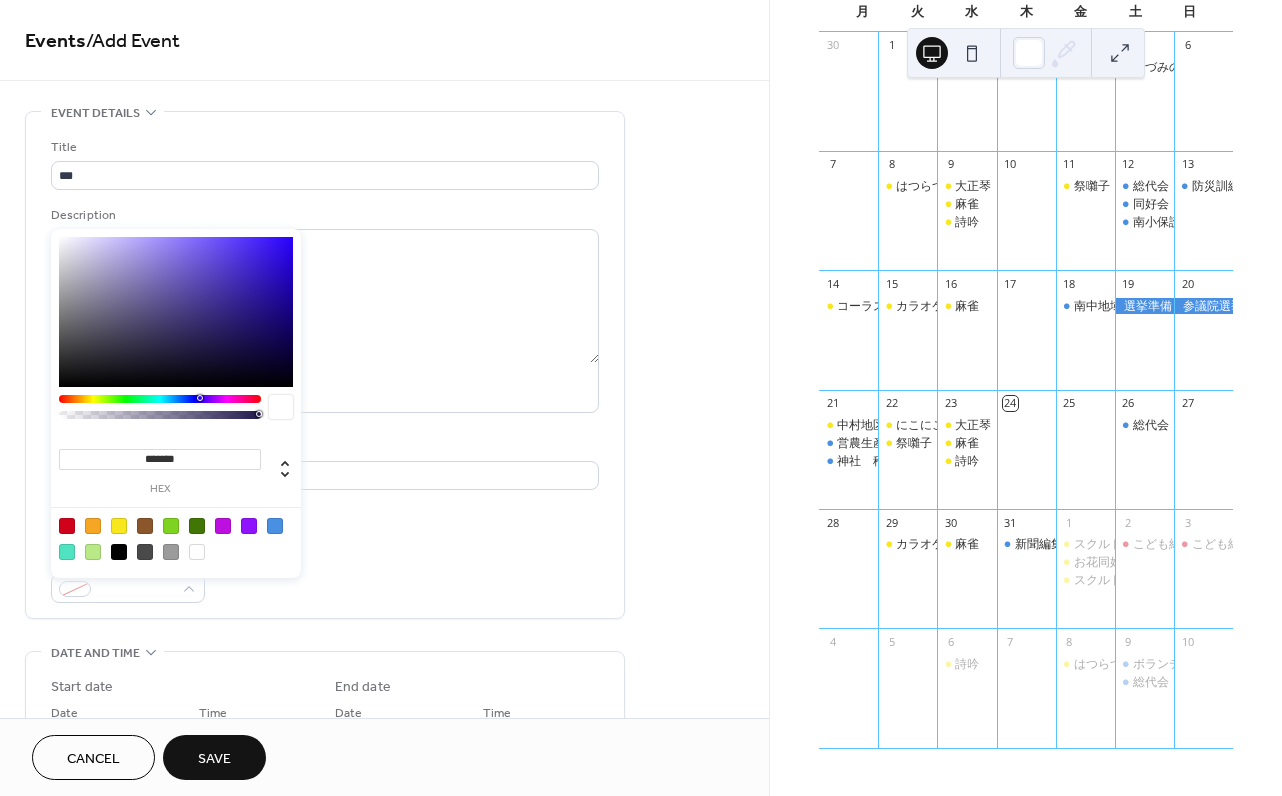 click at bounding box center (119, 526) 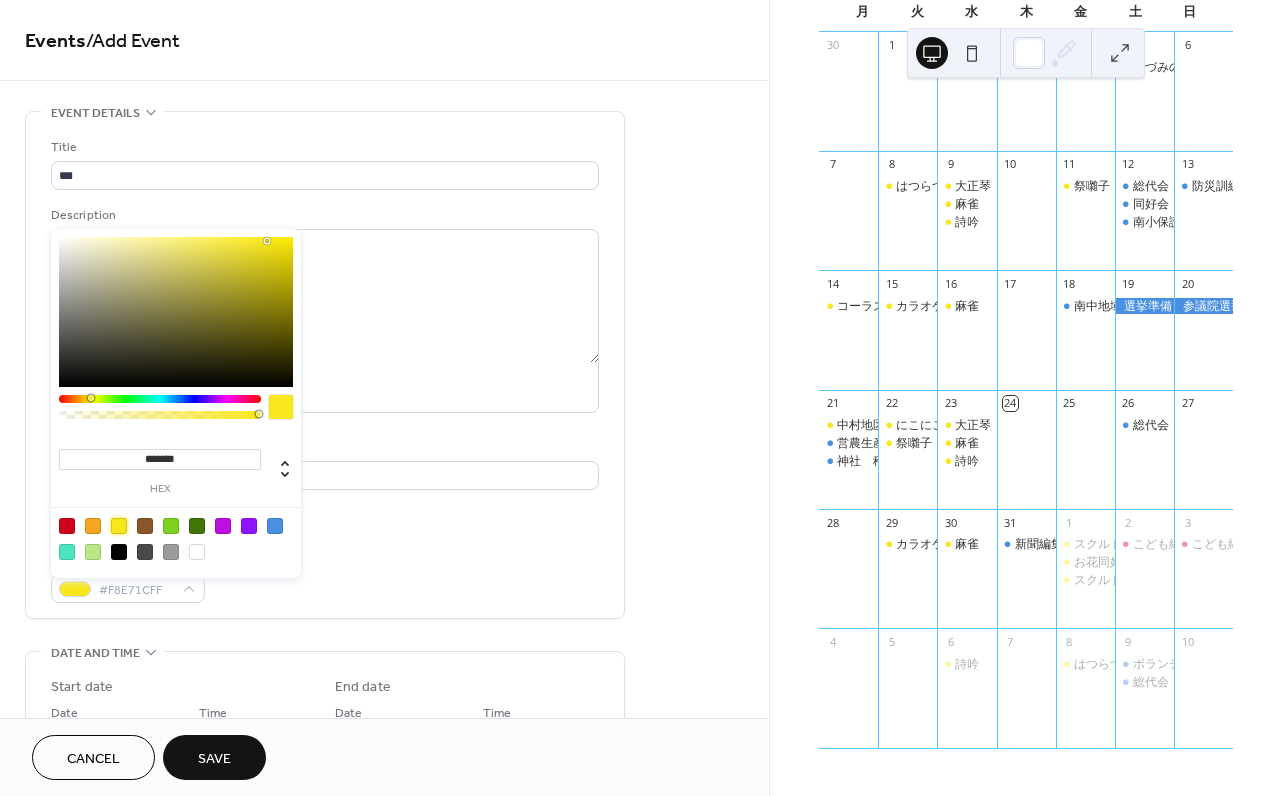 type on "*******" 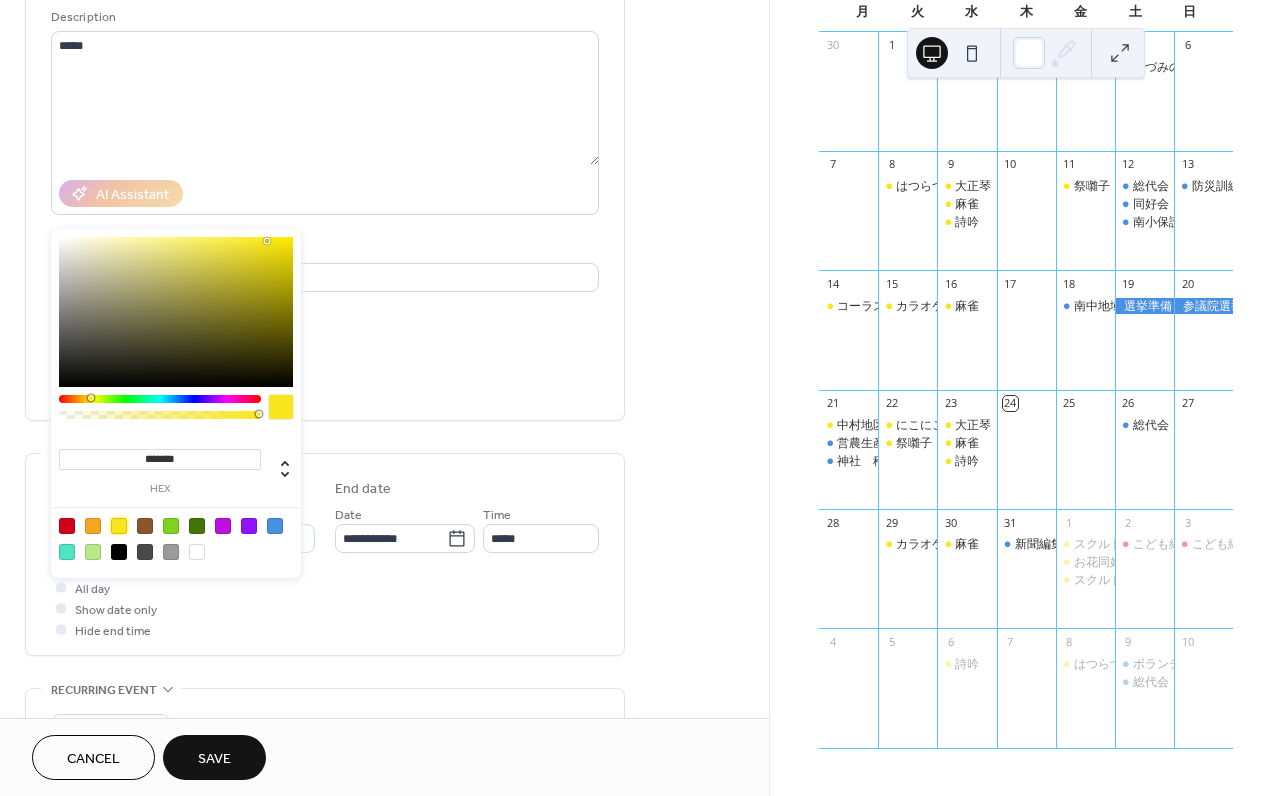 scroll, scrollTop: 227, scrollLeft: 0, axis: vertical 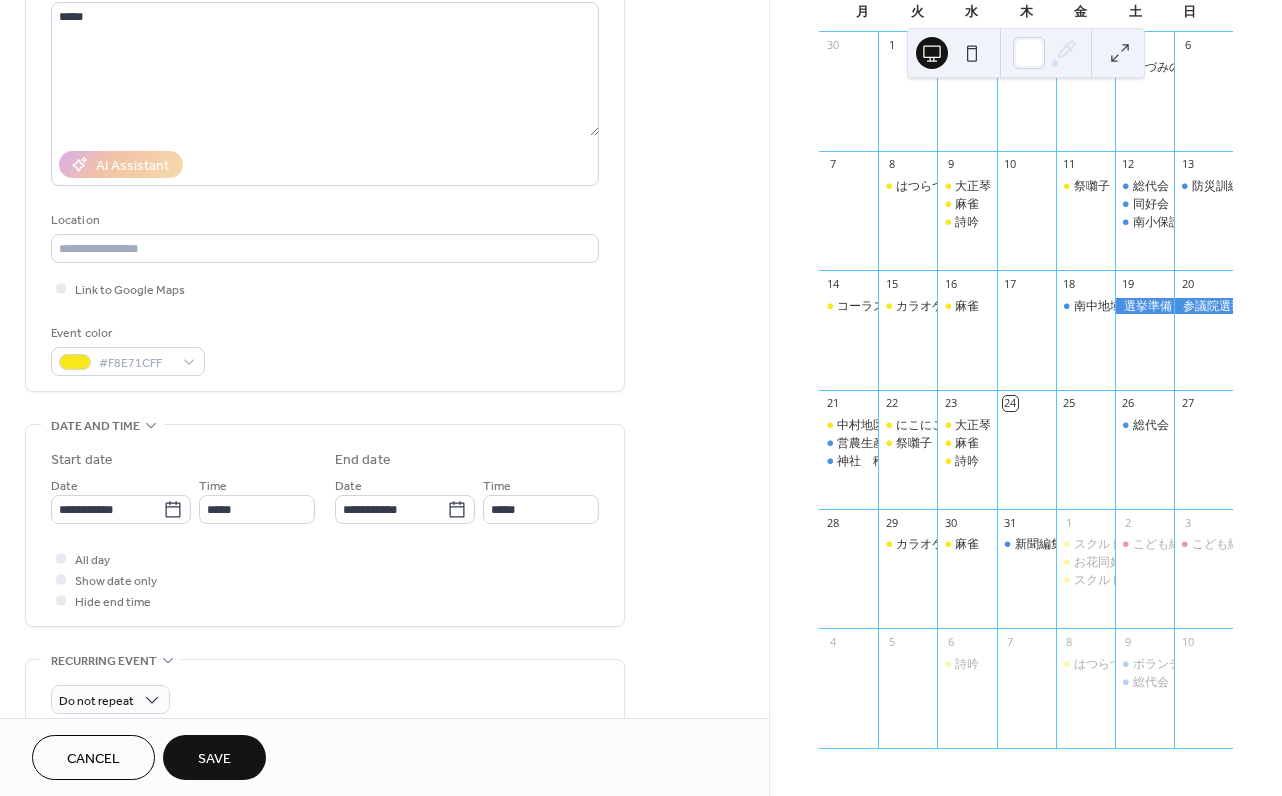 drag, startPoint x: 452, startPoint y: 603, endPoint x: 436, endPoint y: 604, distance: 16.03122 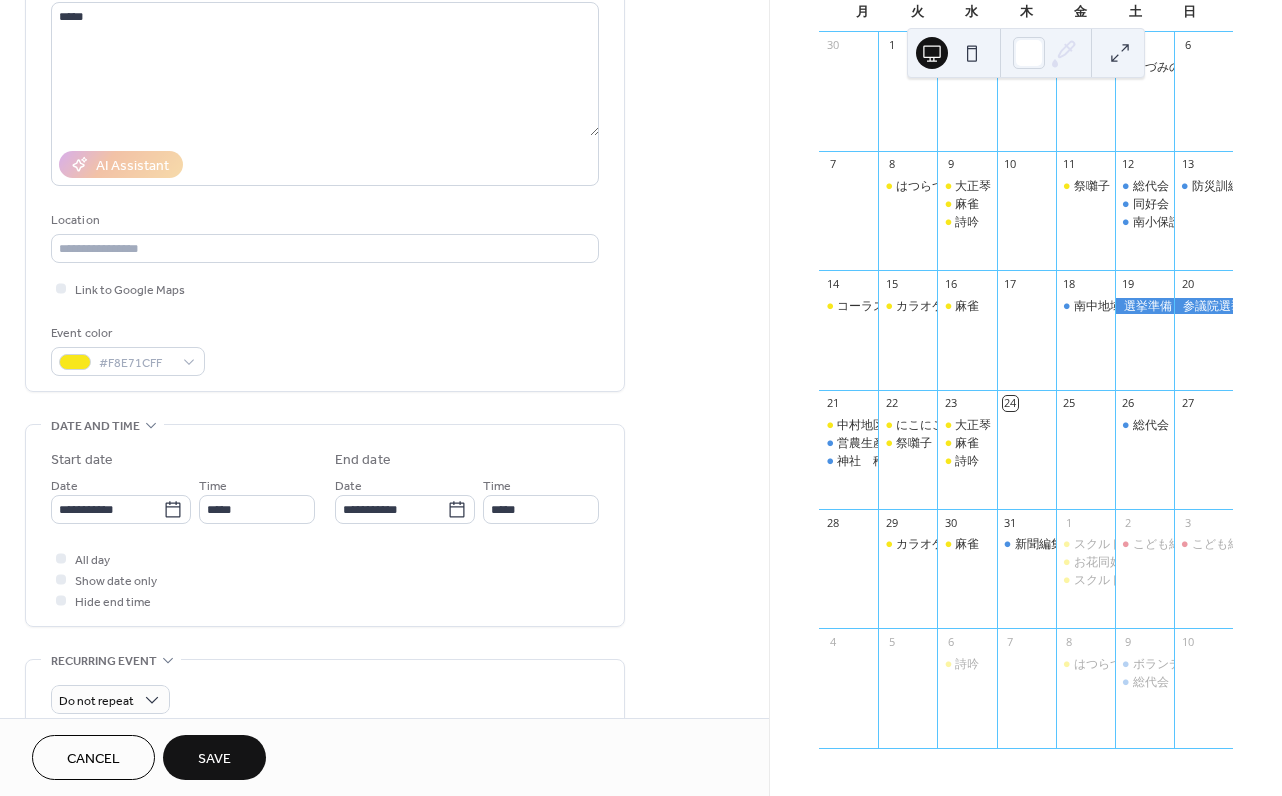 click on "All day Show date only Hide end time" at bounding box center (325, 579) 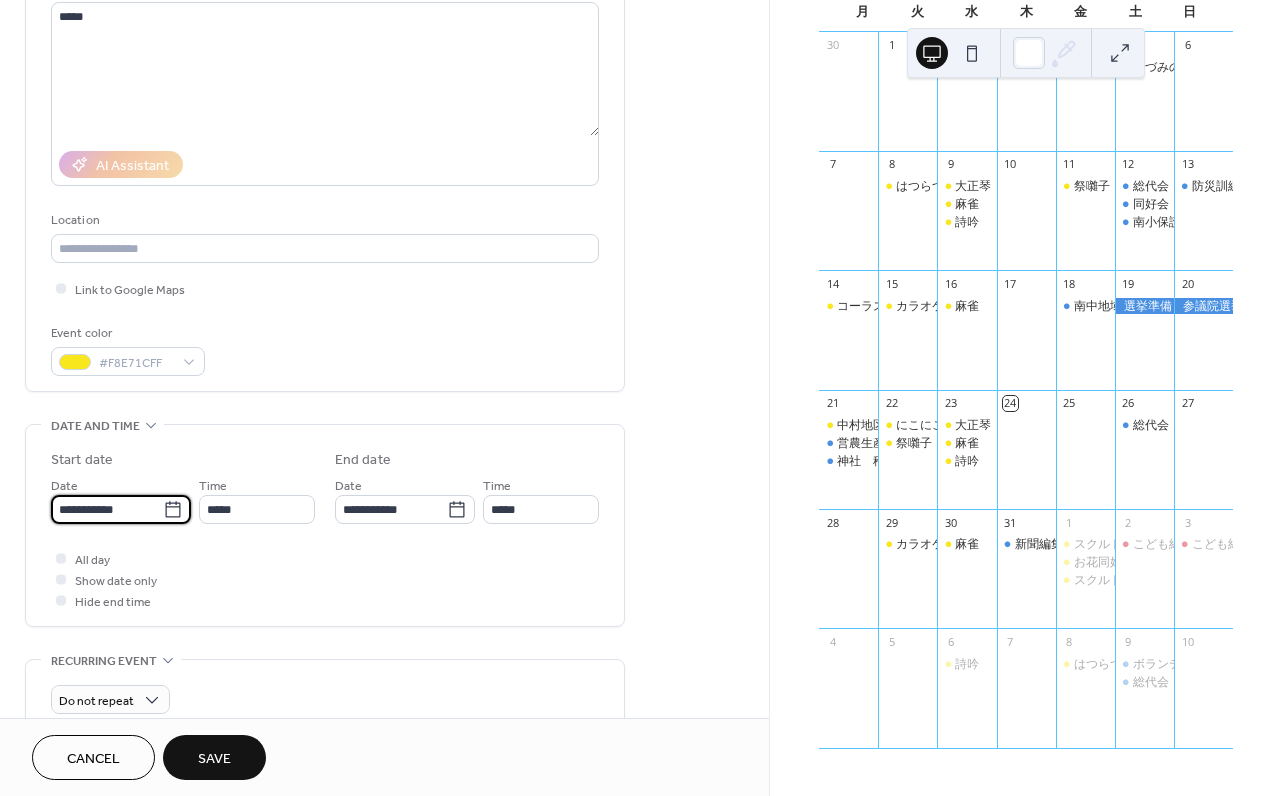 click on "**********" at bounding box center [107, 509] 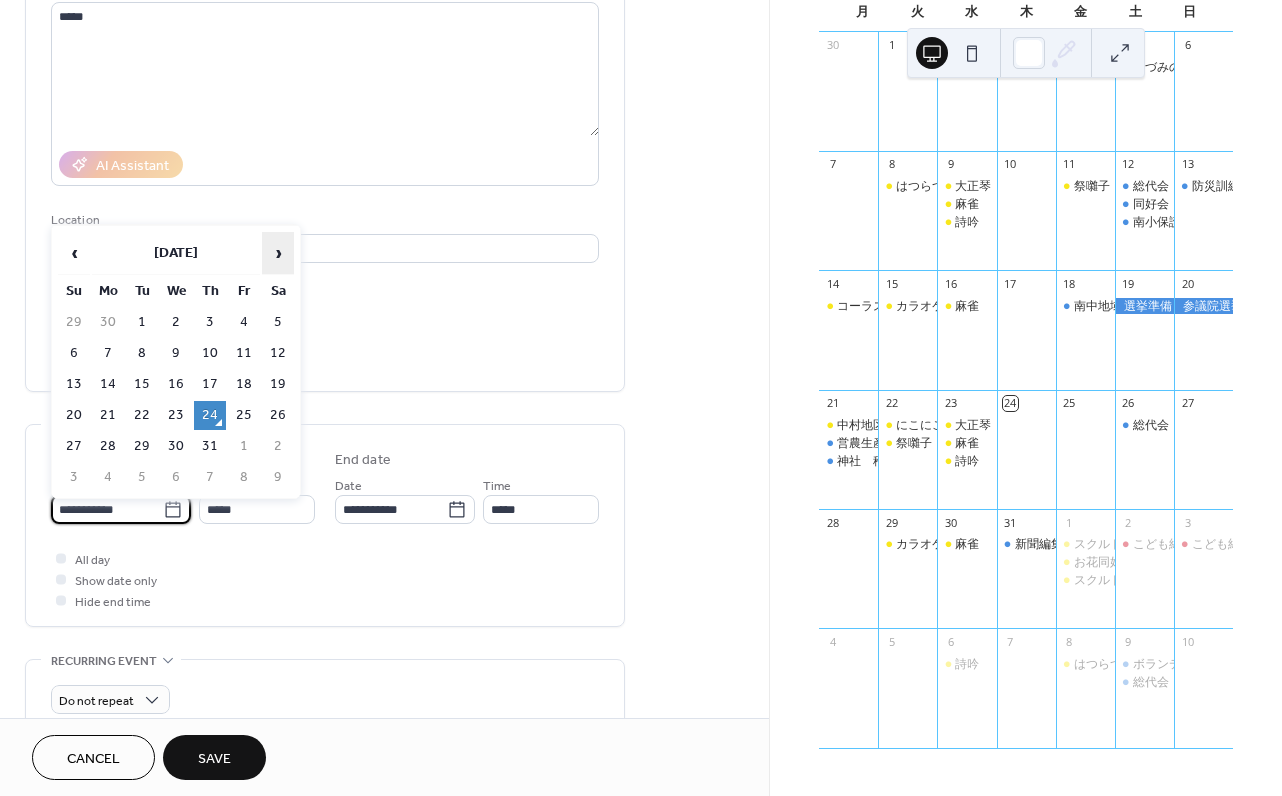 click on "›" at bounding box center (278, 253) 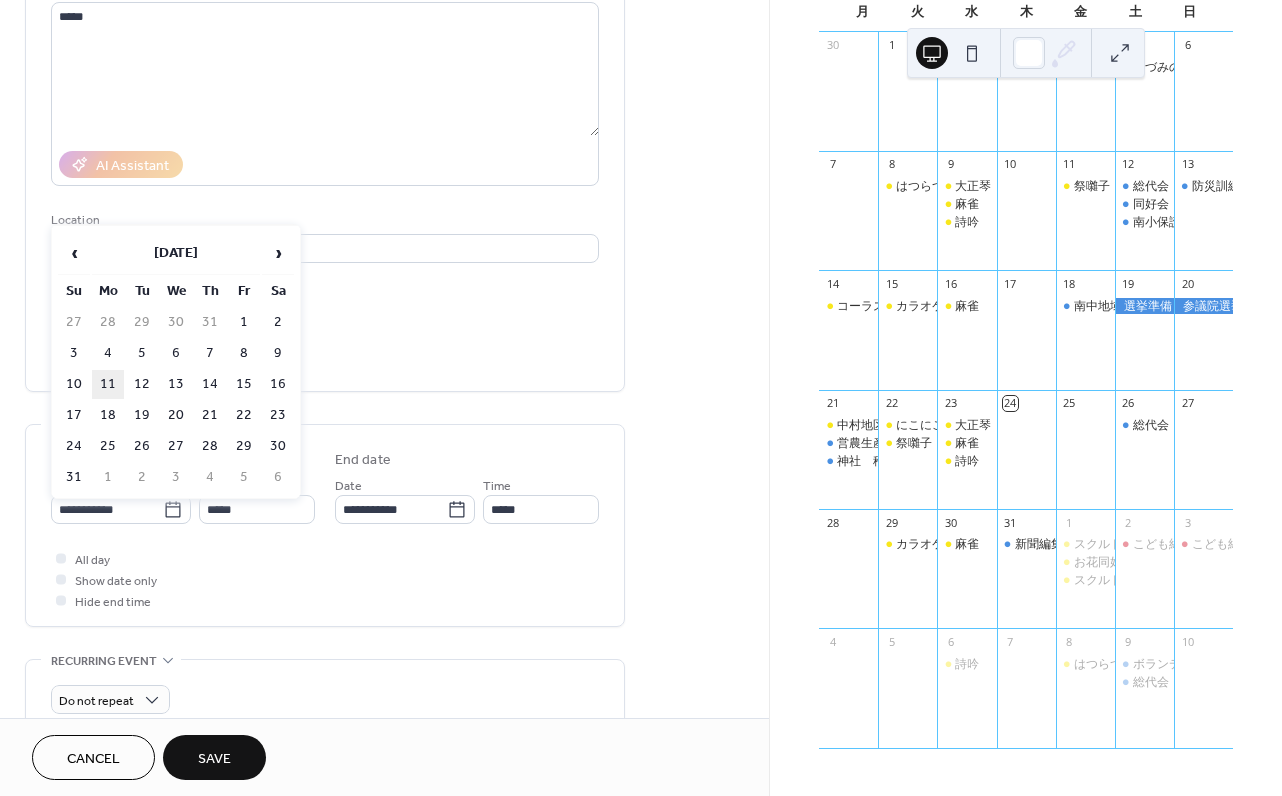 click on "11" at bounding box center [108, 384] 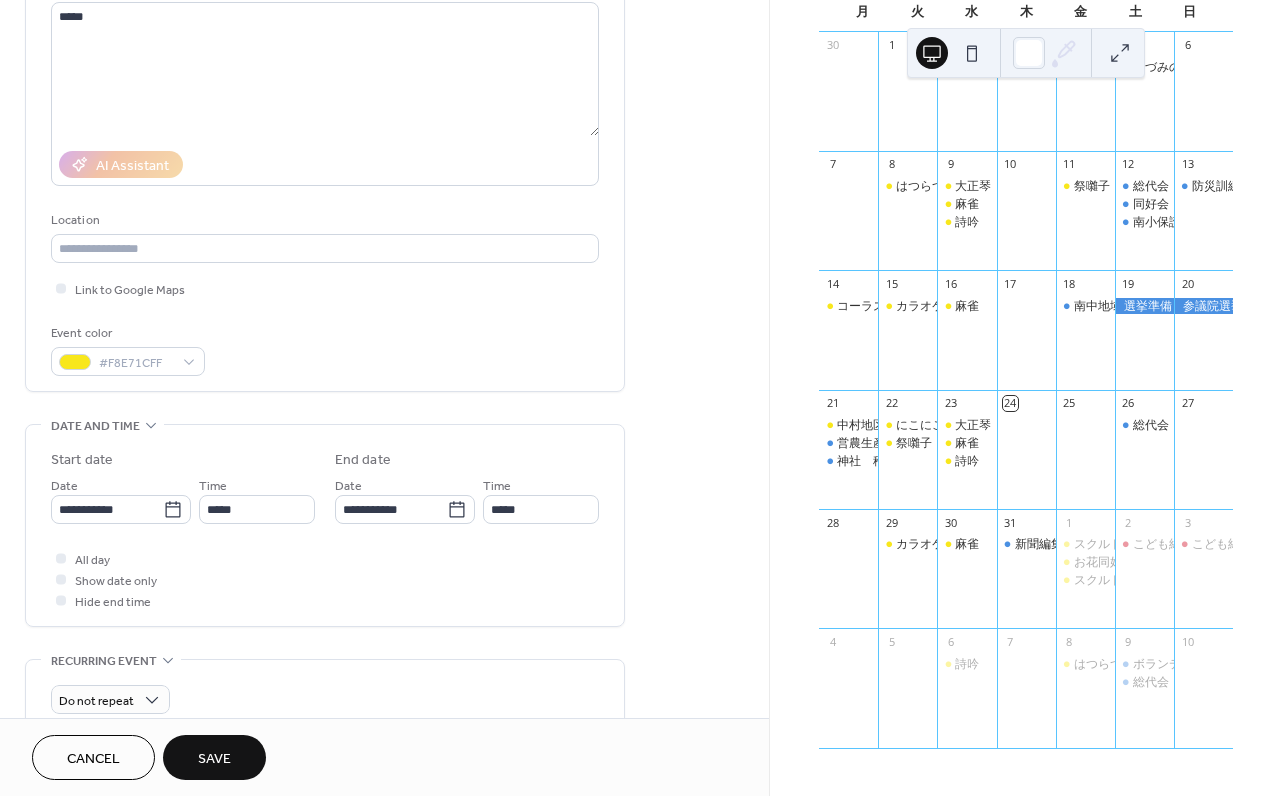 type on "**********" 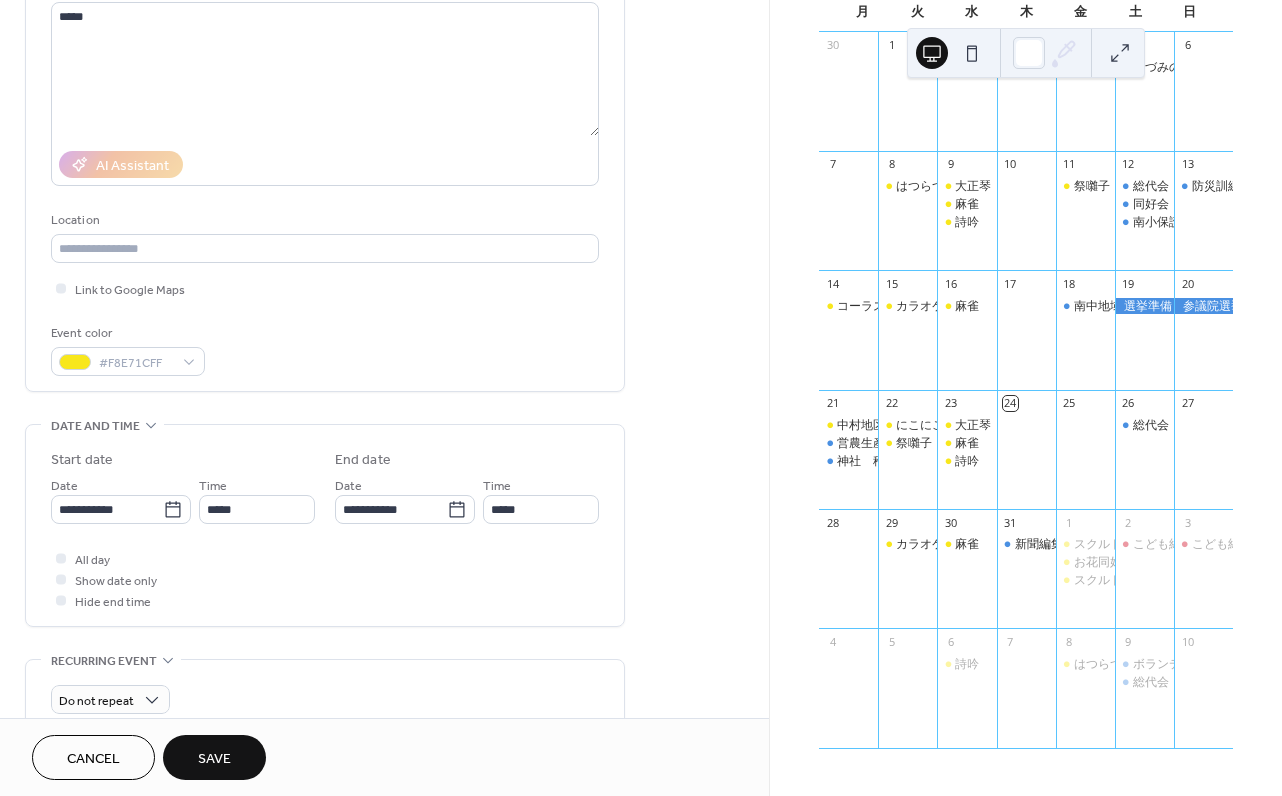 type on "**********" 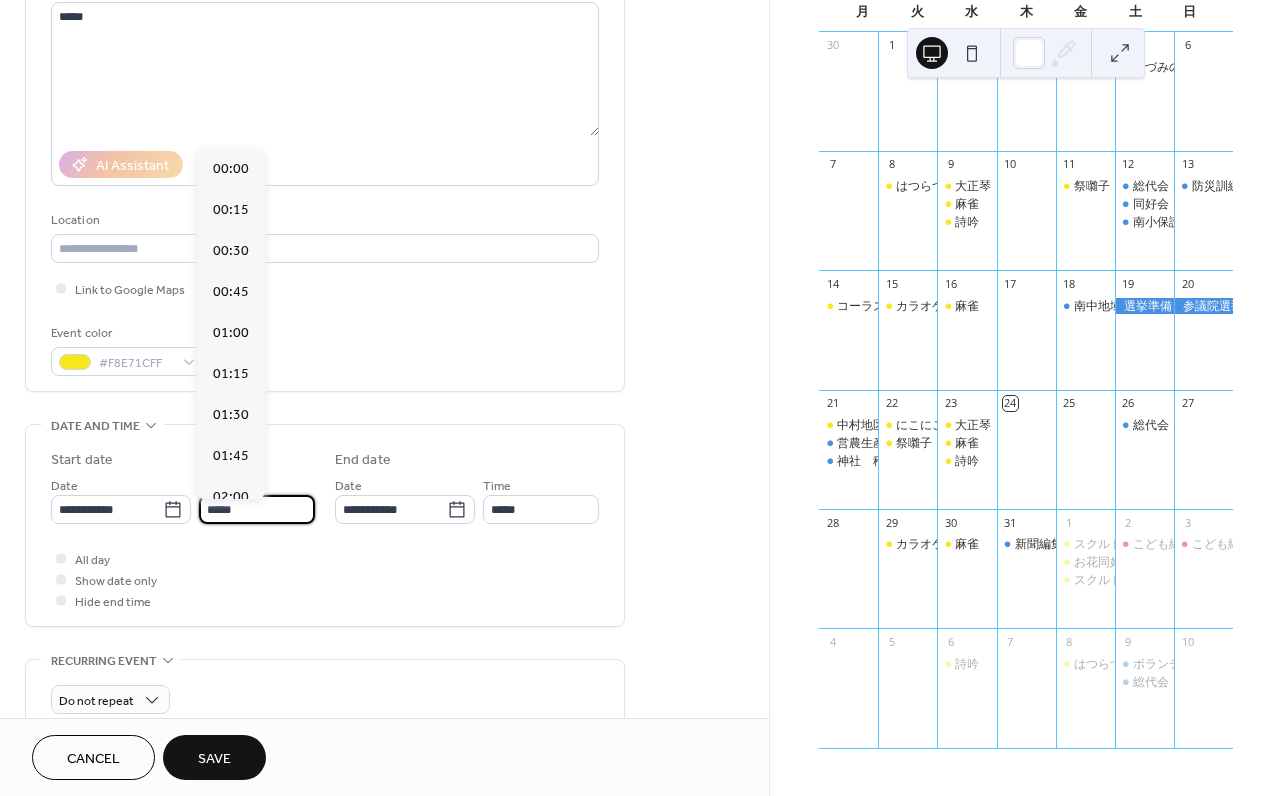 click on "*****" at bounding box center (257, 509) 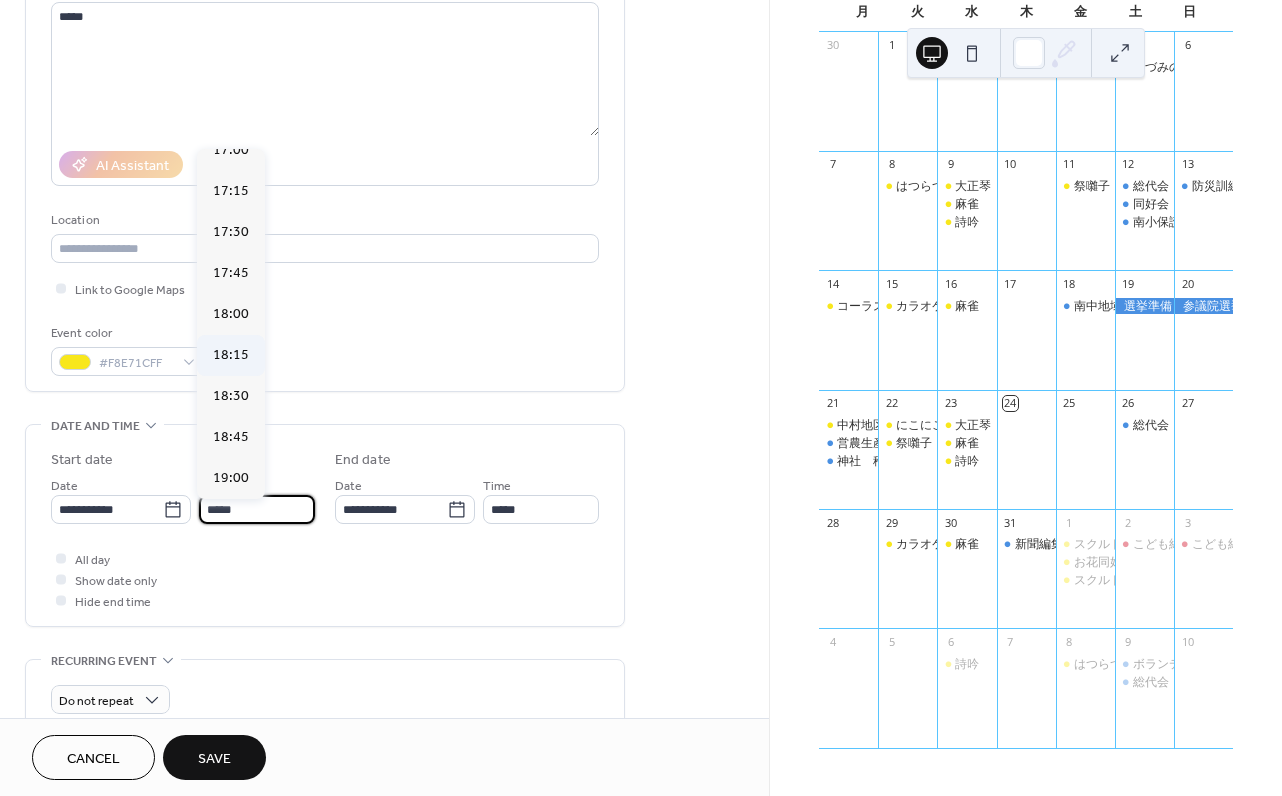 scroll, scrollTop: 2891, scrollLeft: 0, axis: vertical 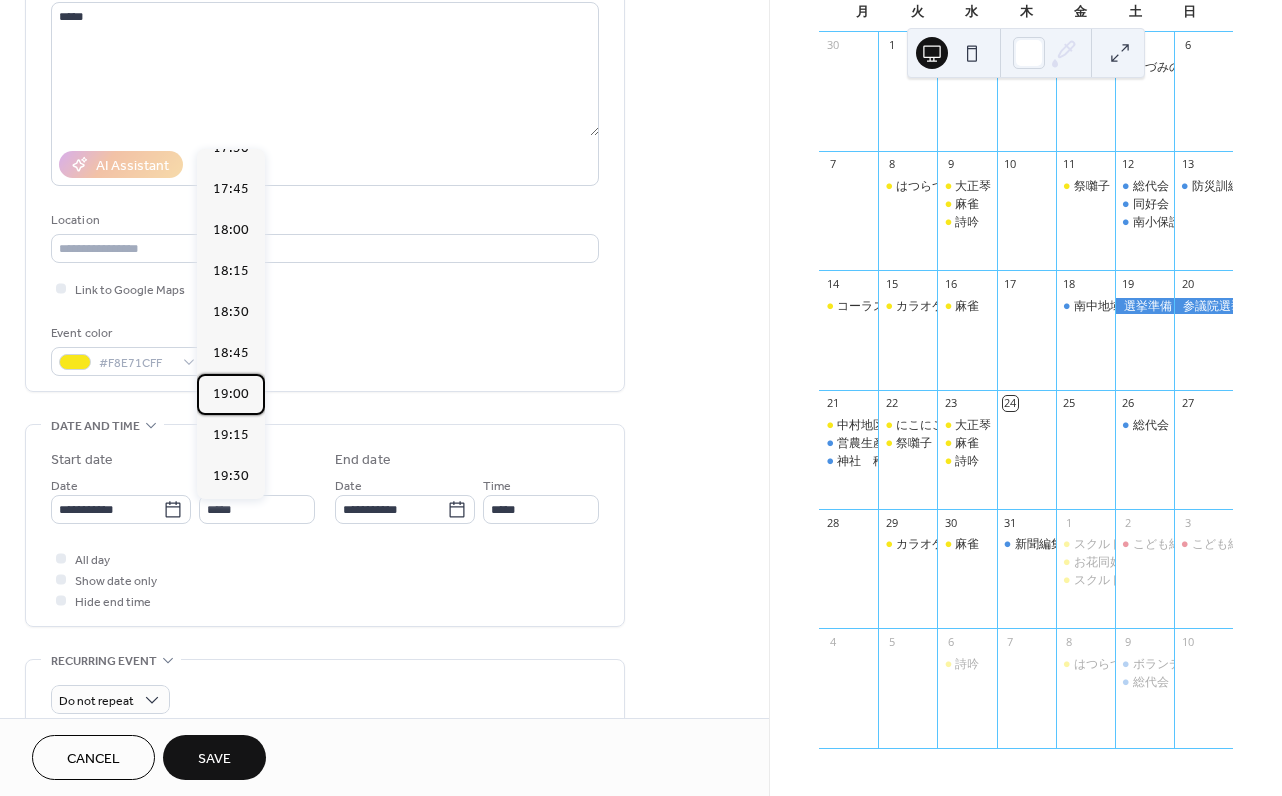 click on "19:00" at bounding box center (231, 394) 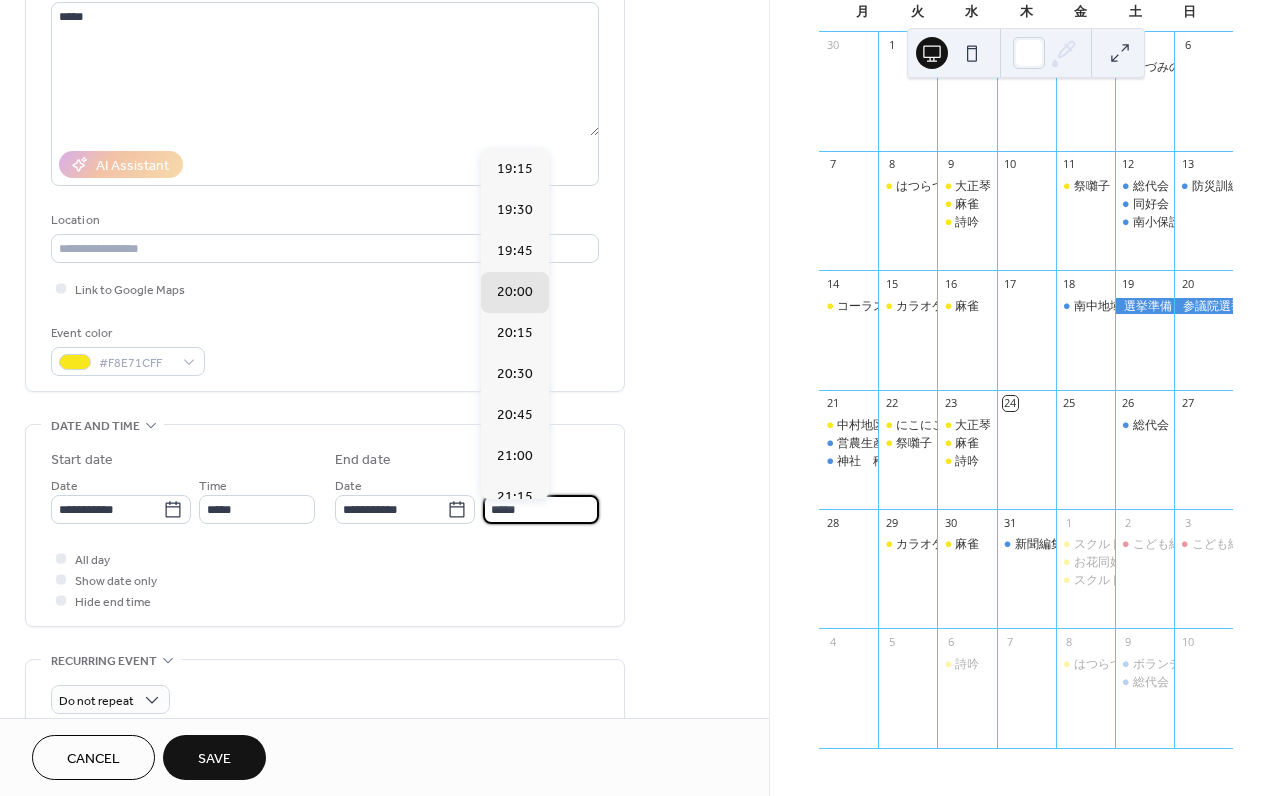 click on "*****" at bounding box center [541, 509] 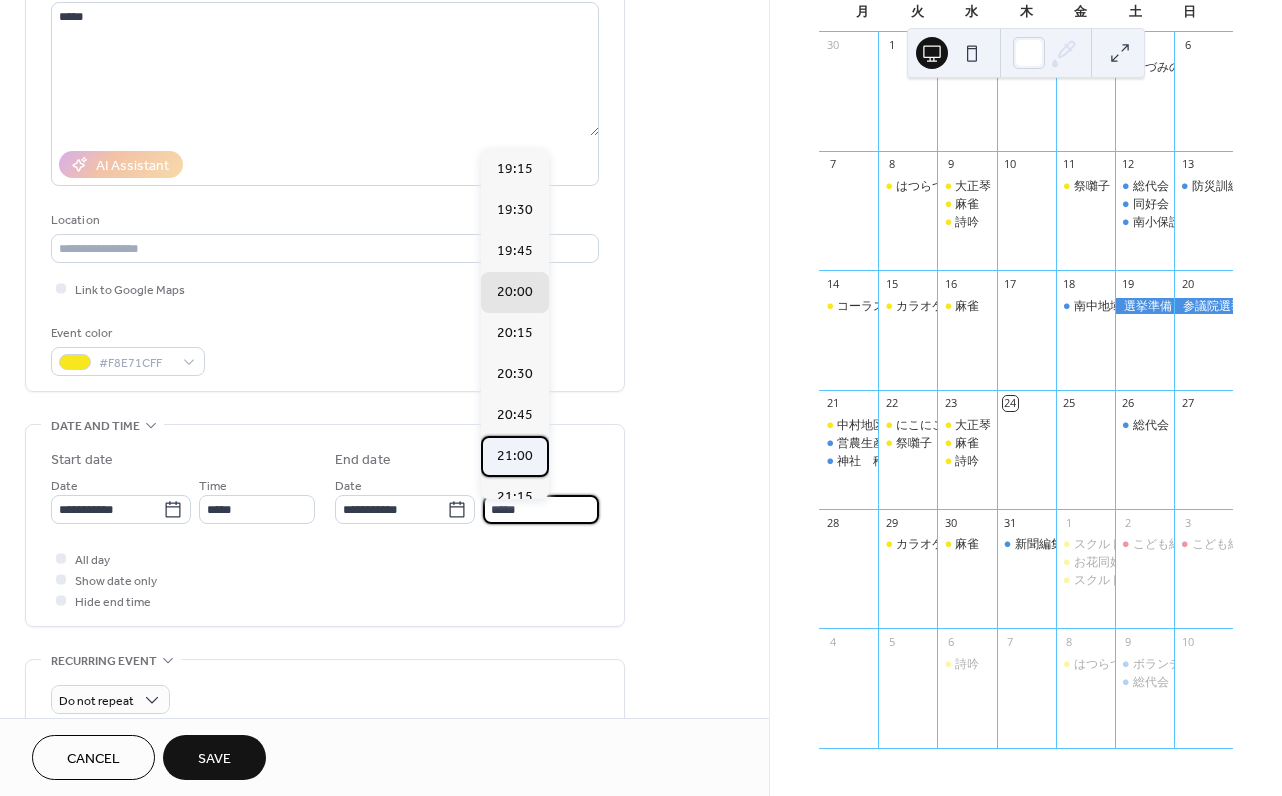 click on "21:00" at bounding box center (515, 456) 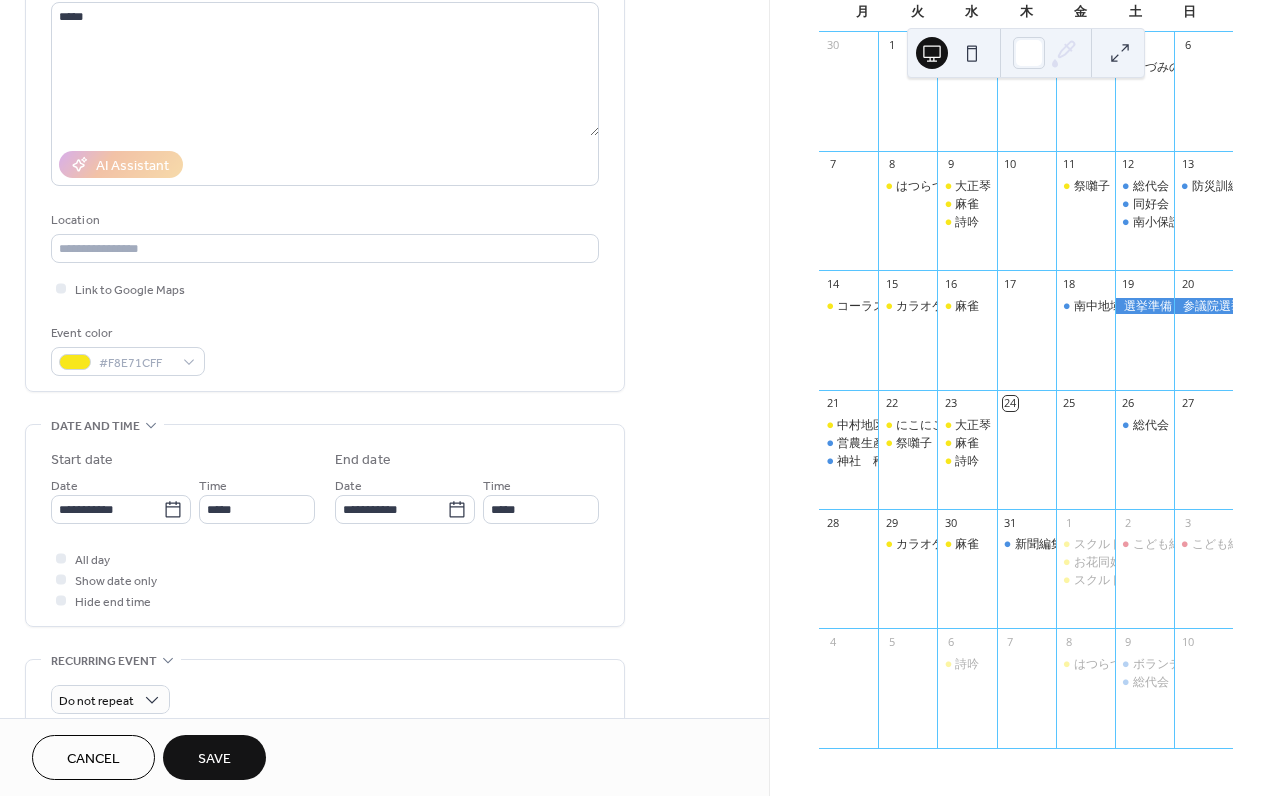 type on "*****" 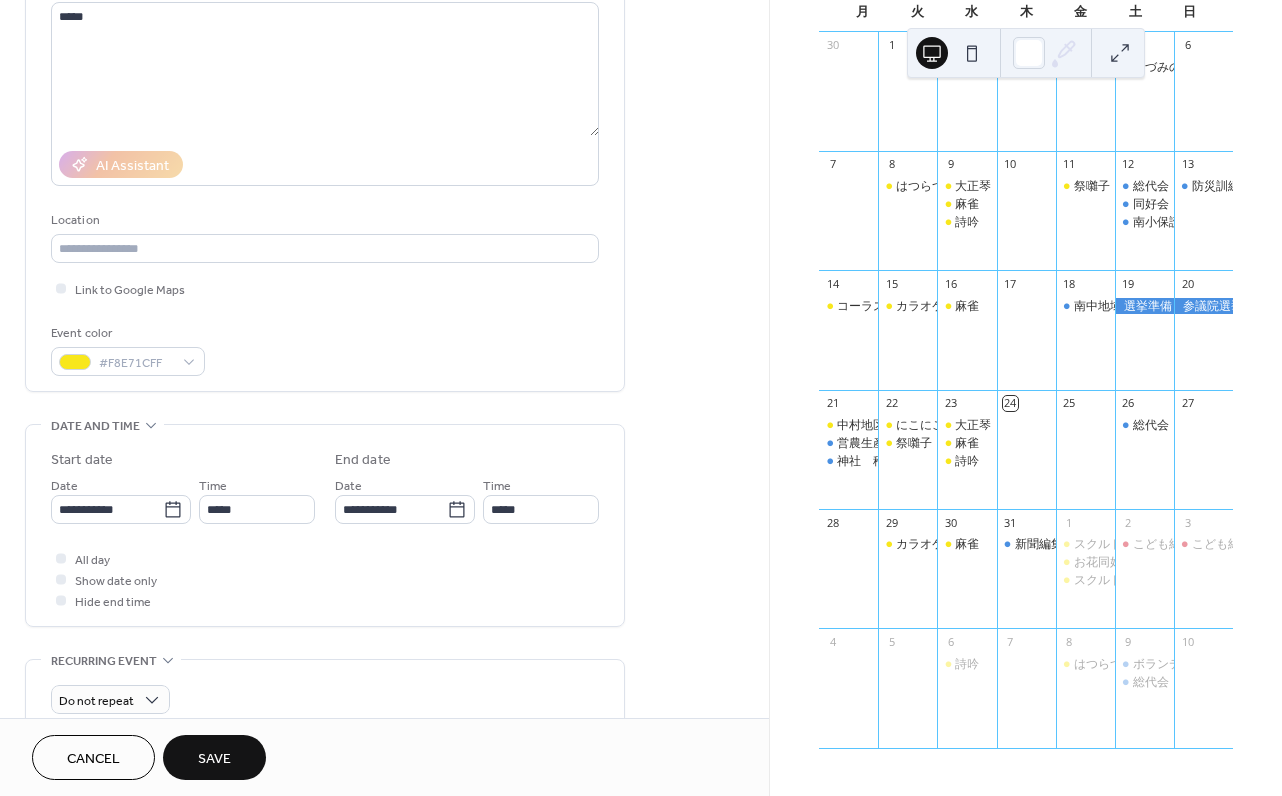 click on "Save" at bounding box center [214, 757] 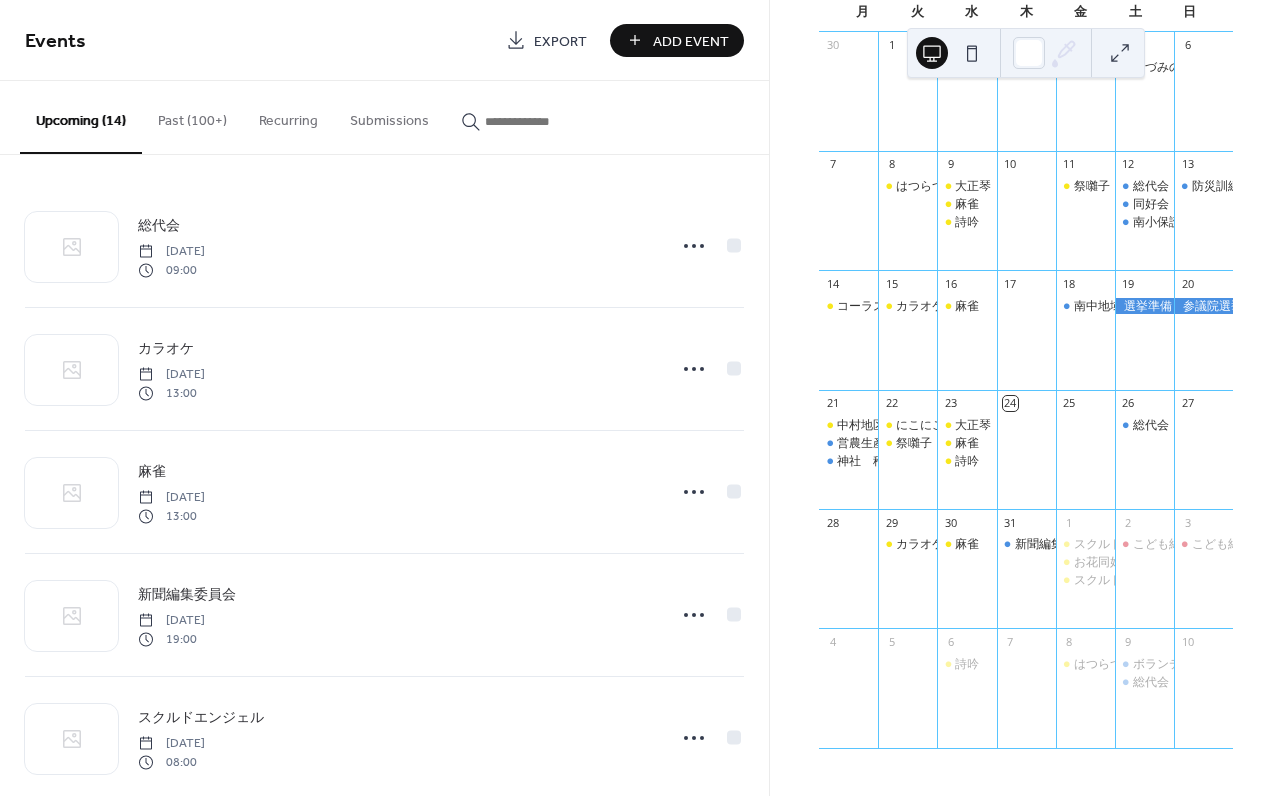 click on "Past (100+)" at bounding box center (192, 116) 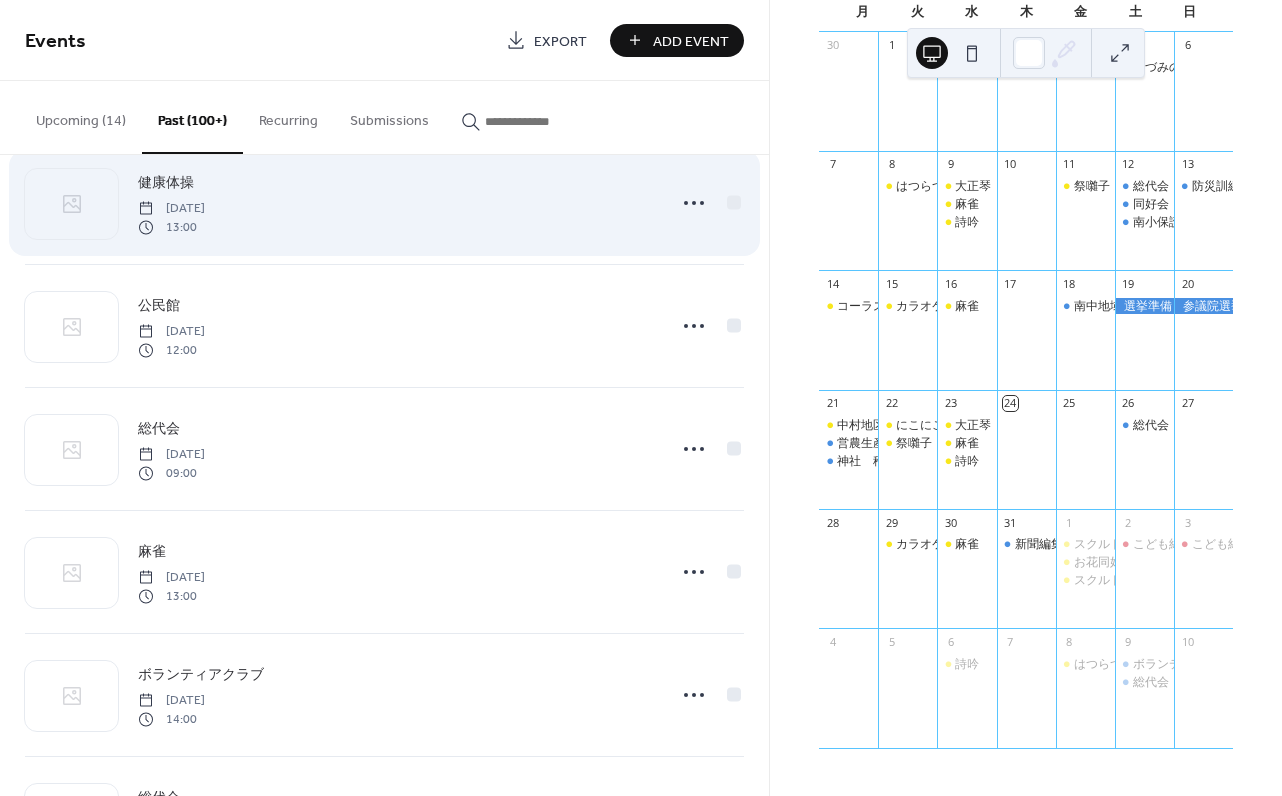 scroll, scrollTop: 14437, scrollLeft: 0, axis: vertical 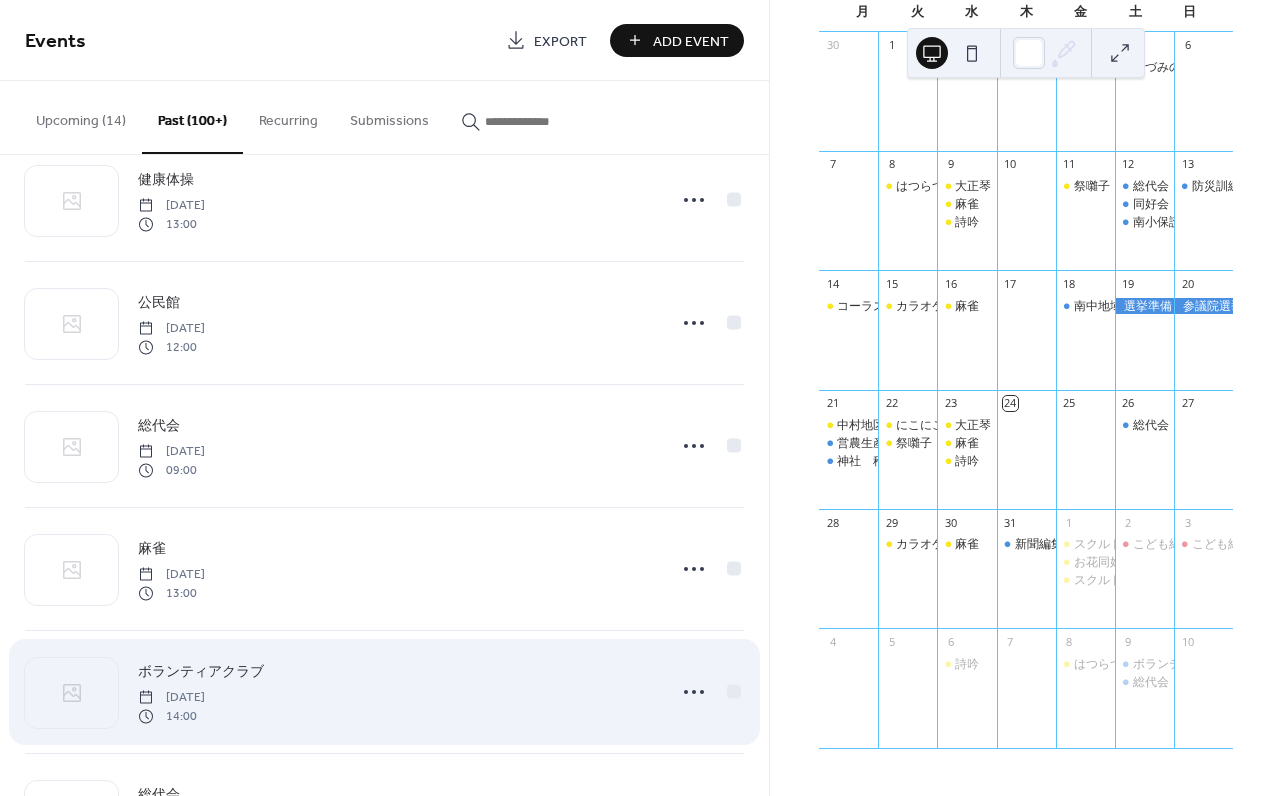 click on "ボランティアクラブ Saturday, August 10, 2024 14:00" at bounding box center [396, 692] 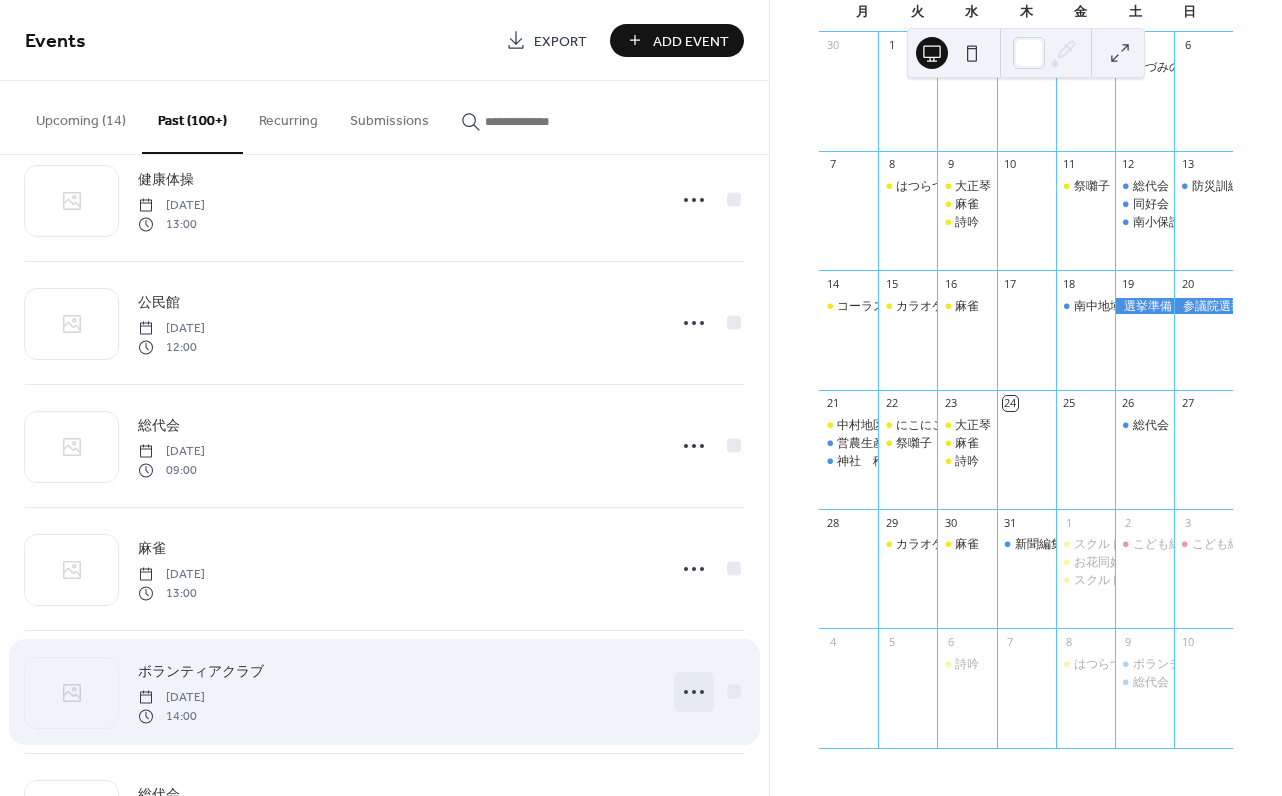 click 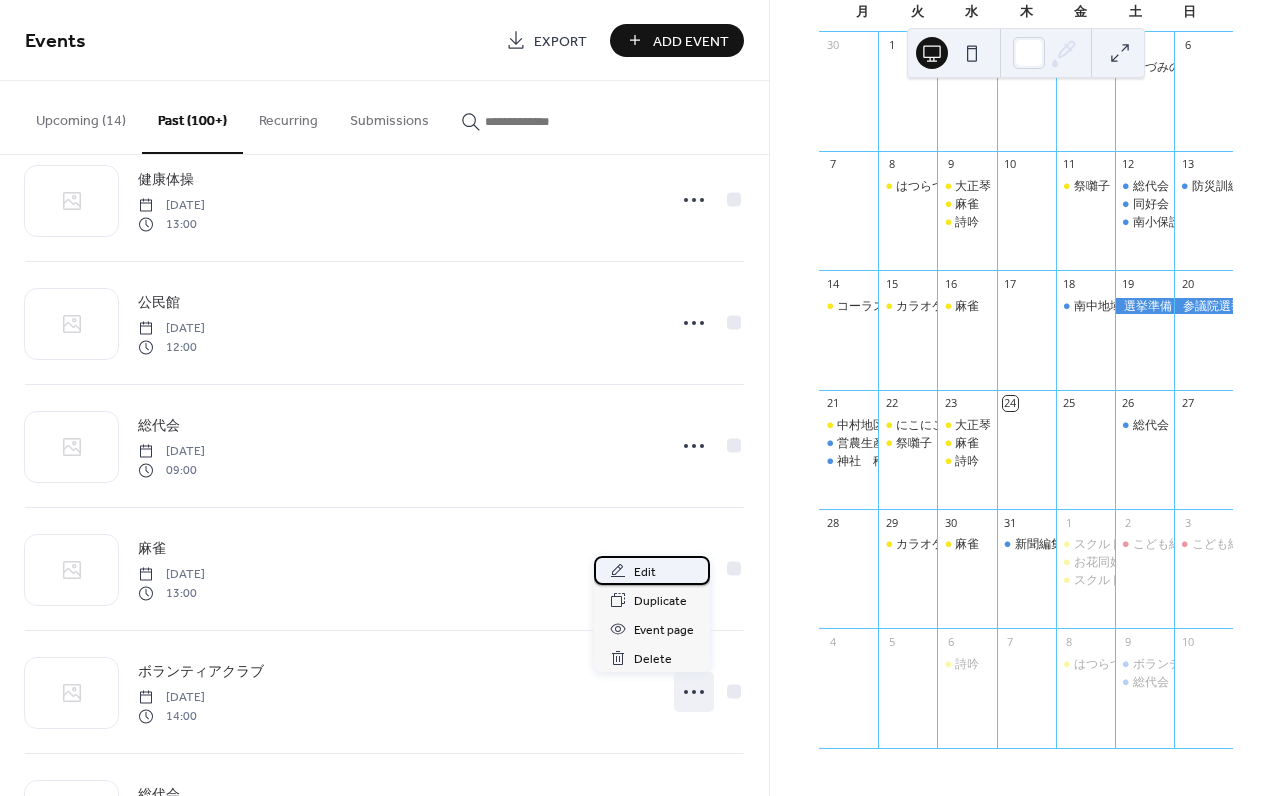 click on "Edit" at bounding box center [645, 572] 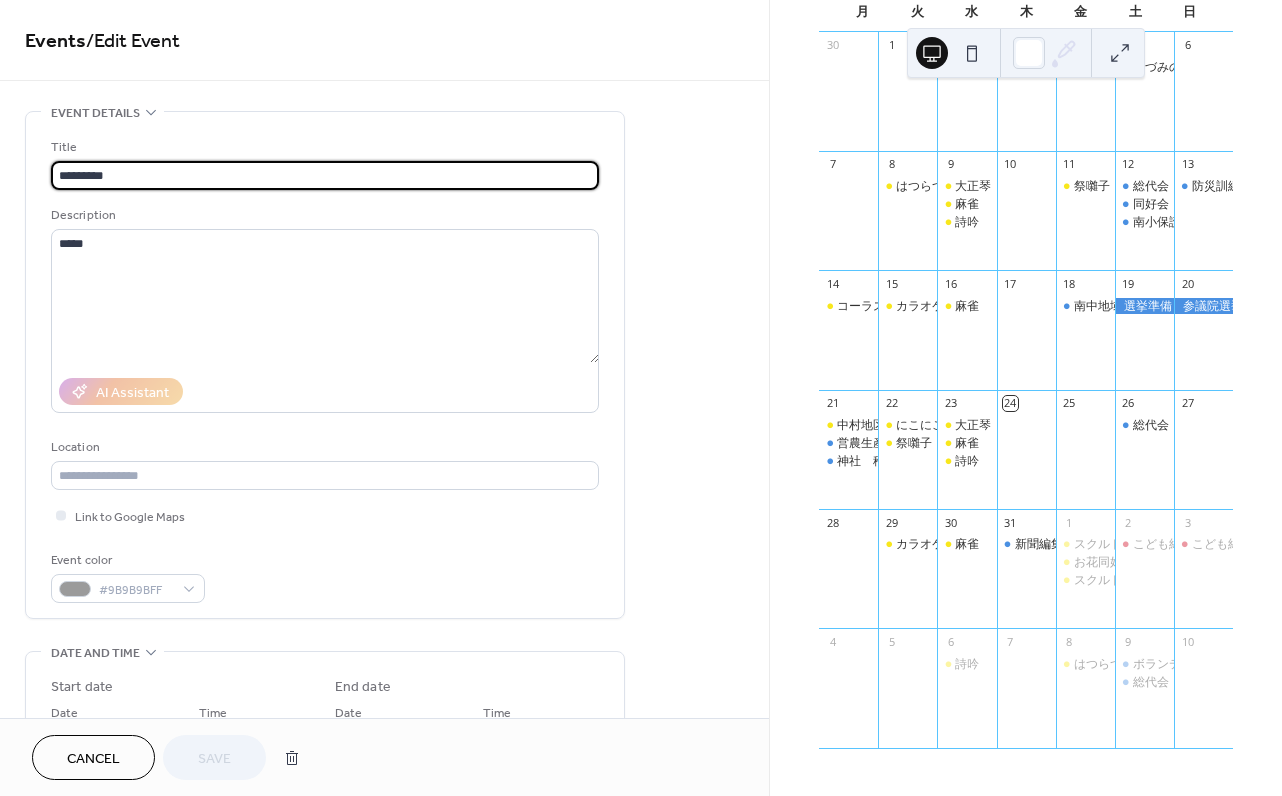 scroll, scrollTop: 0, scrollLeft: 0, axis: both 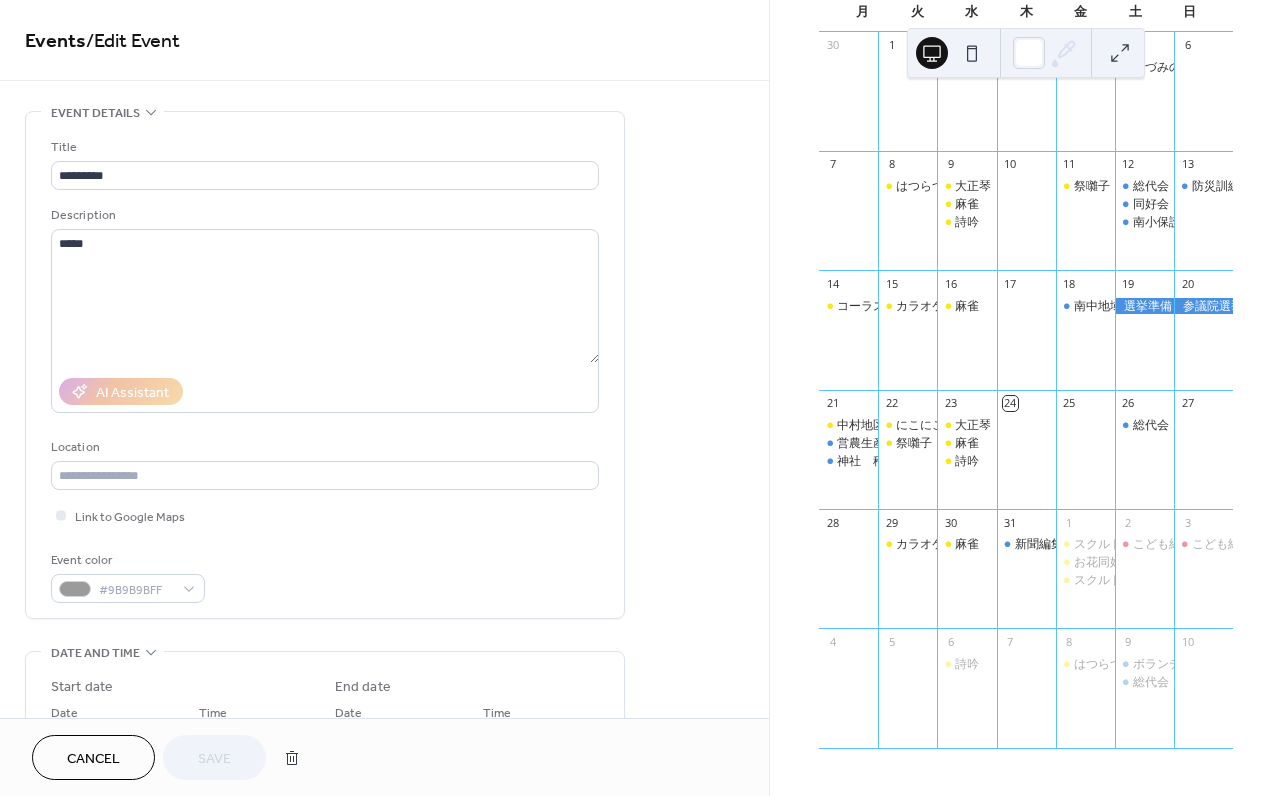 click on "Cancel" at bounding box center [93, 759] 